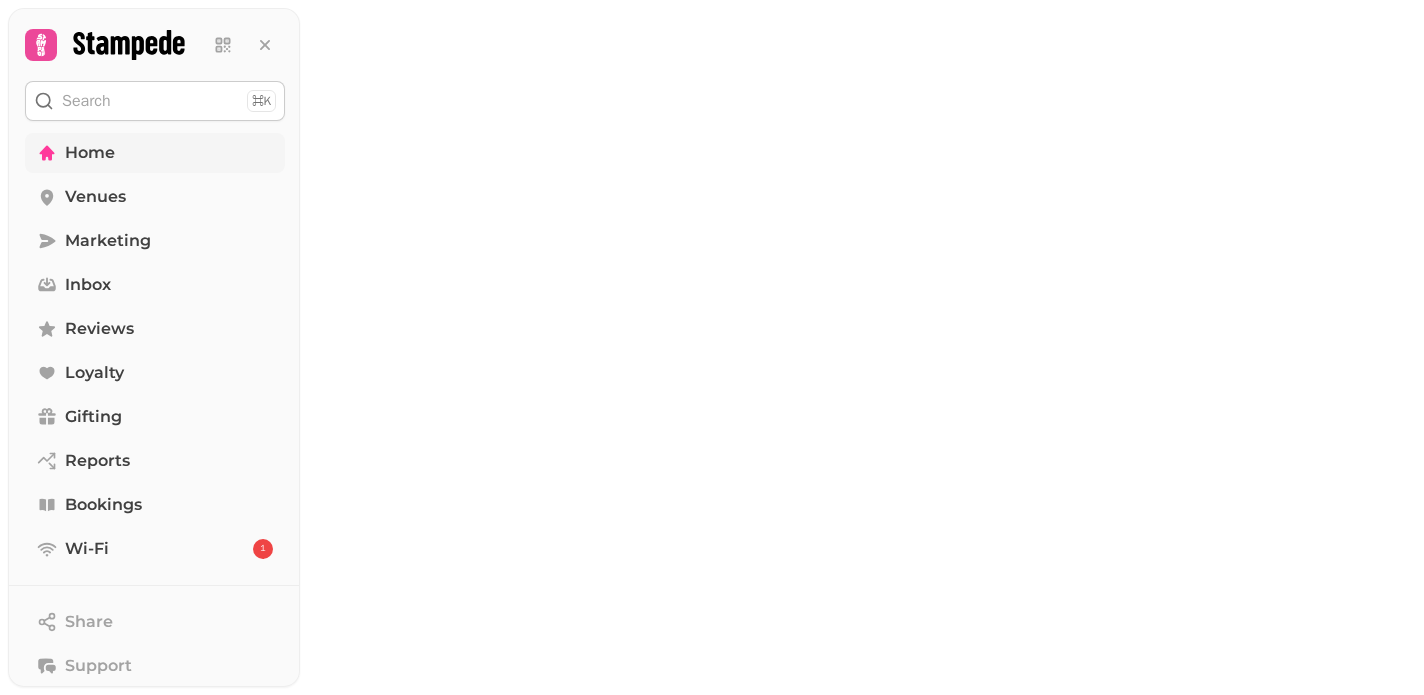 scroll, scrollTop: 0, scrollLeft: 0, axis: both 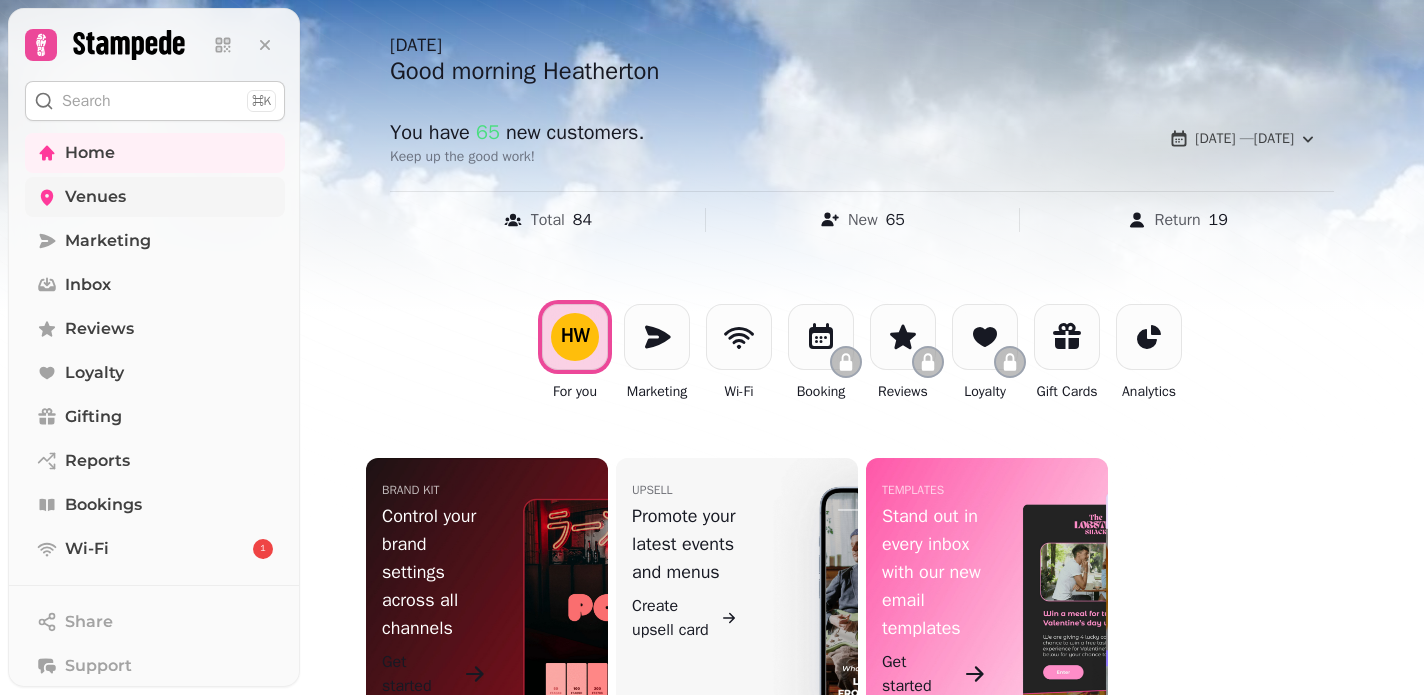 click on "Venues" at bounding box center (155, 197) 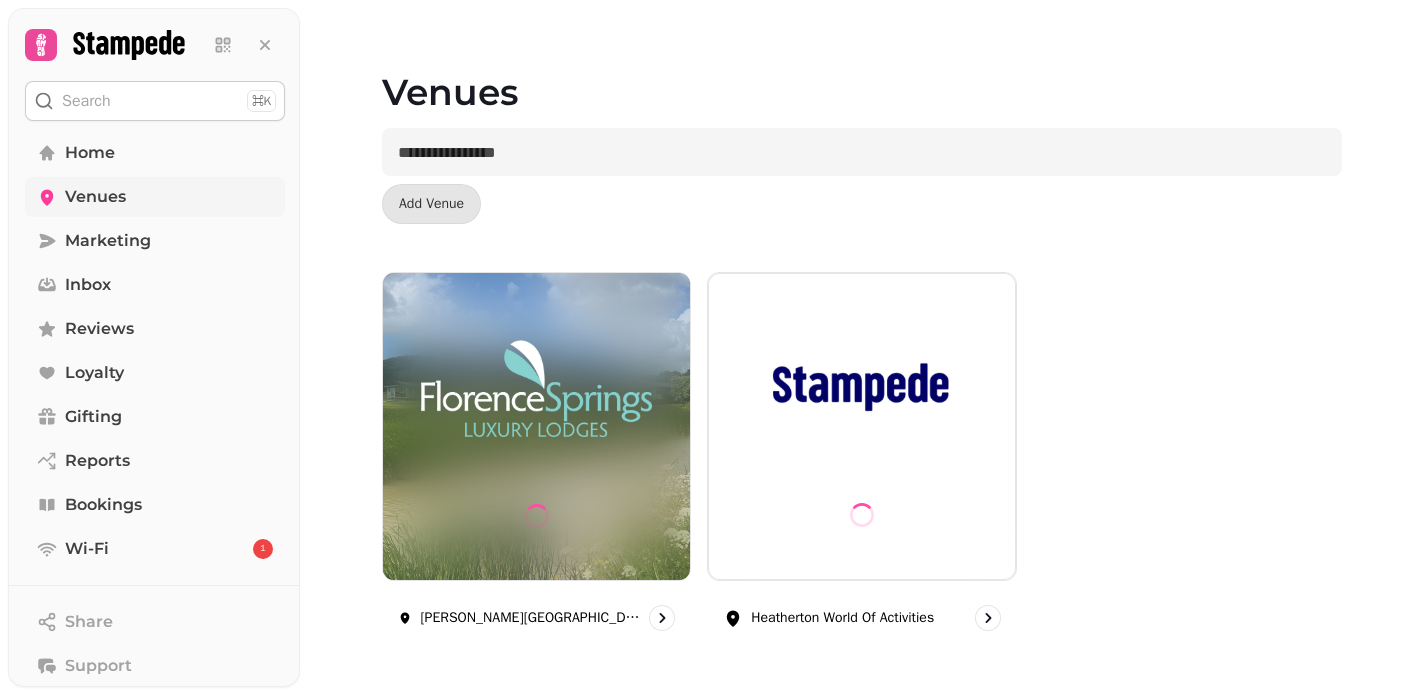 scroll, scrollTop: 0, scrollLeft: 0, axis: both 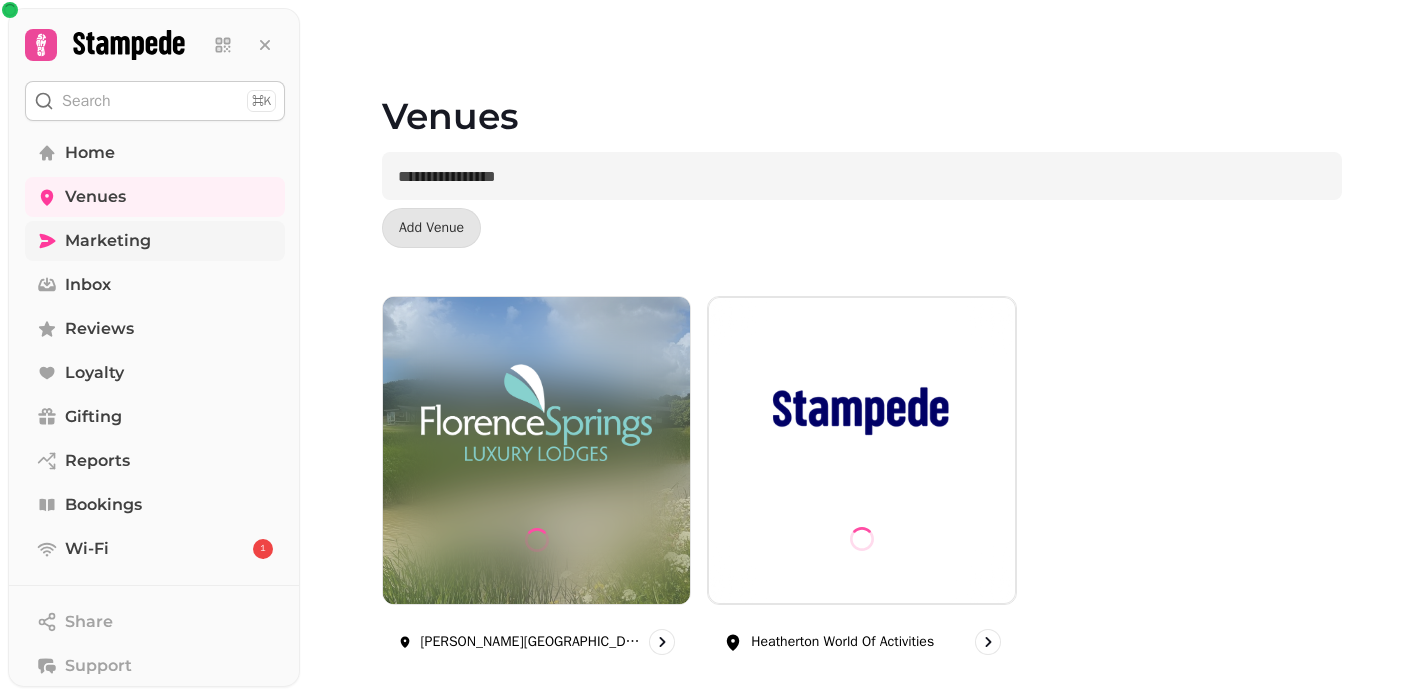 click on "Marketing" at bounding box center (108, 241) 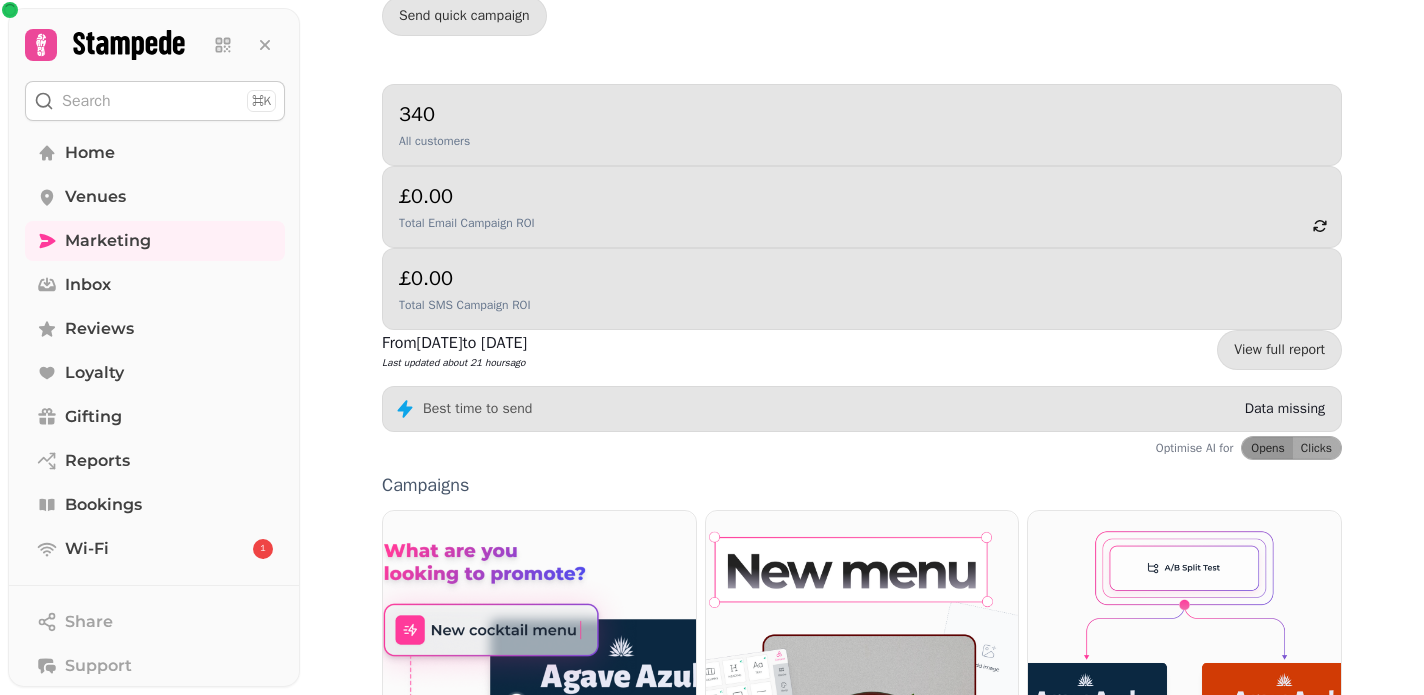 scroll, scrollTop: 222, scrollLeft: 0, axis: vertical 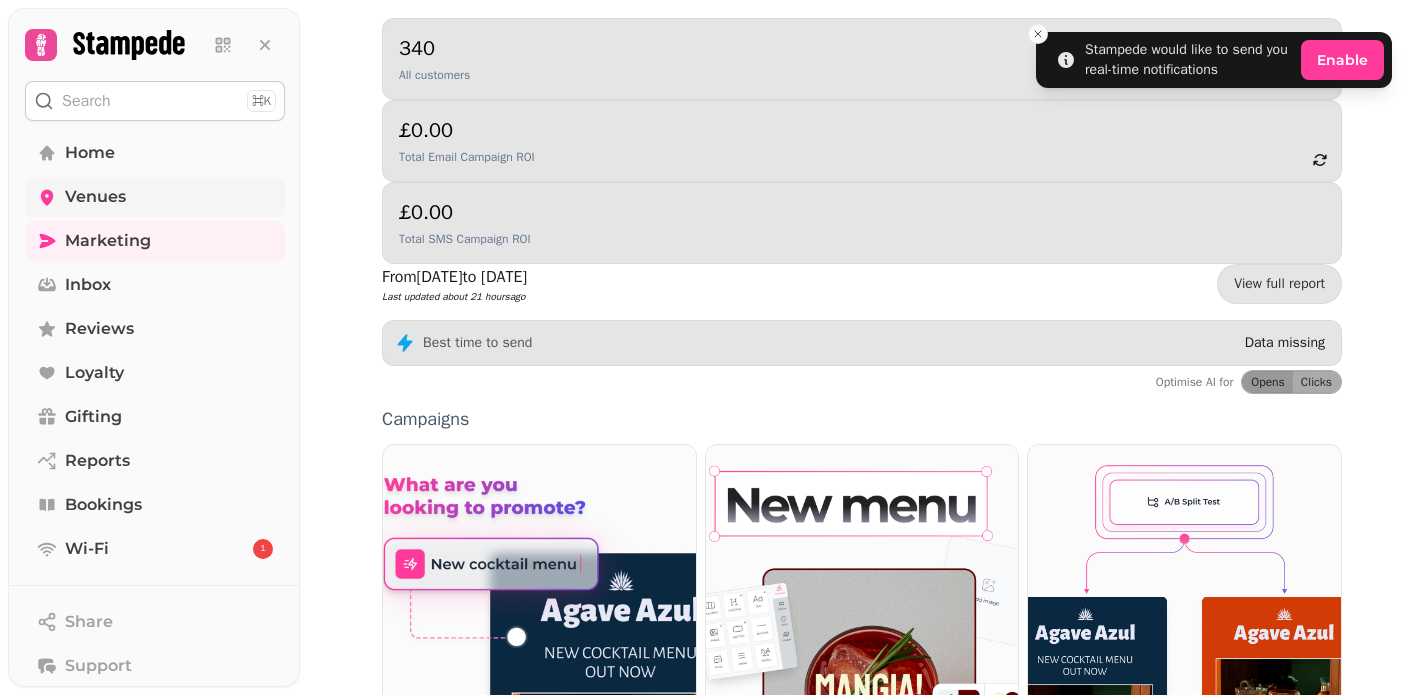 click on "Venues" at bounding box center (155, 197) 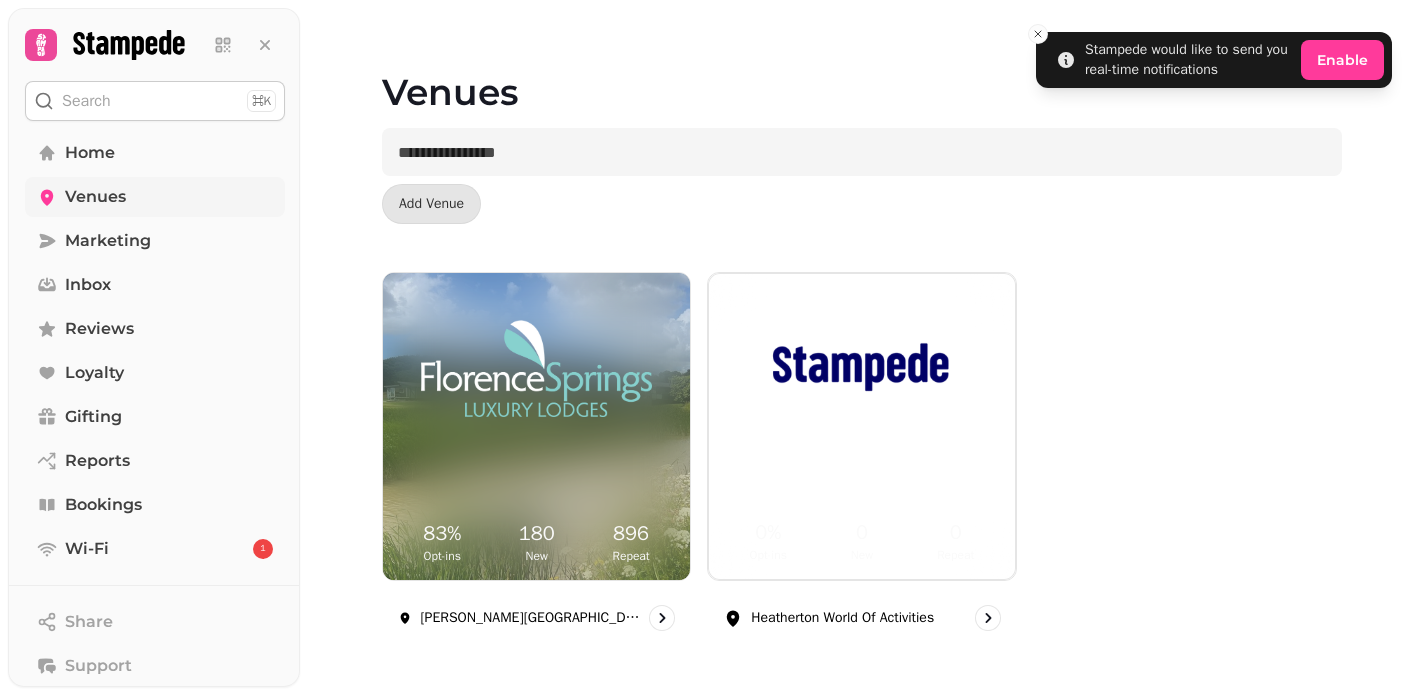 scroll, scrollTop: 24, scrollLeft: 0, axis: vertical 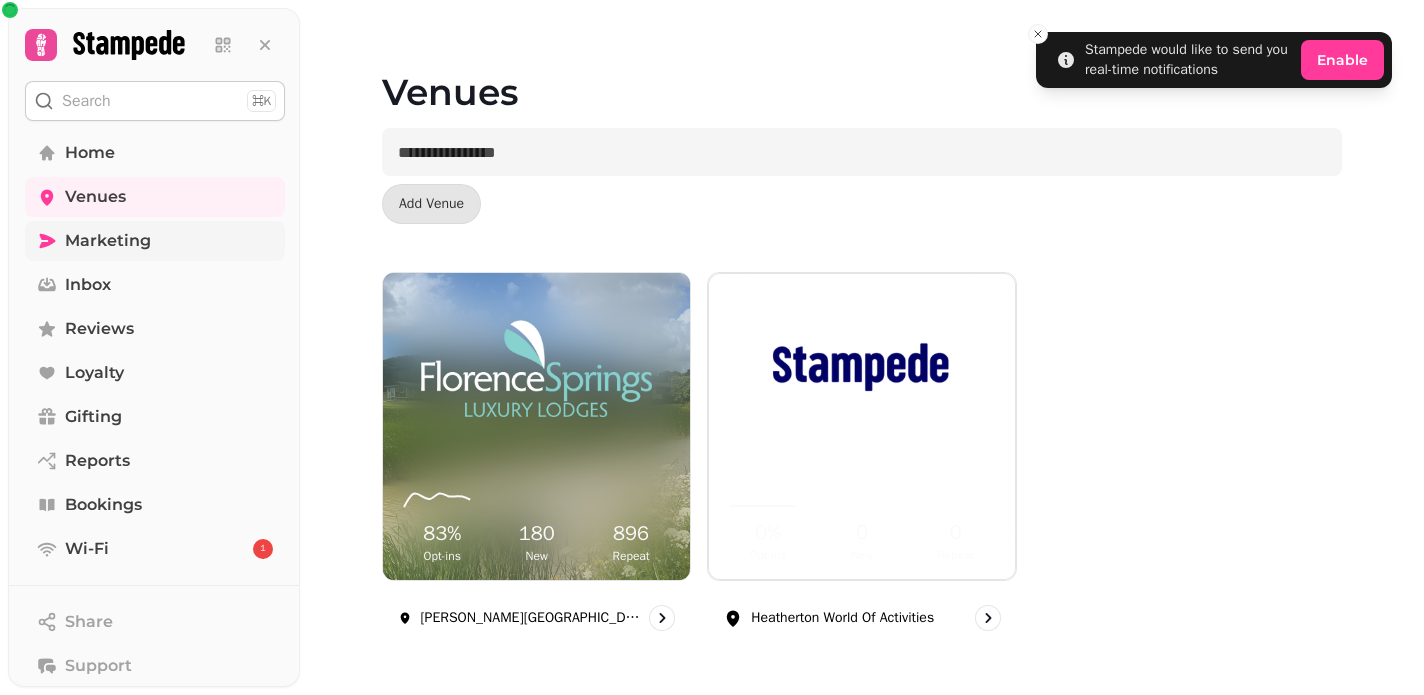 click on "Marketing" at bounding box center (155, 241) 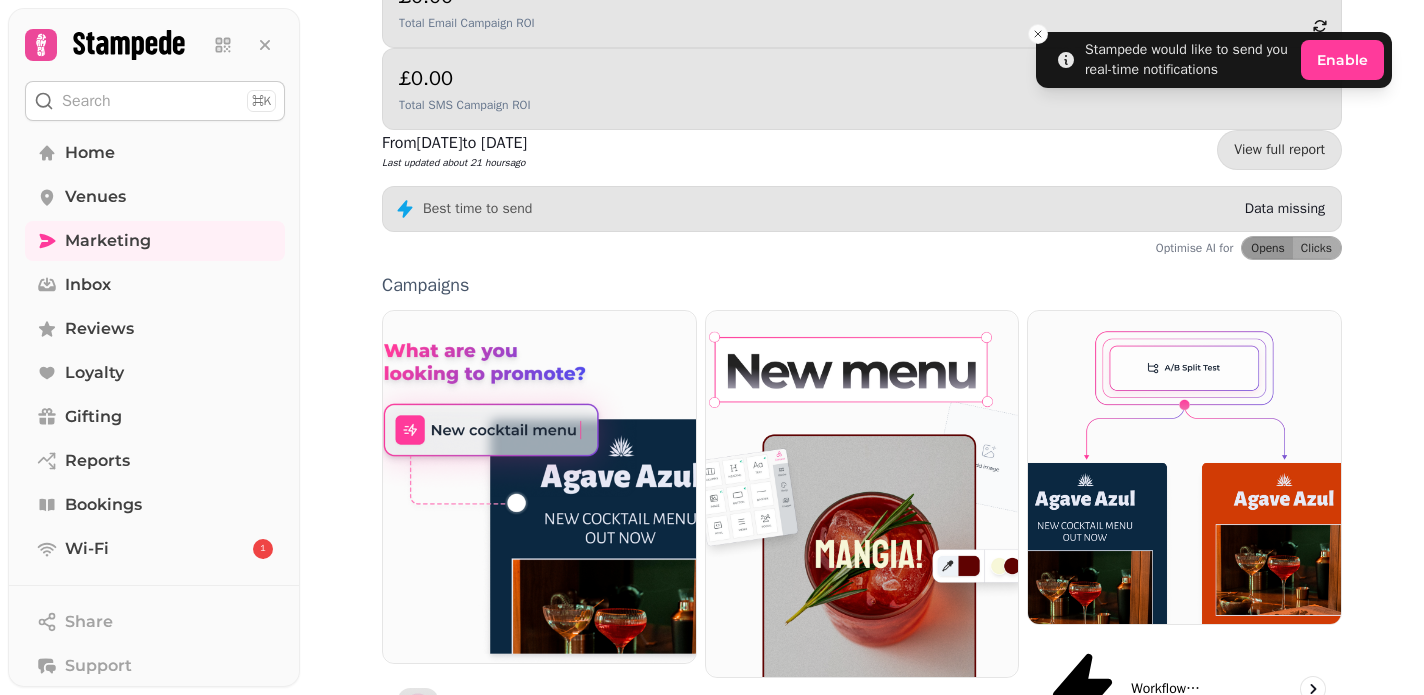 scroll, scrollTop: 553, scrollLeft: 0, axis: vertical 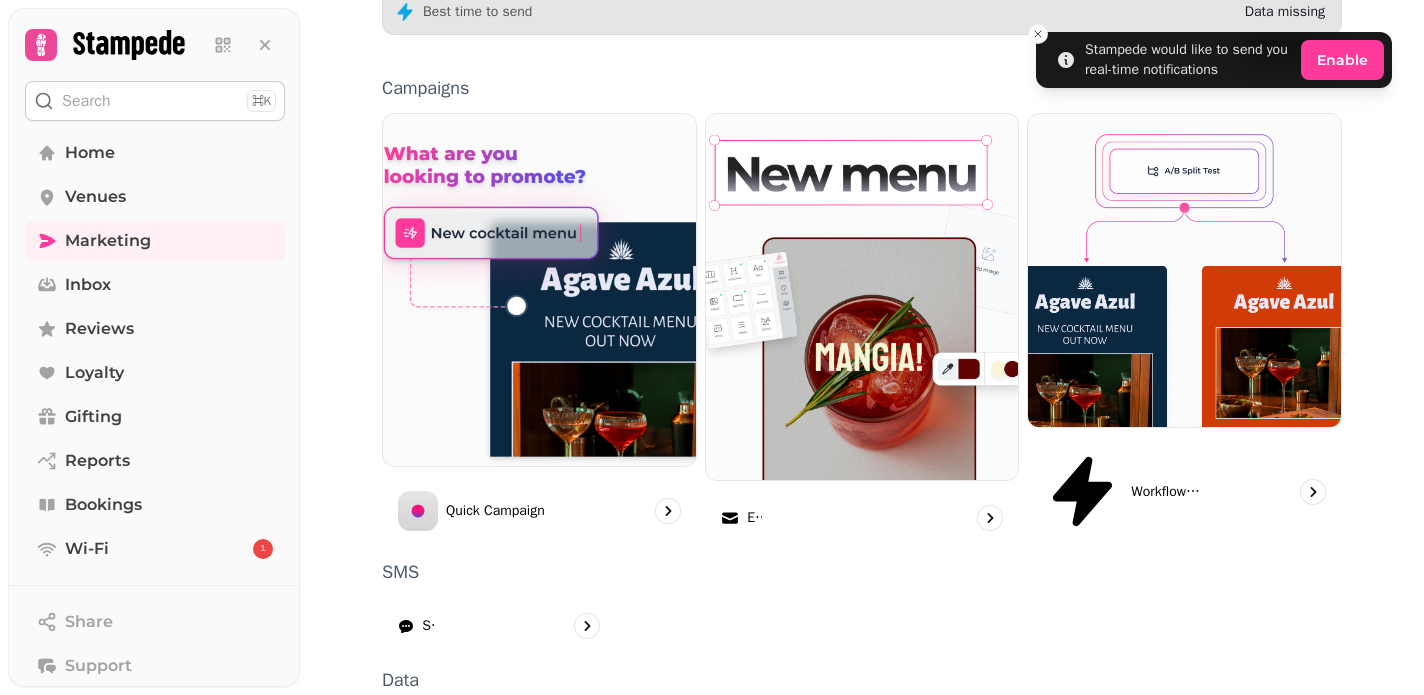 click 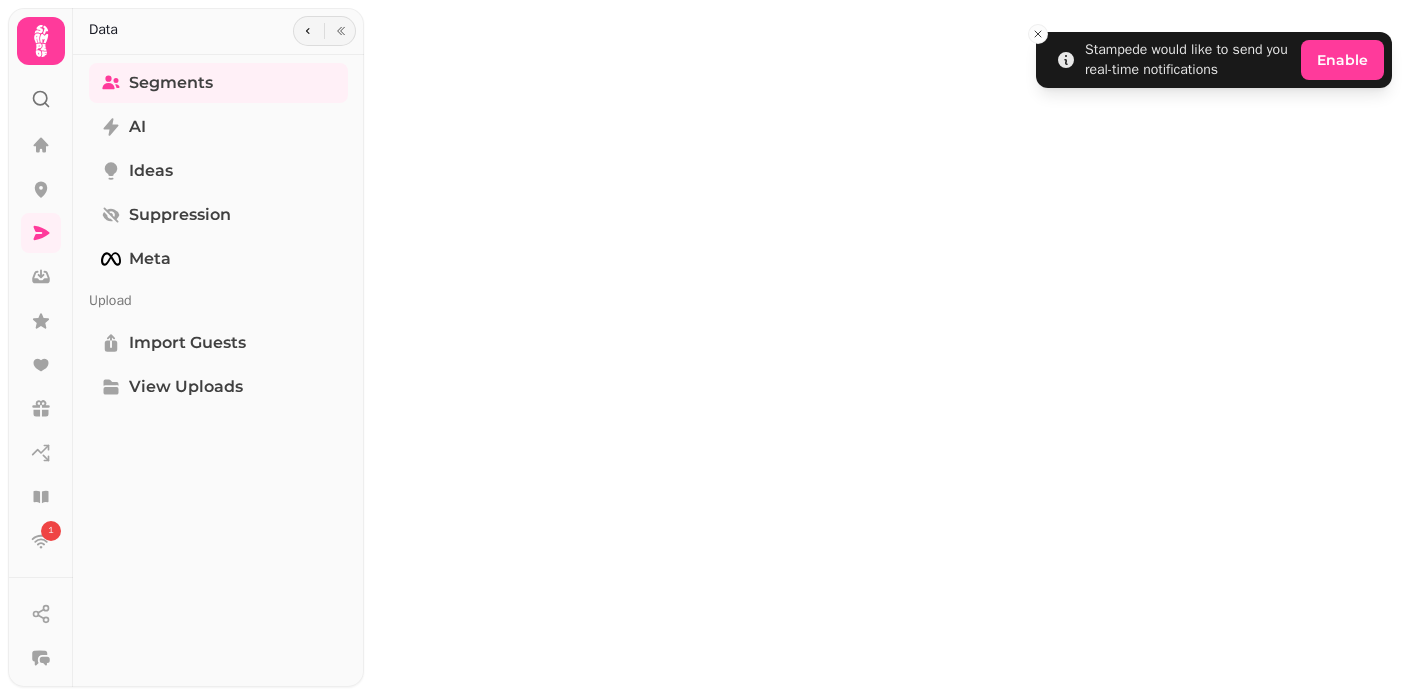 scroll, scrollTop: 0, scrollLeft: 0, axis: both 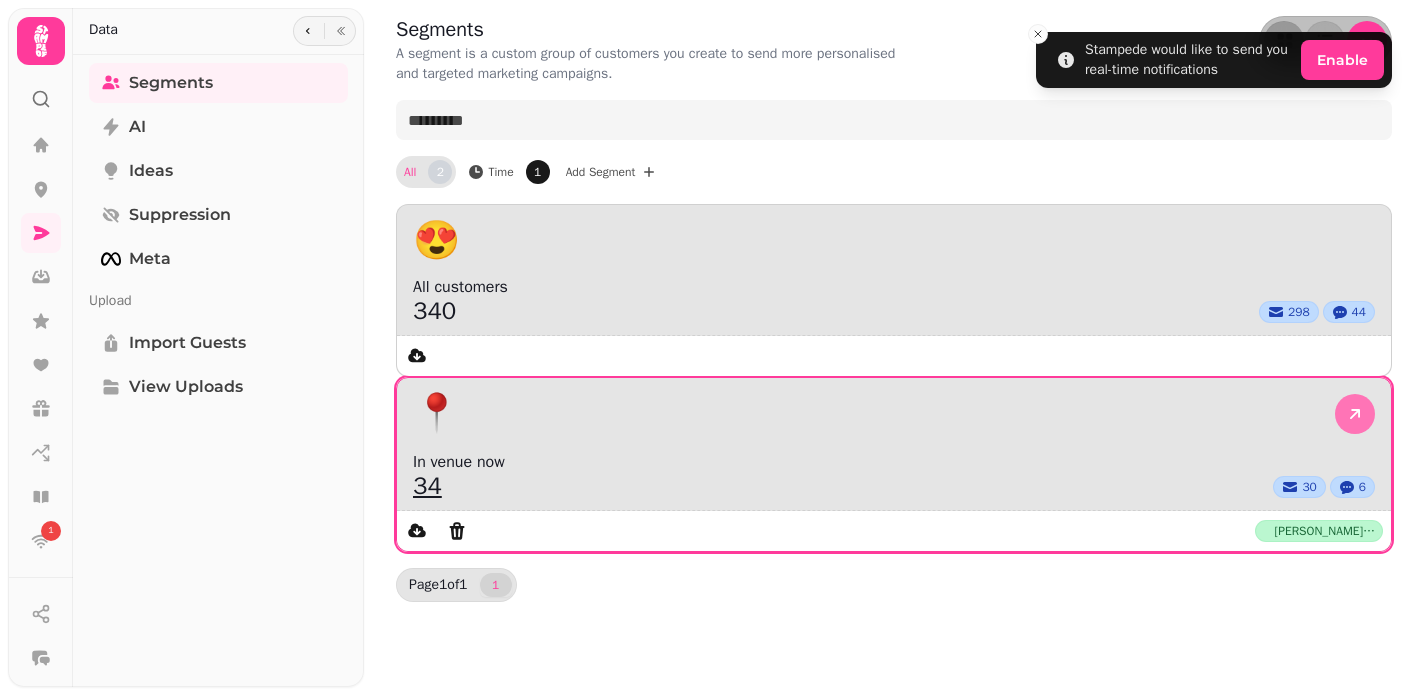 click 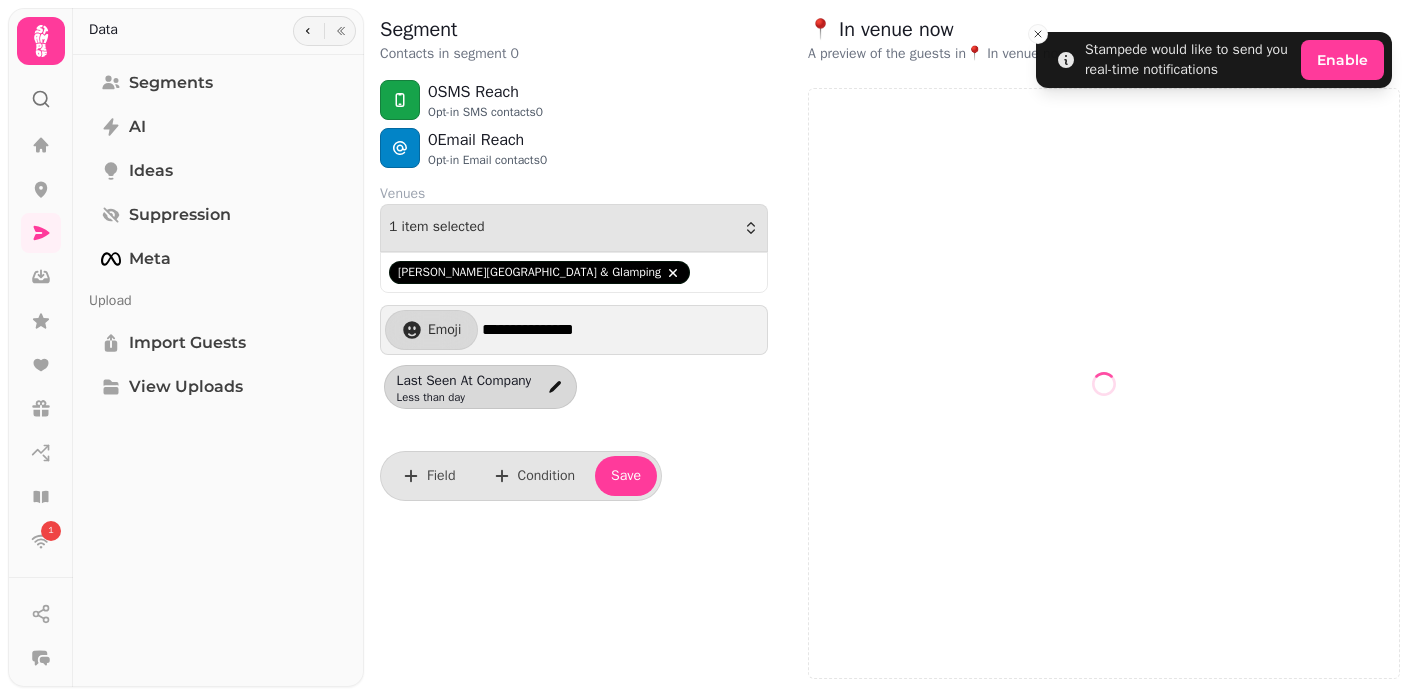 select on "**" 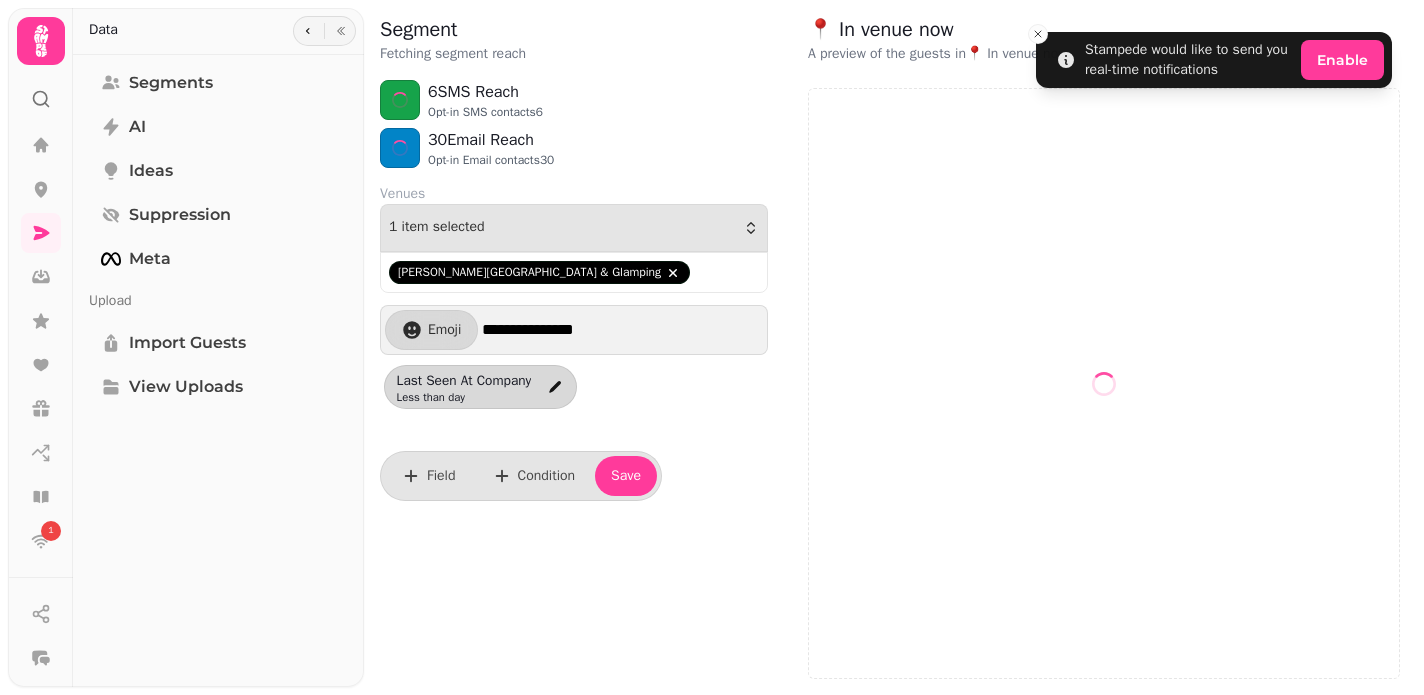 select on "**" 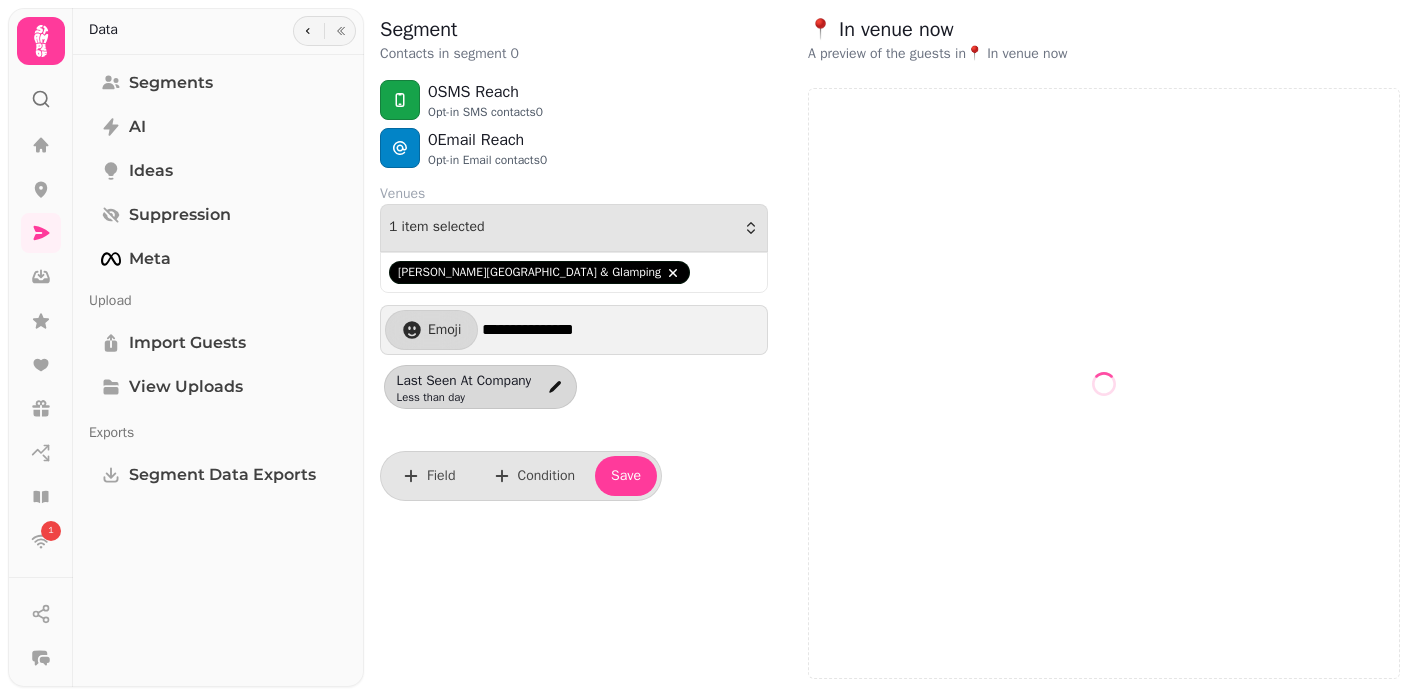 scroll, scrollTop: 0, scrollLeft: 0, axis: both 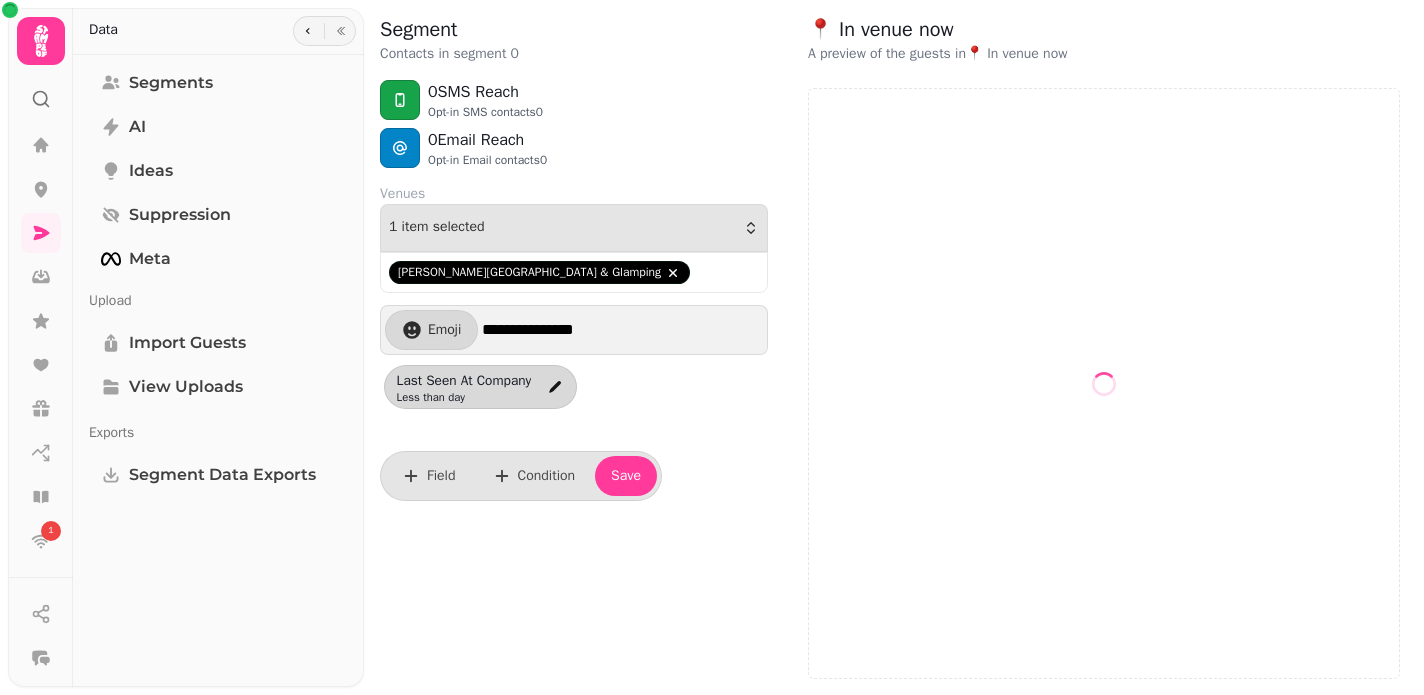 select on "**" 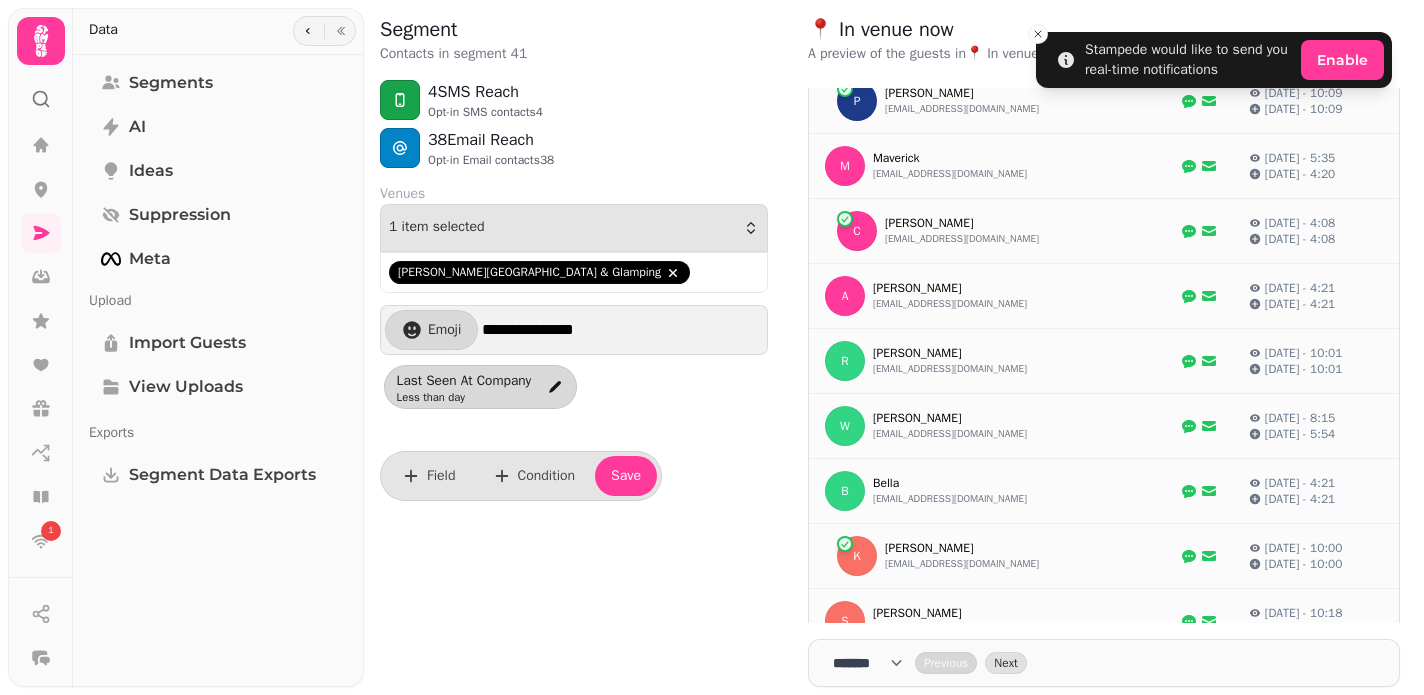 scroll, scrollTop: 0, scrollLeft: 0, axis: both 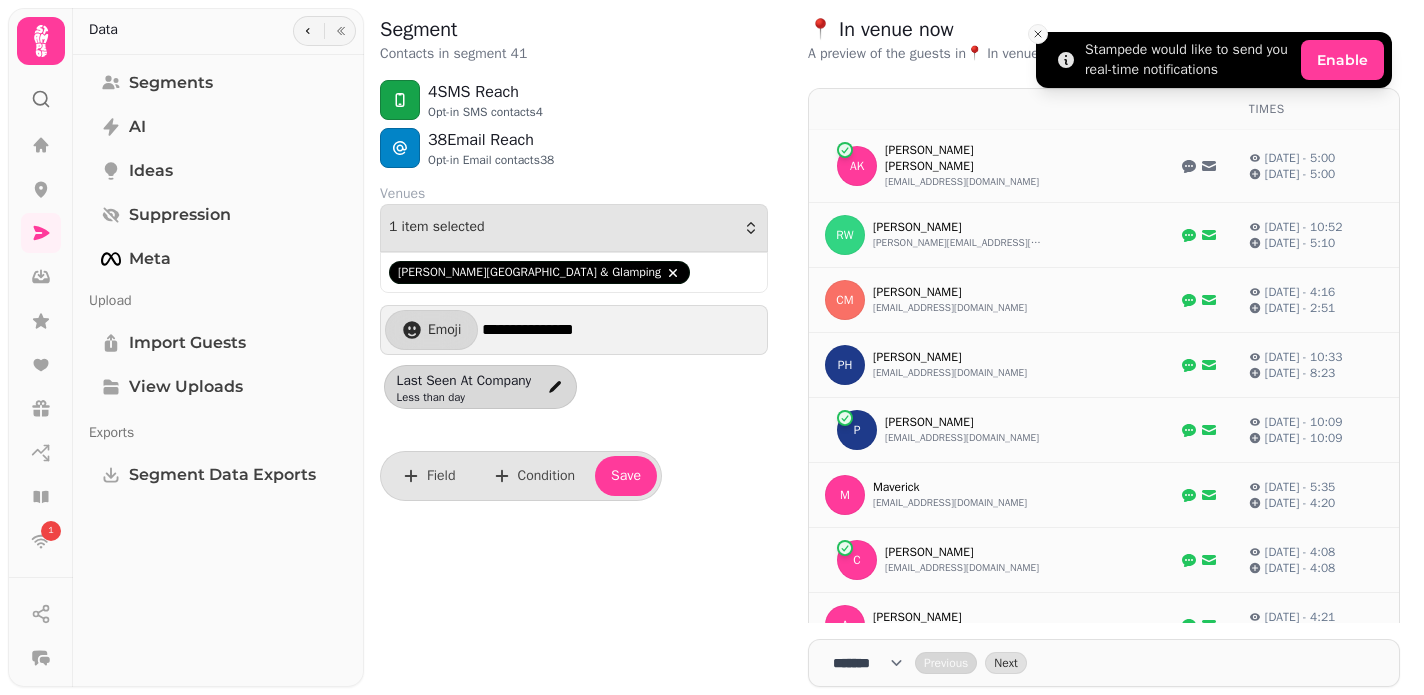 click 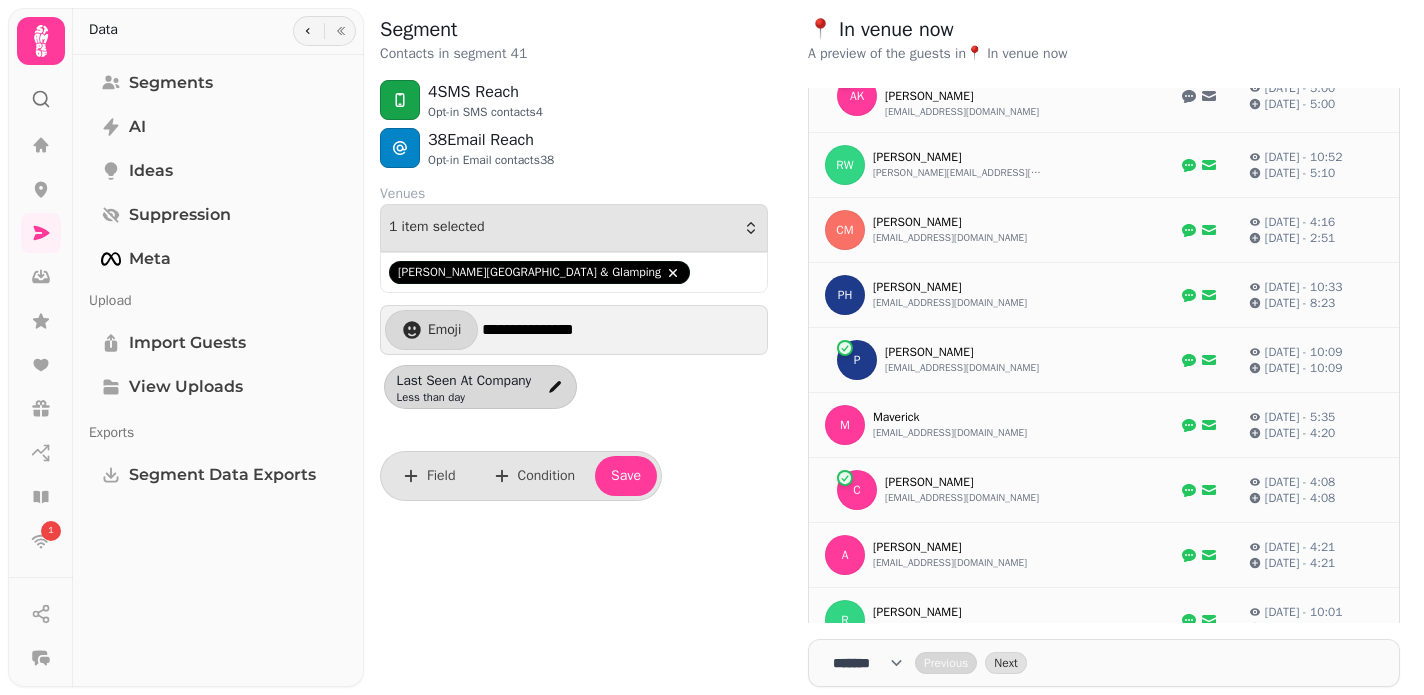 scroll, scrollTop: 0, scrollLeft: 0, axis: both 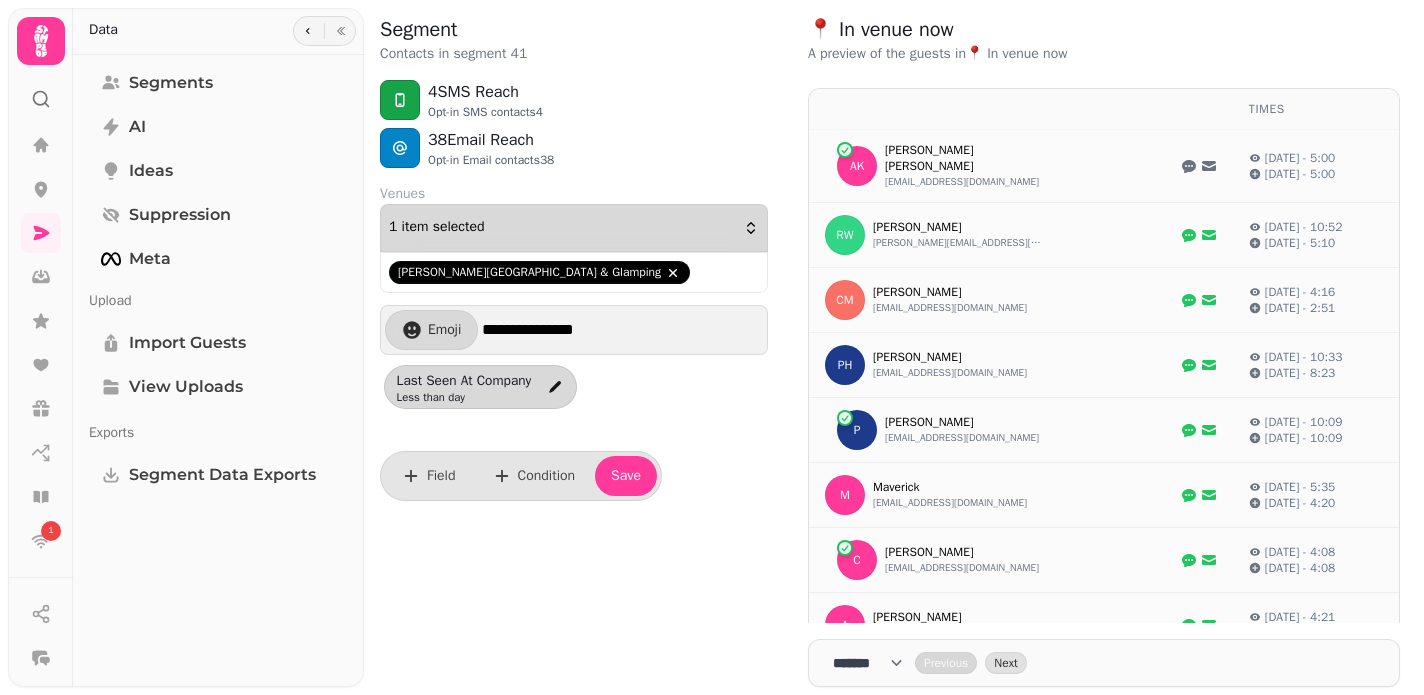 click on "1 item selected" at bounding box center (437, 228) 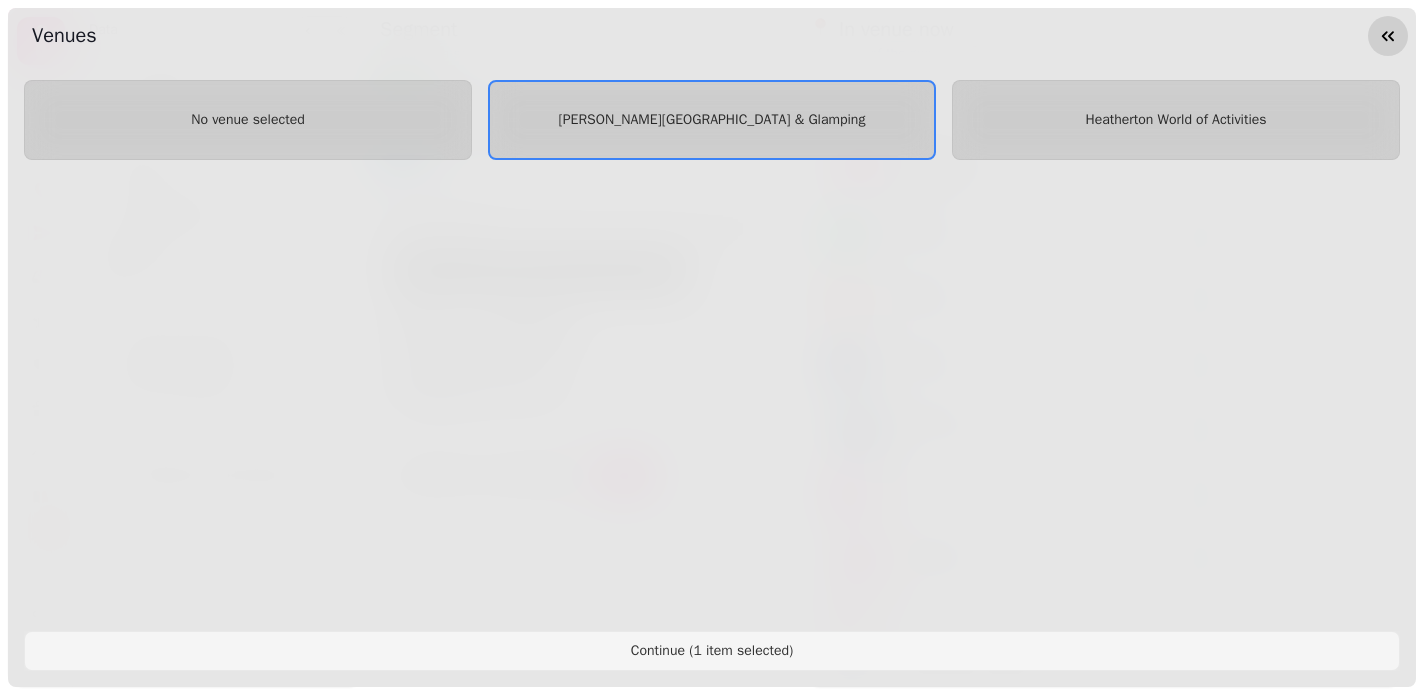 click 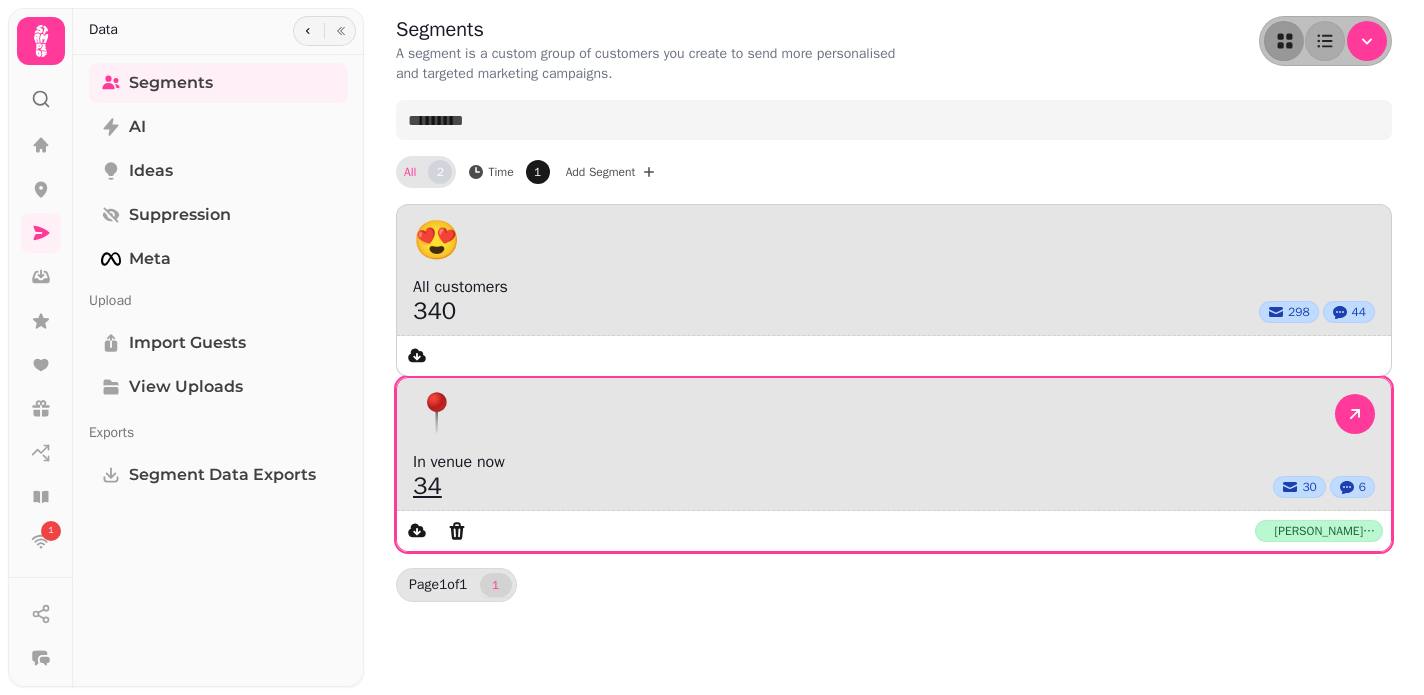 click on "In venue now" at bounding box center [894, 462] 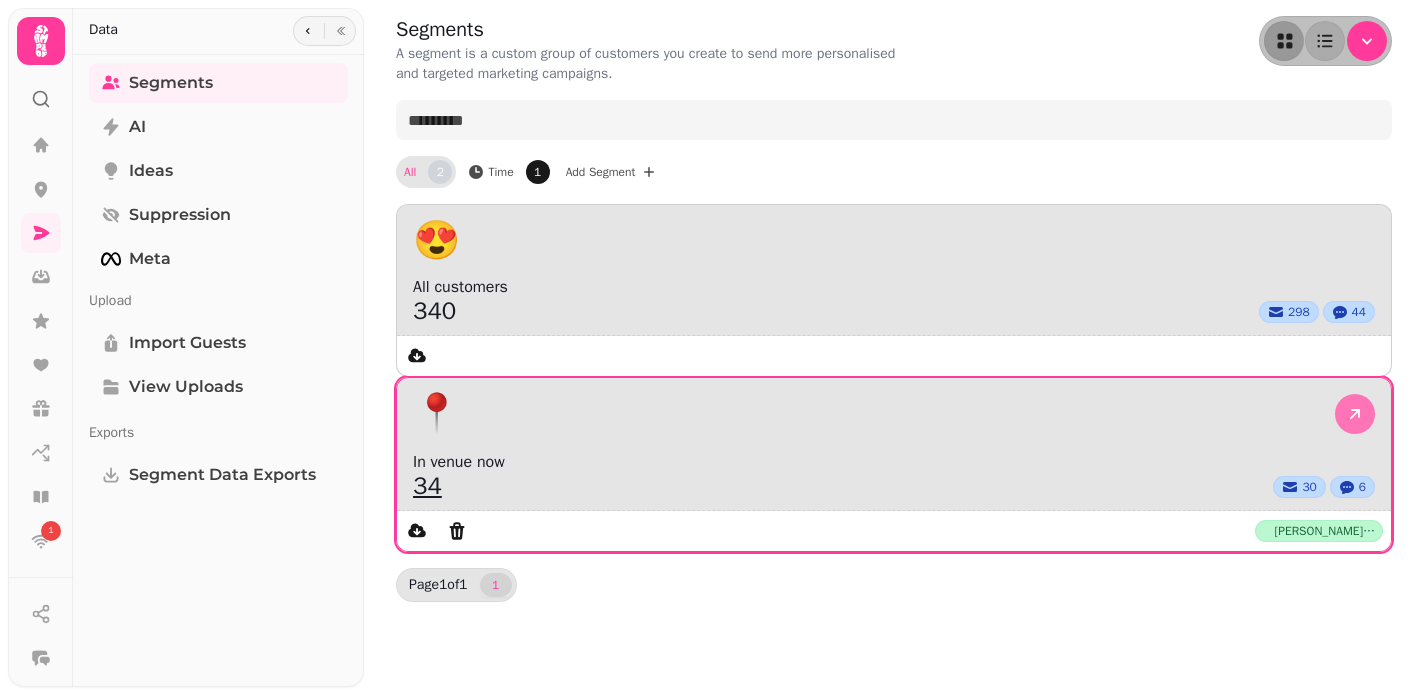 click 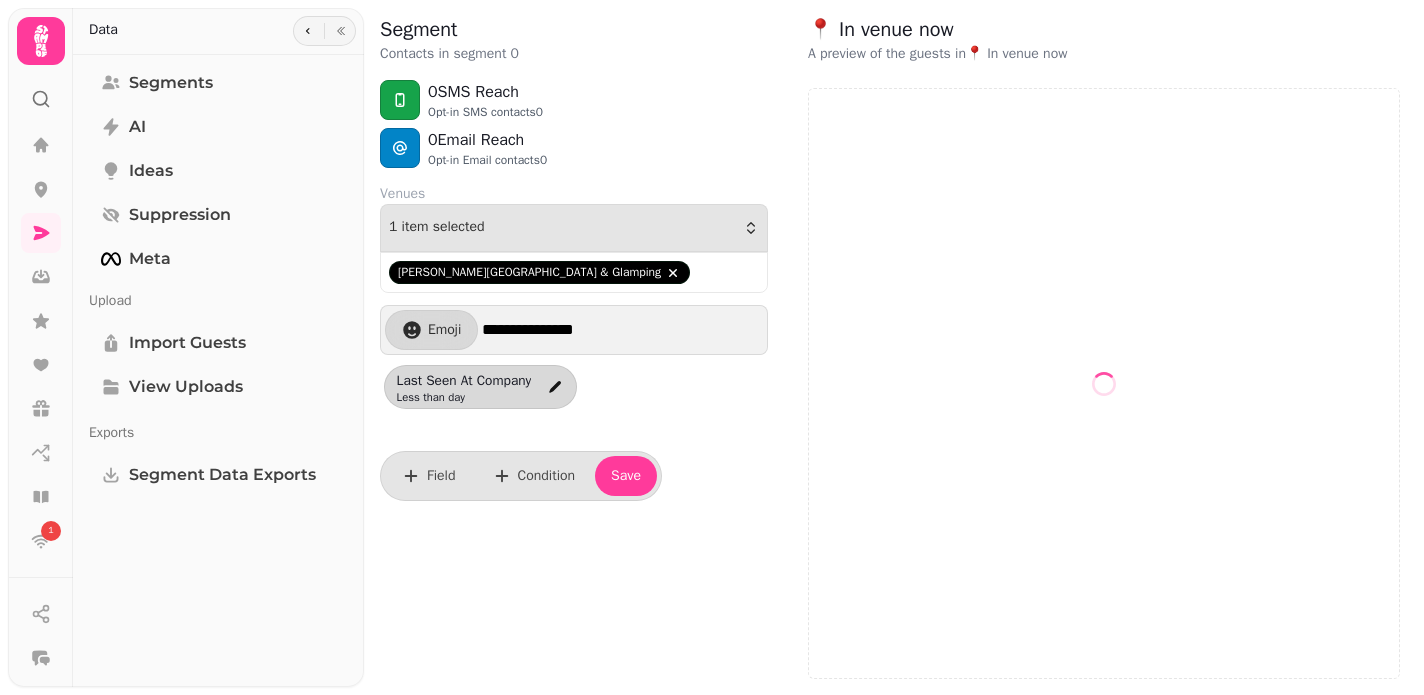 select on "**" 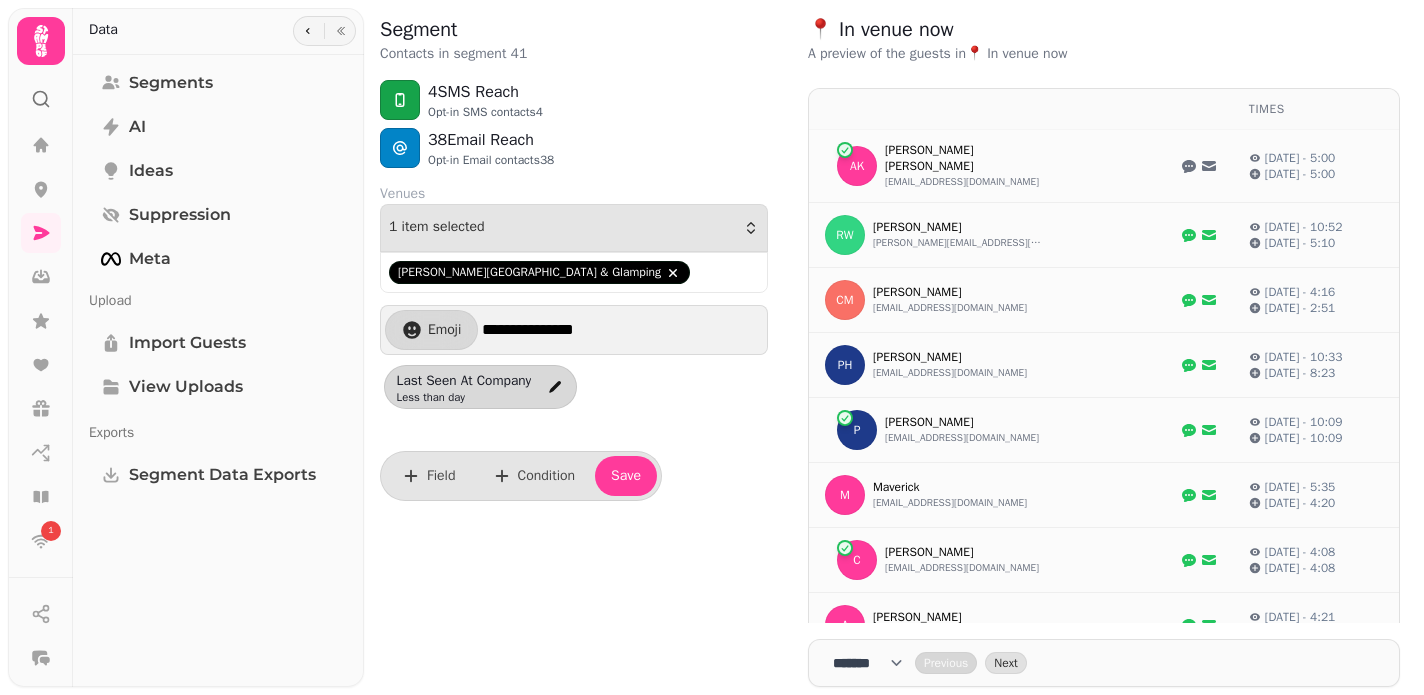 click on "**********" at bounding box center [622, 330] 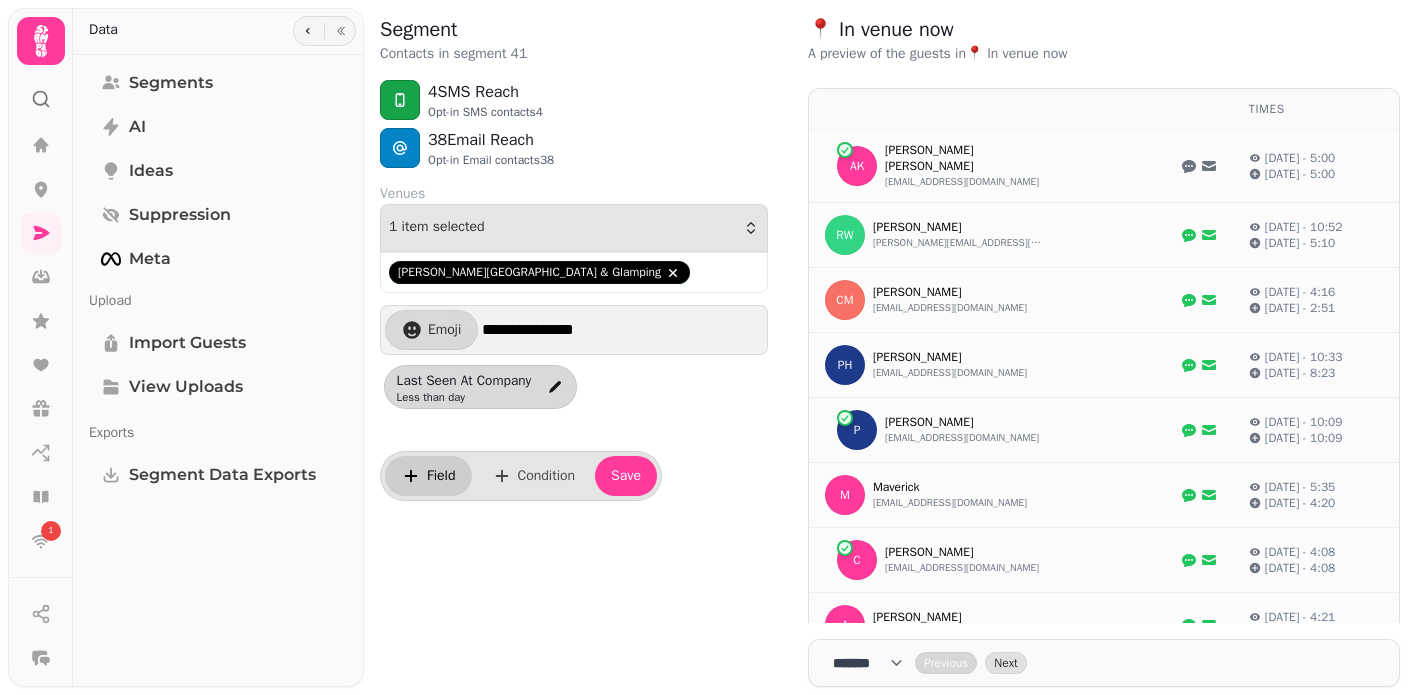 click on "Field" at bounding box center (441, 476) 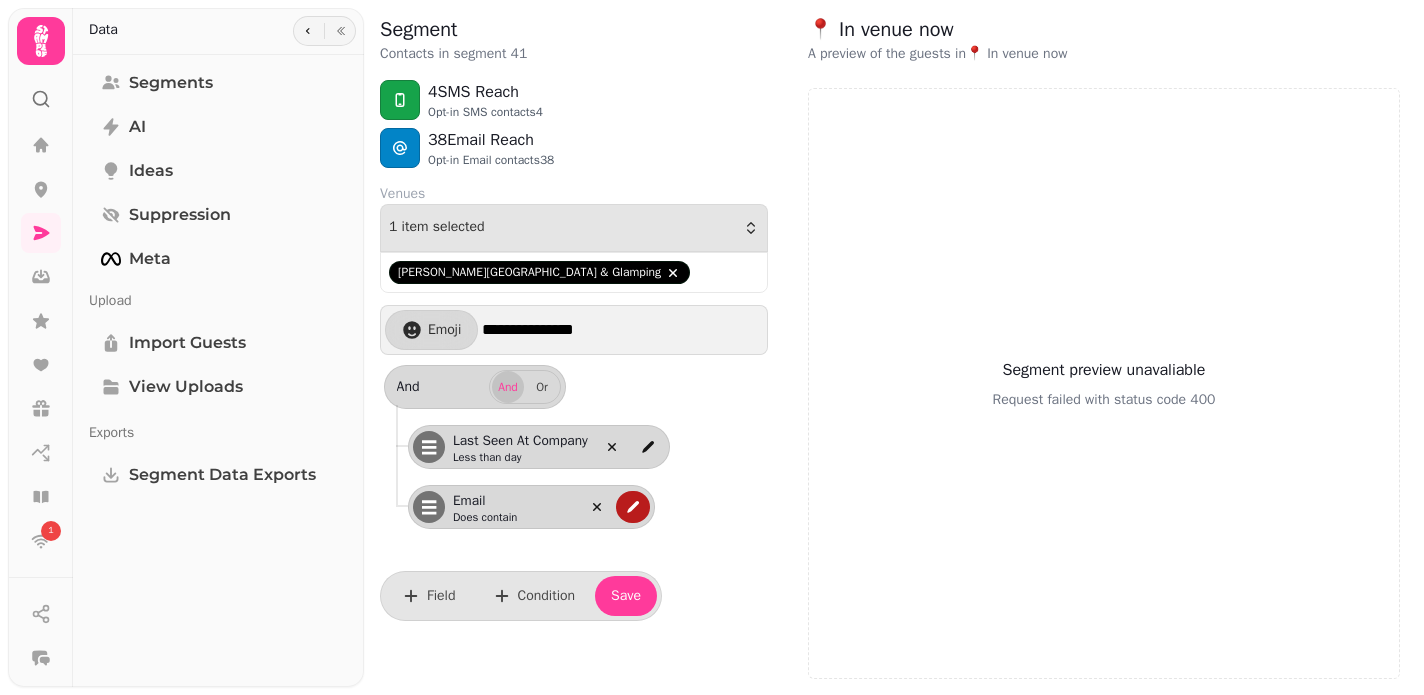 click 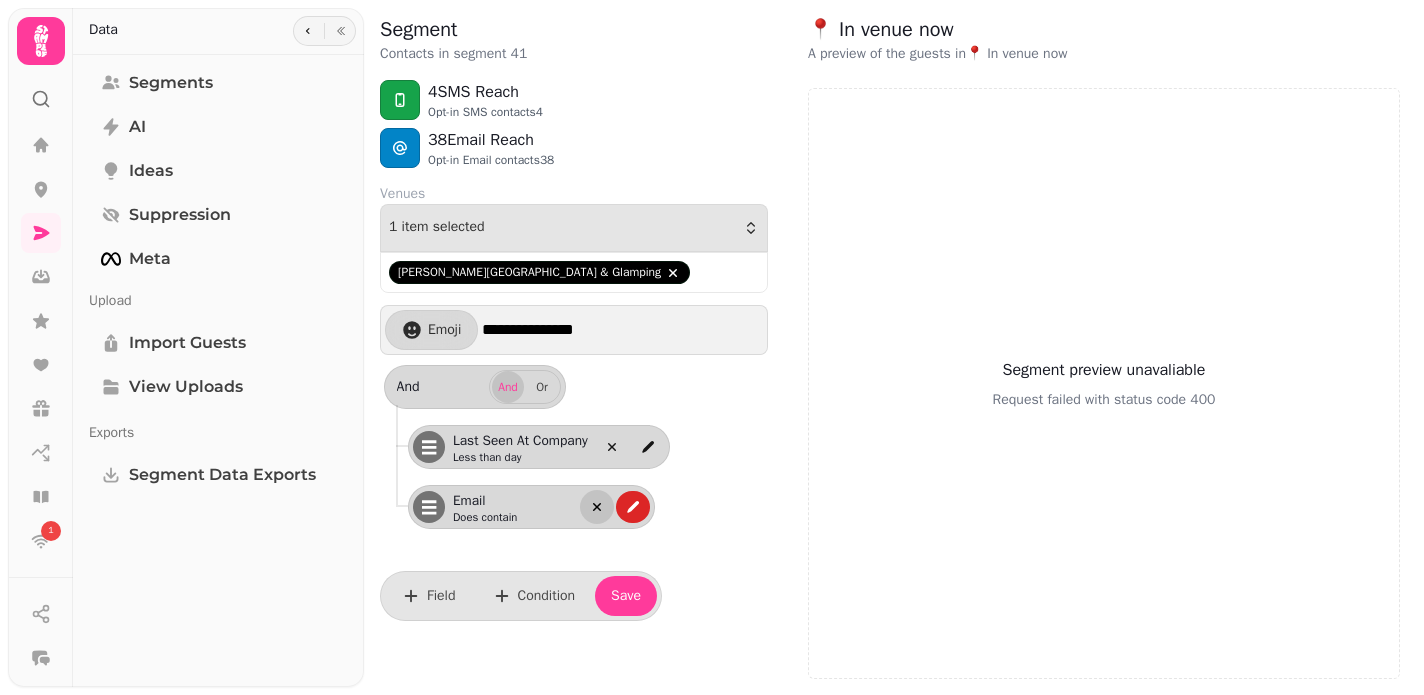 click 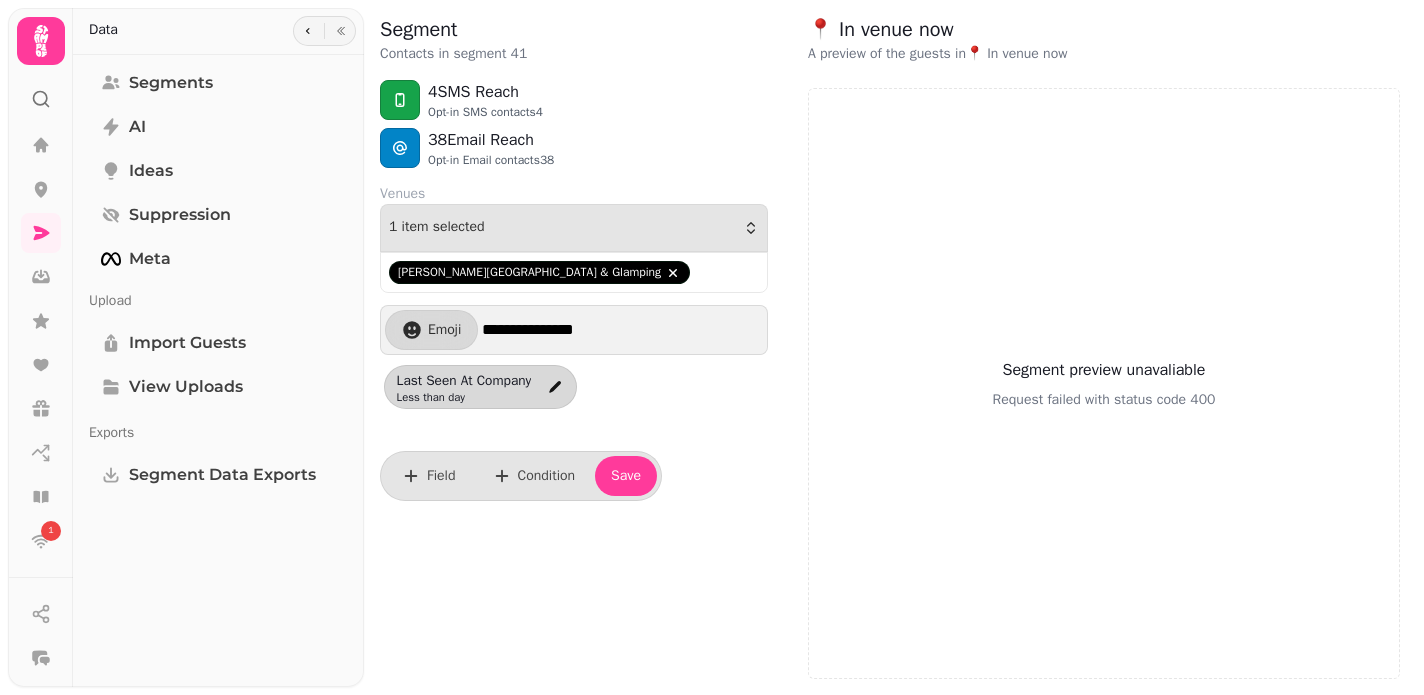select on "**" 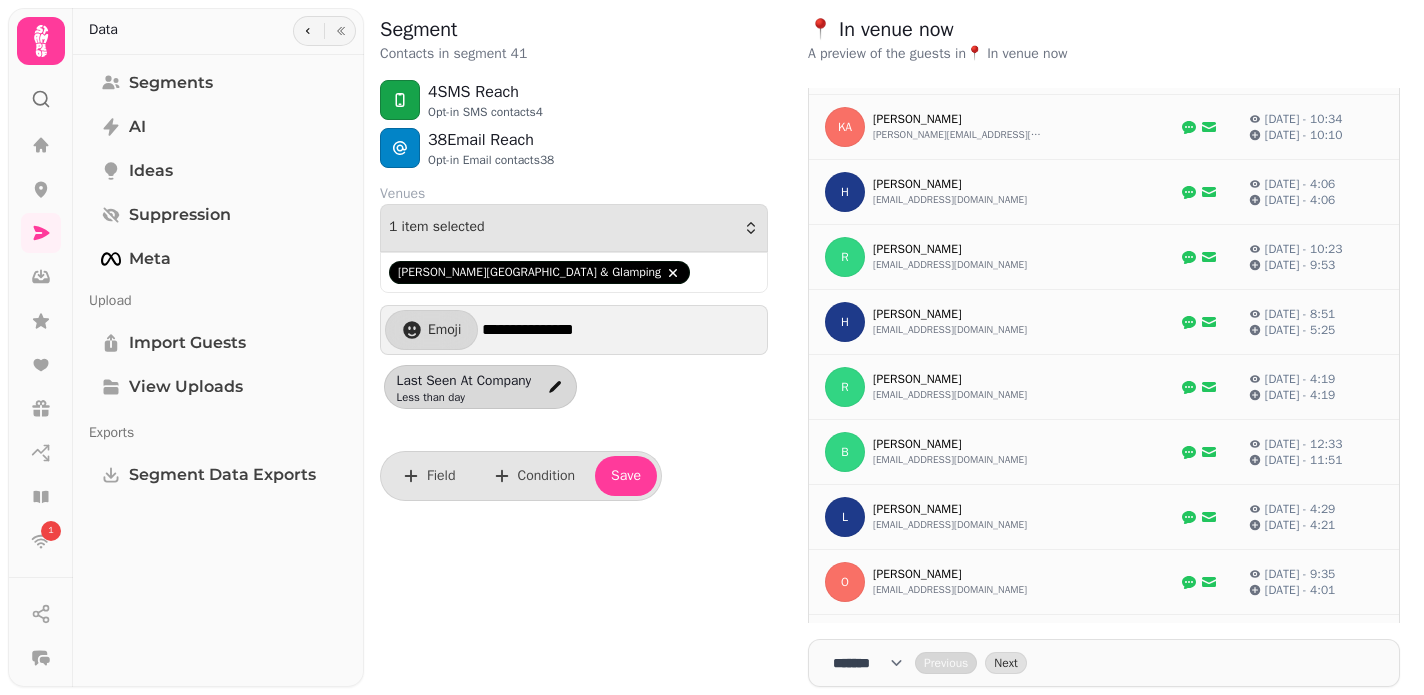 scroll, scrollTop: 1132, scrollLeft: 0, axis: vertical 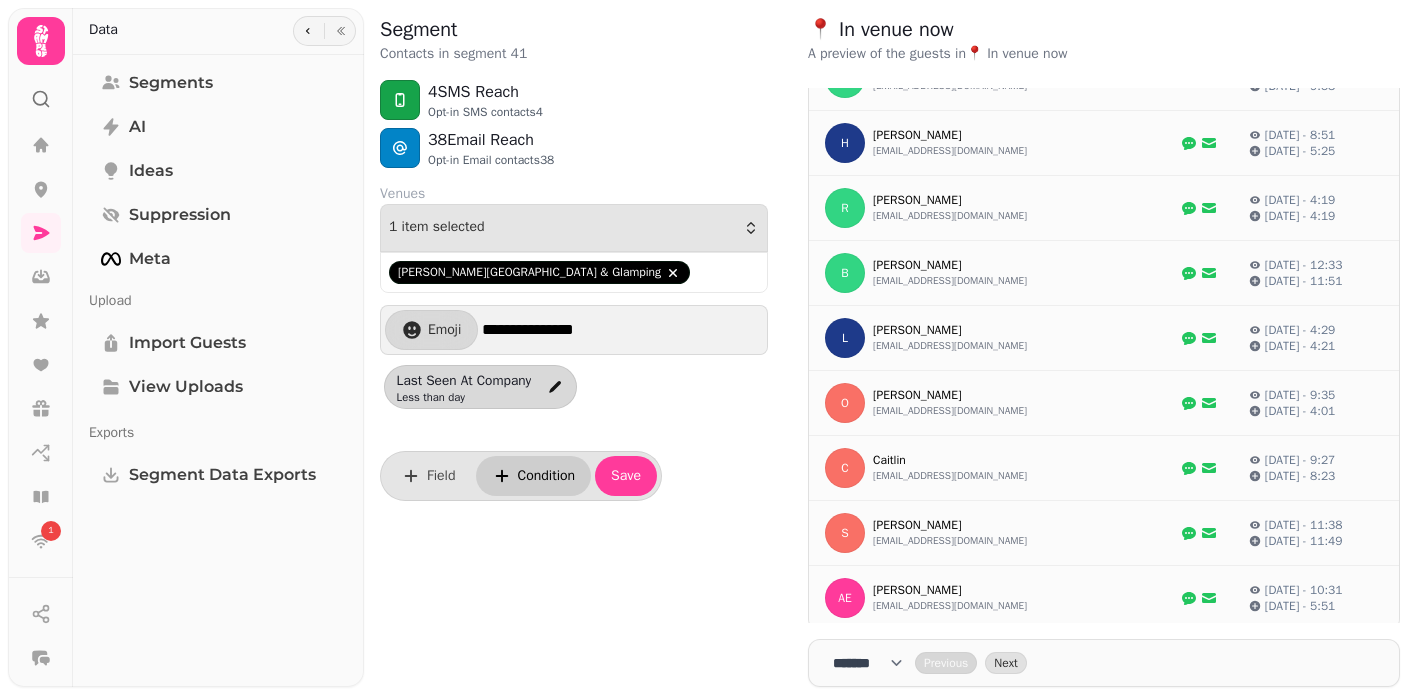 click on "Condition" at bounding box center (547, 476) 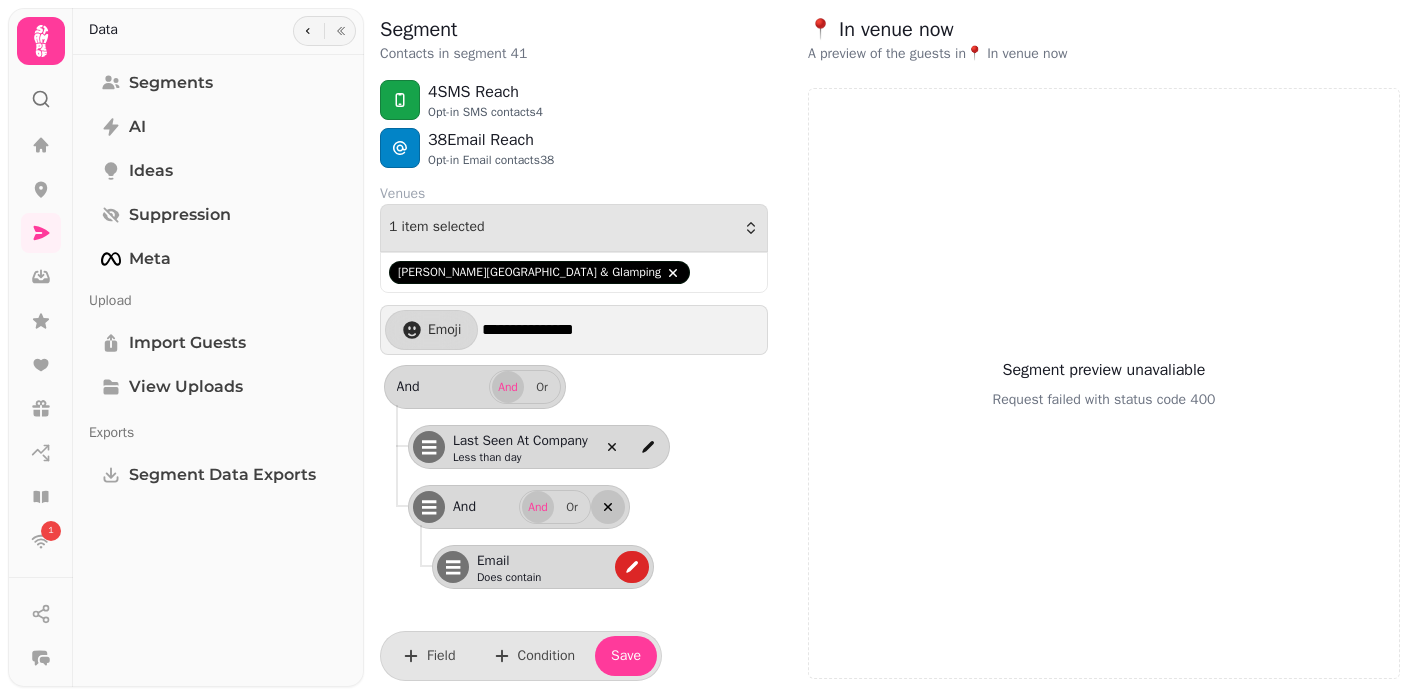 click 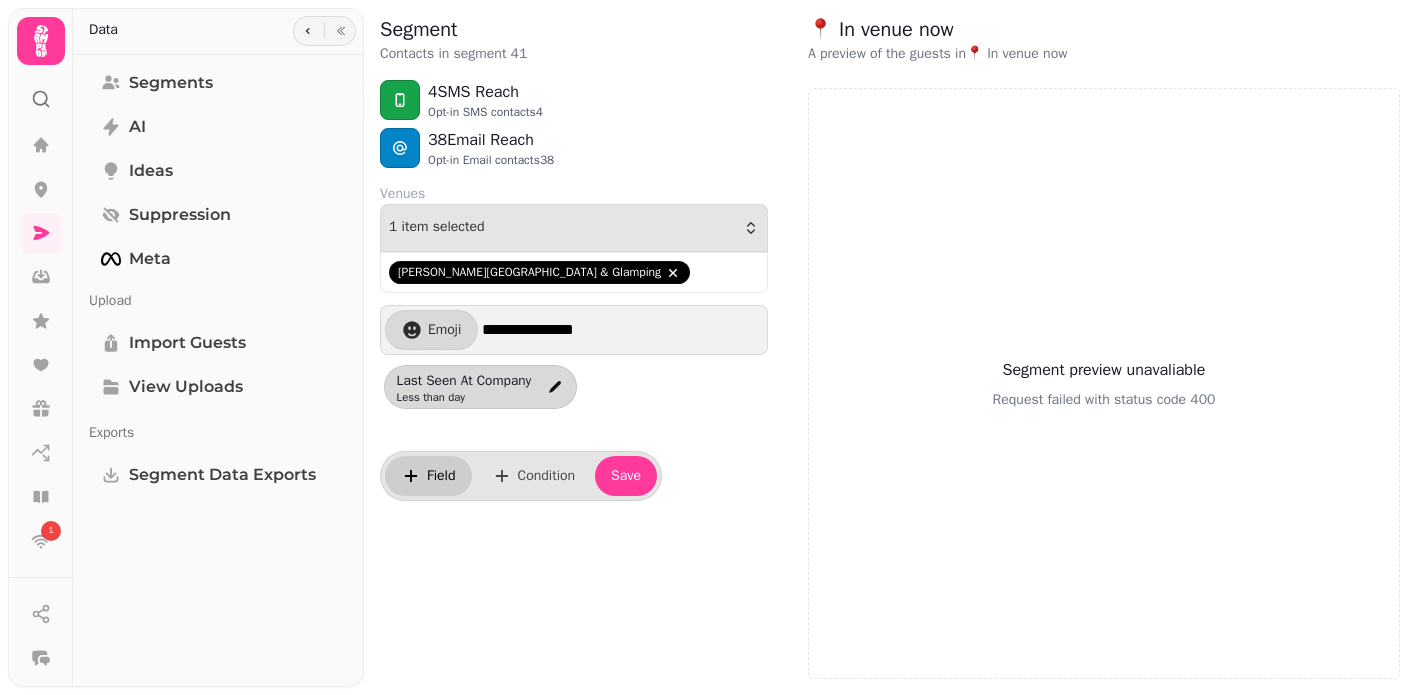 click on "Field" at bounding box center [428, 476] 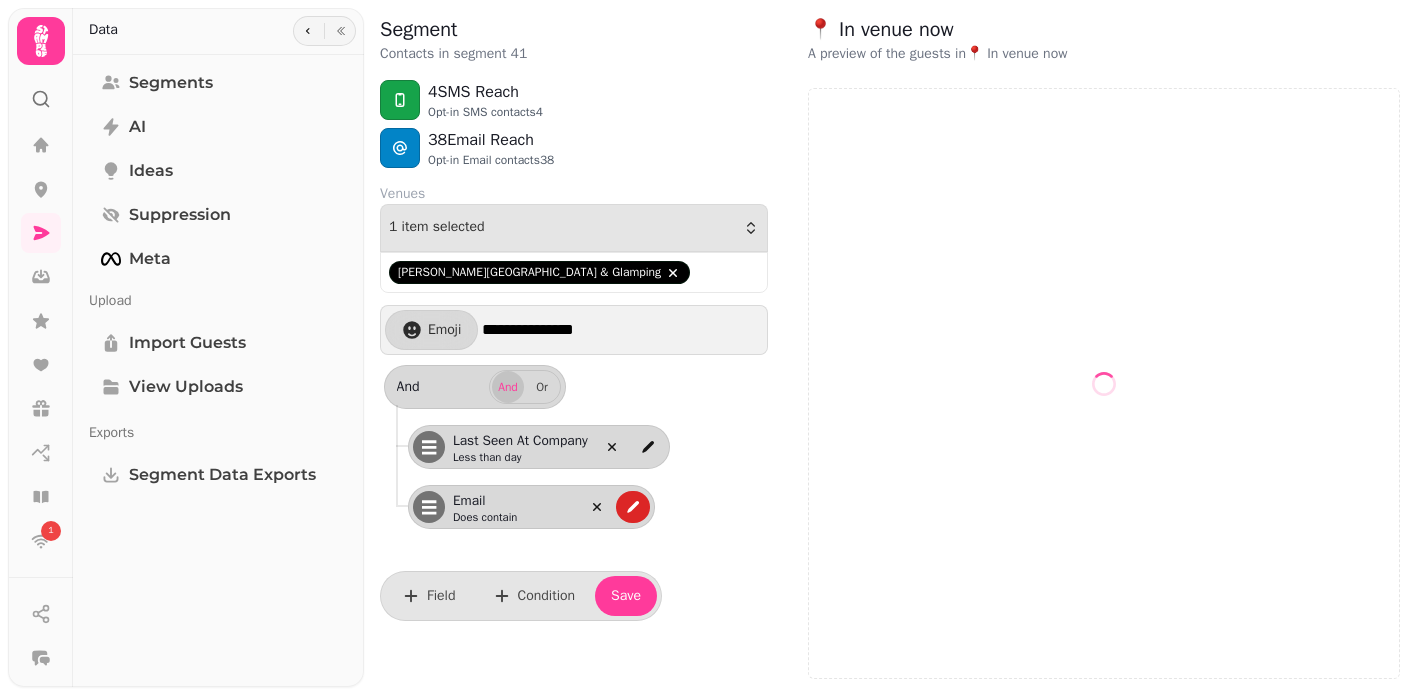 click on "Email" at bounding box center (513, 501) 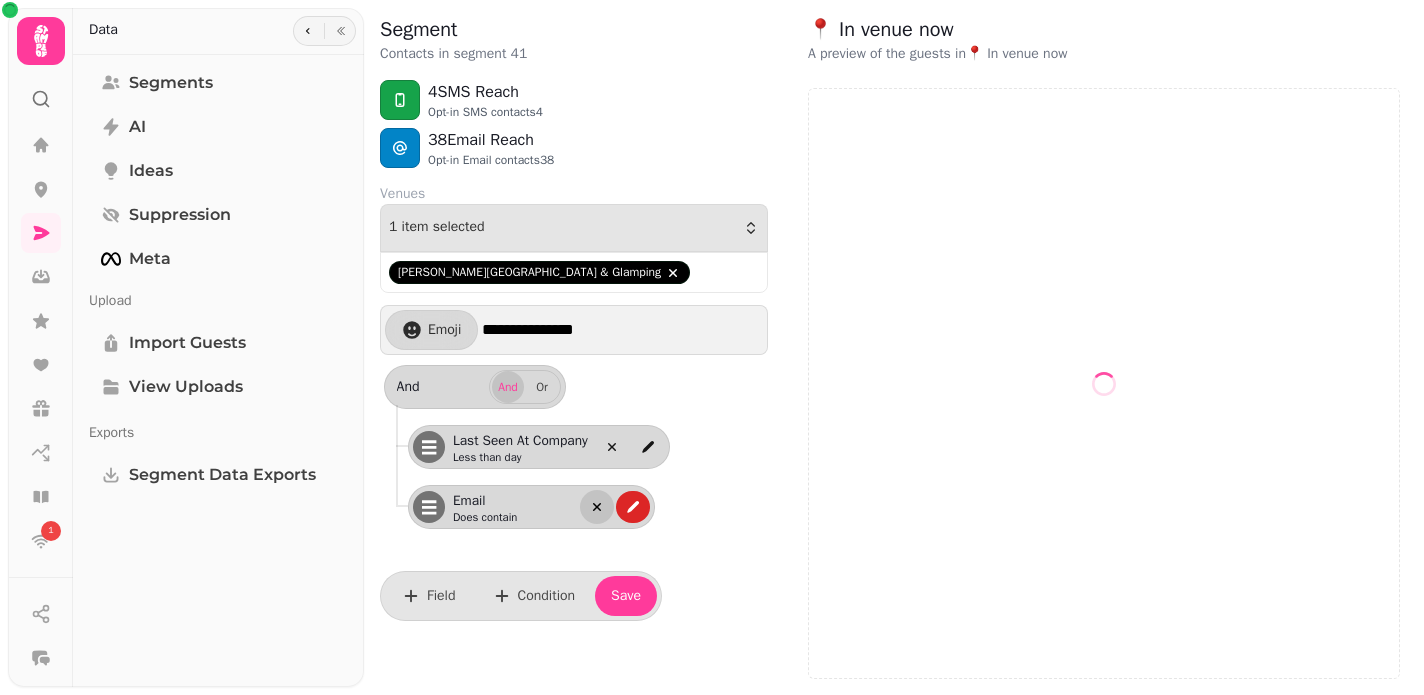 click 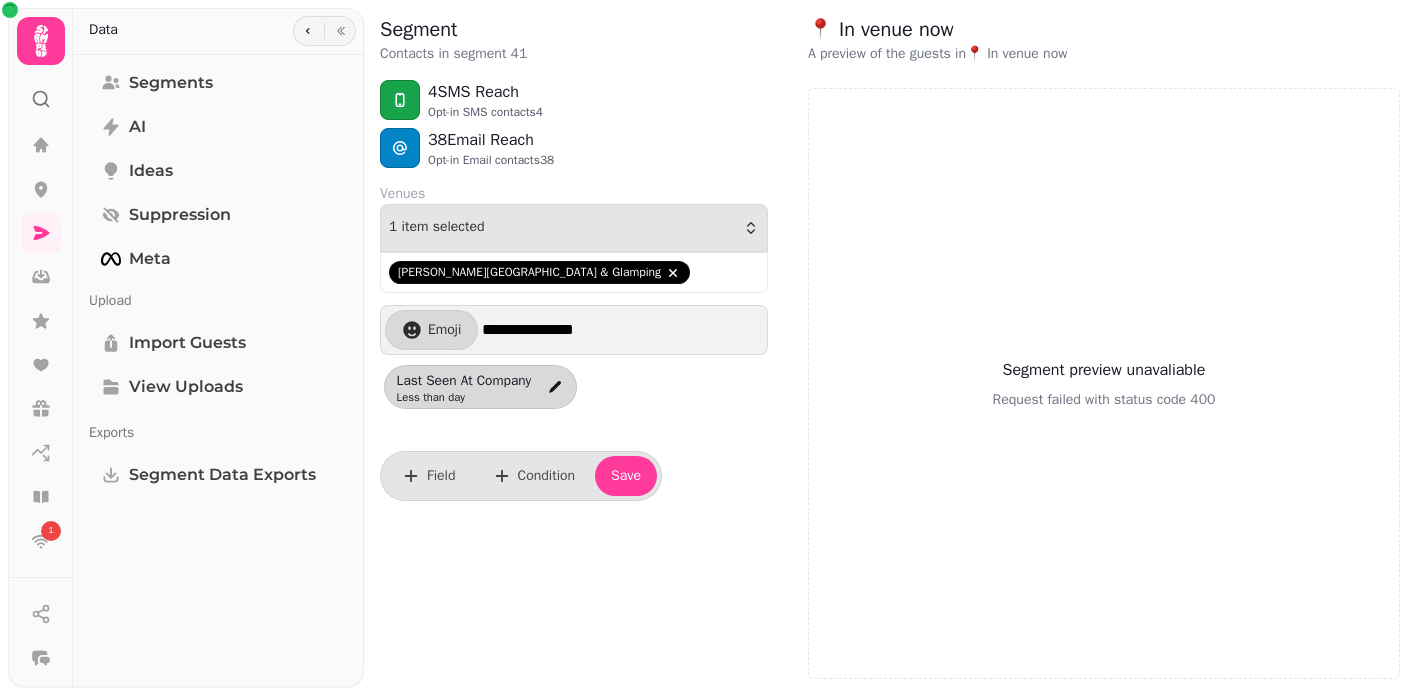 select on "**" 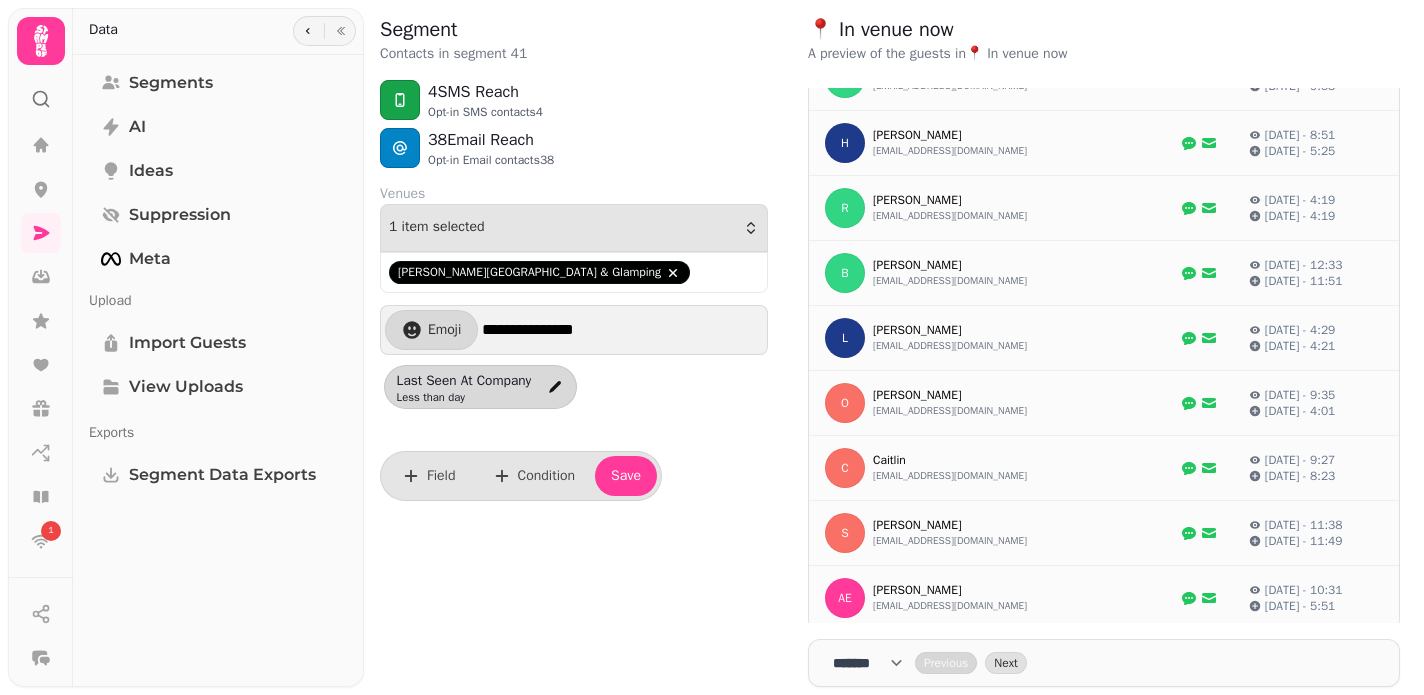scroll, scrollTop: 0, scrollLeft: 0, axis: both 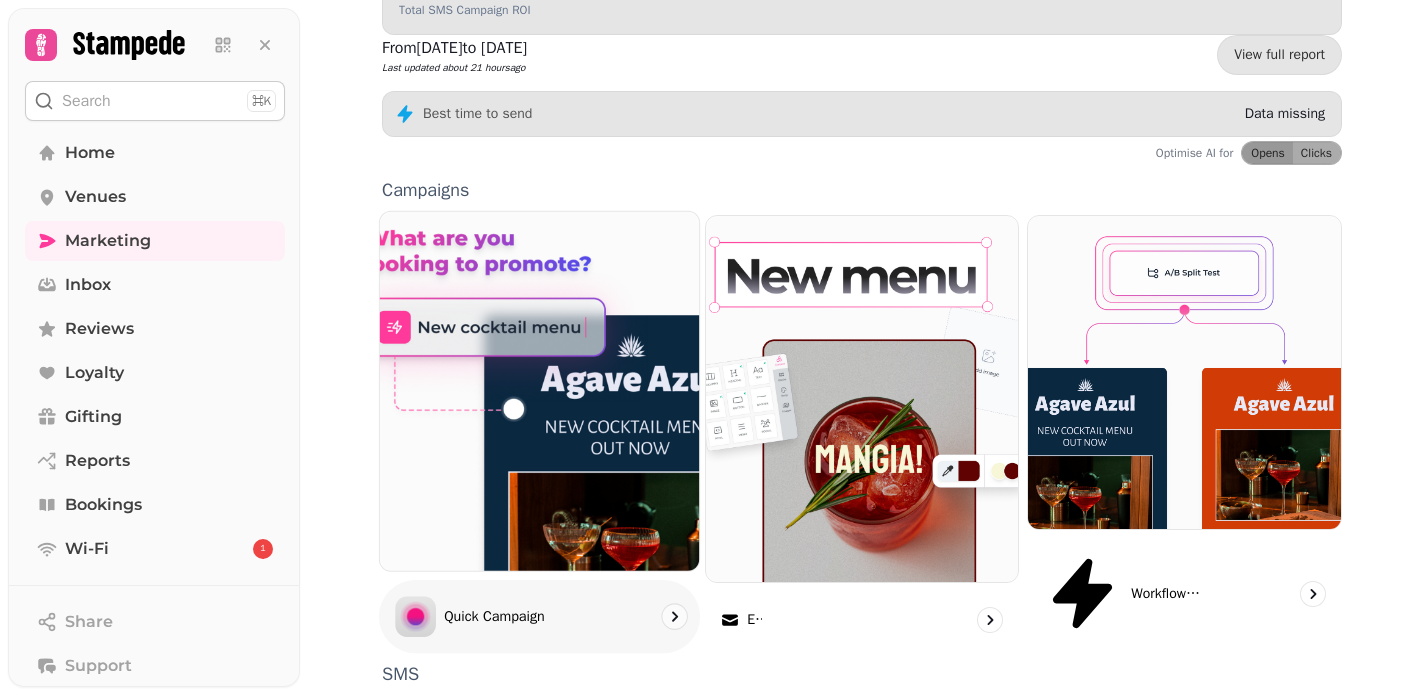 click on "Quick Campaign" at bounding box center (470, 617) 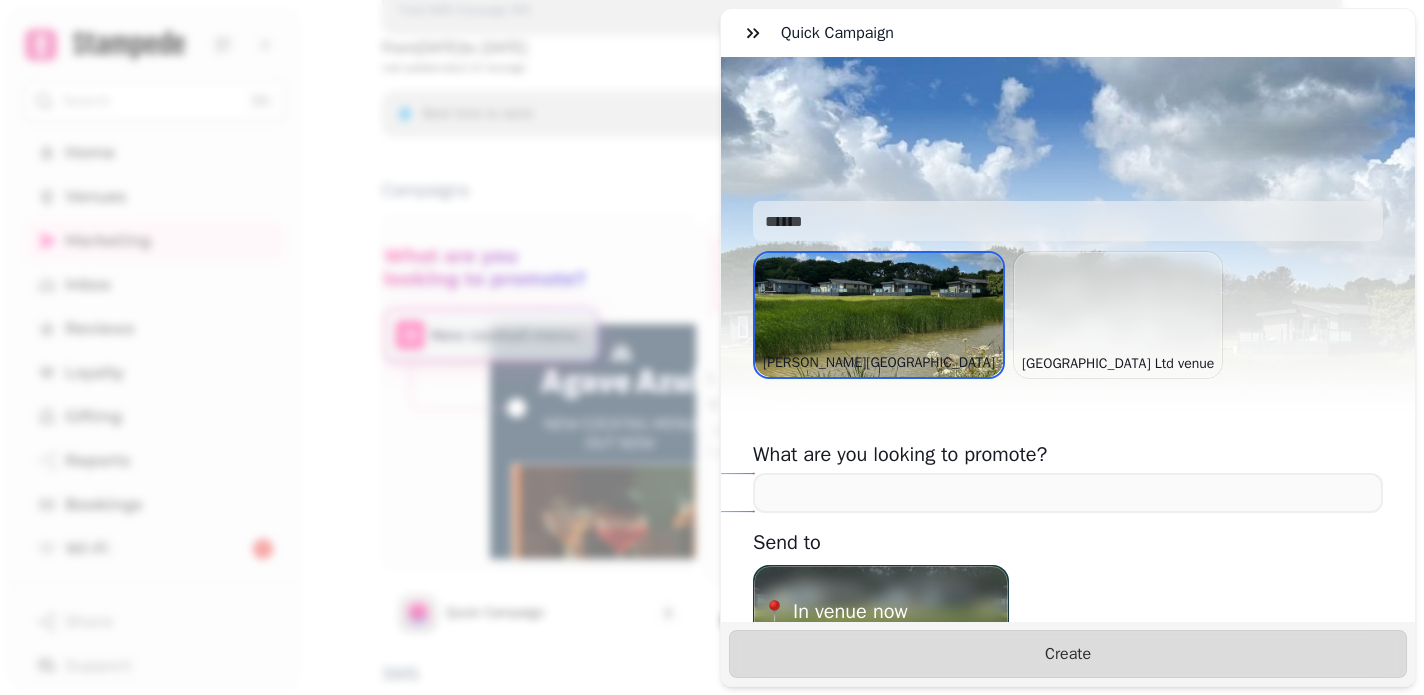 click at bounding box center (1118, 315) 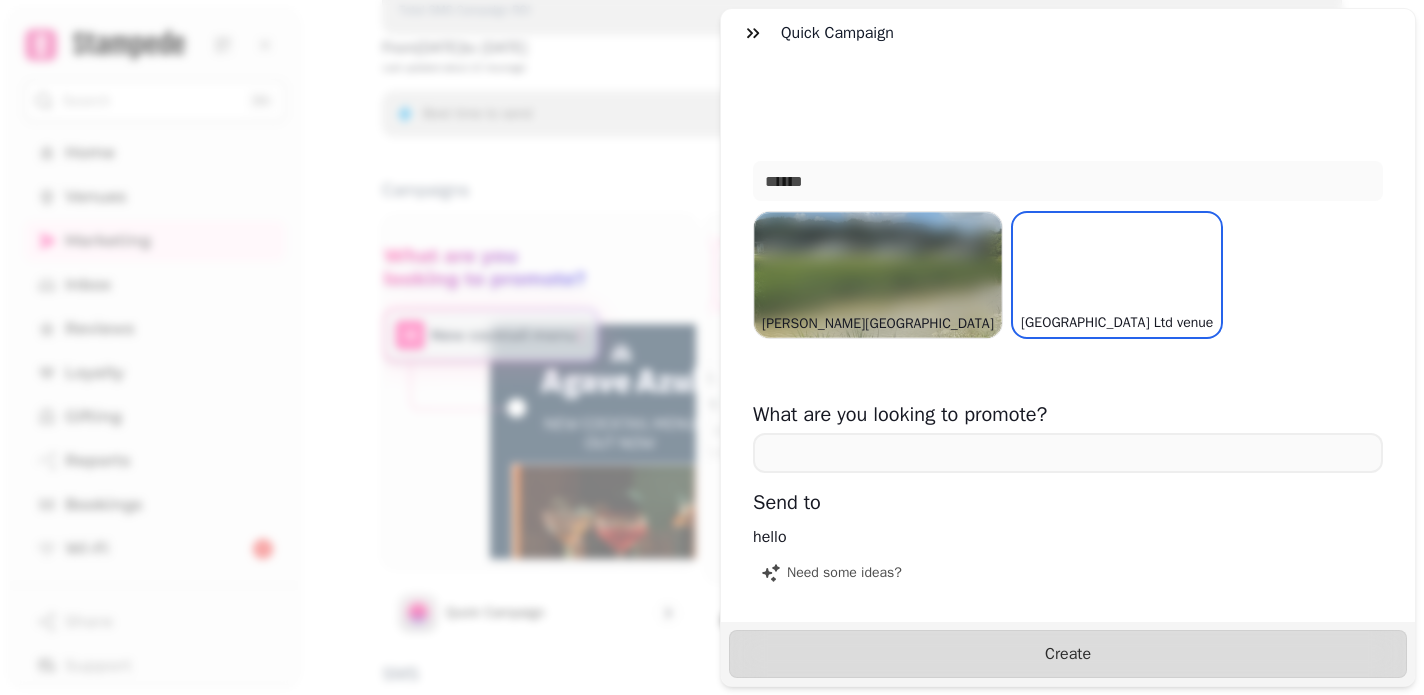 click at bounding box center [878, 275] 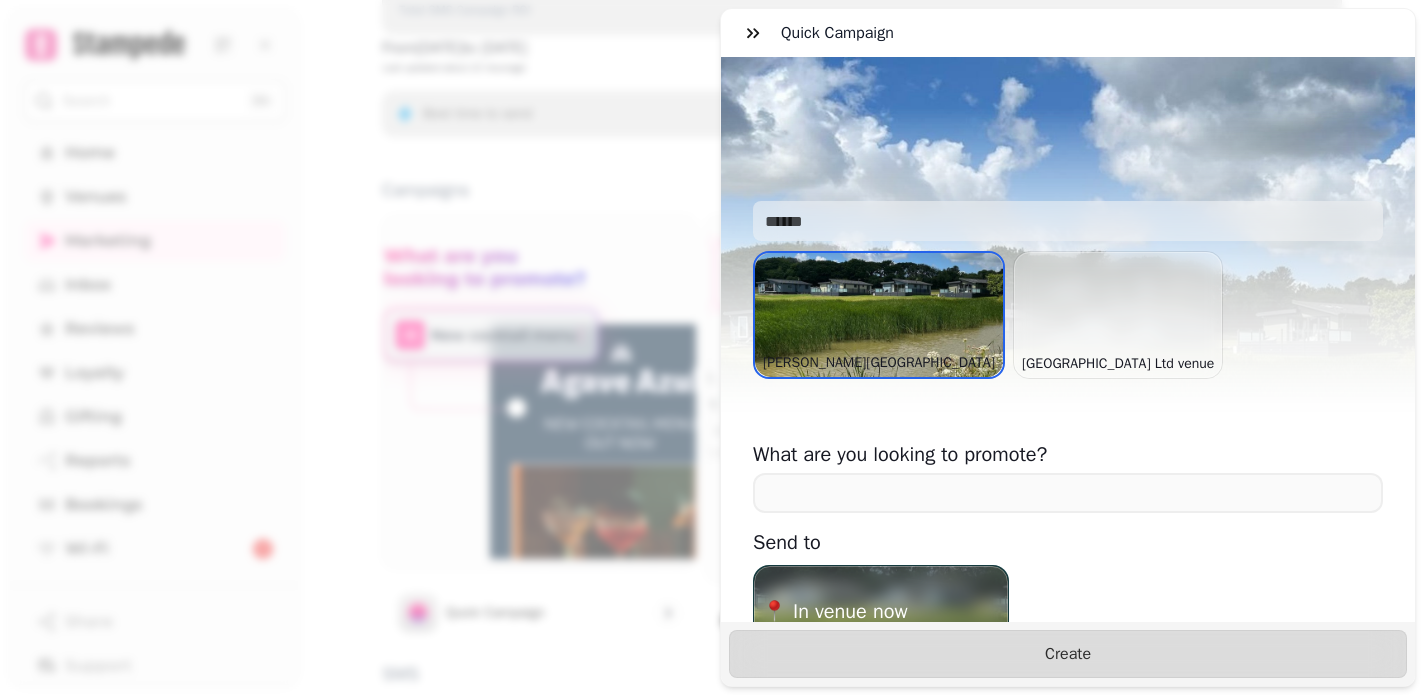 scroll, scrollTop: 151, scrollLeft: 0, axis: vertical 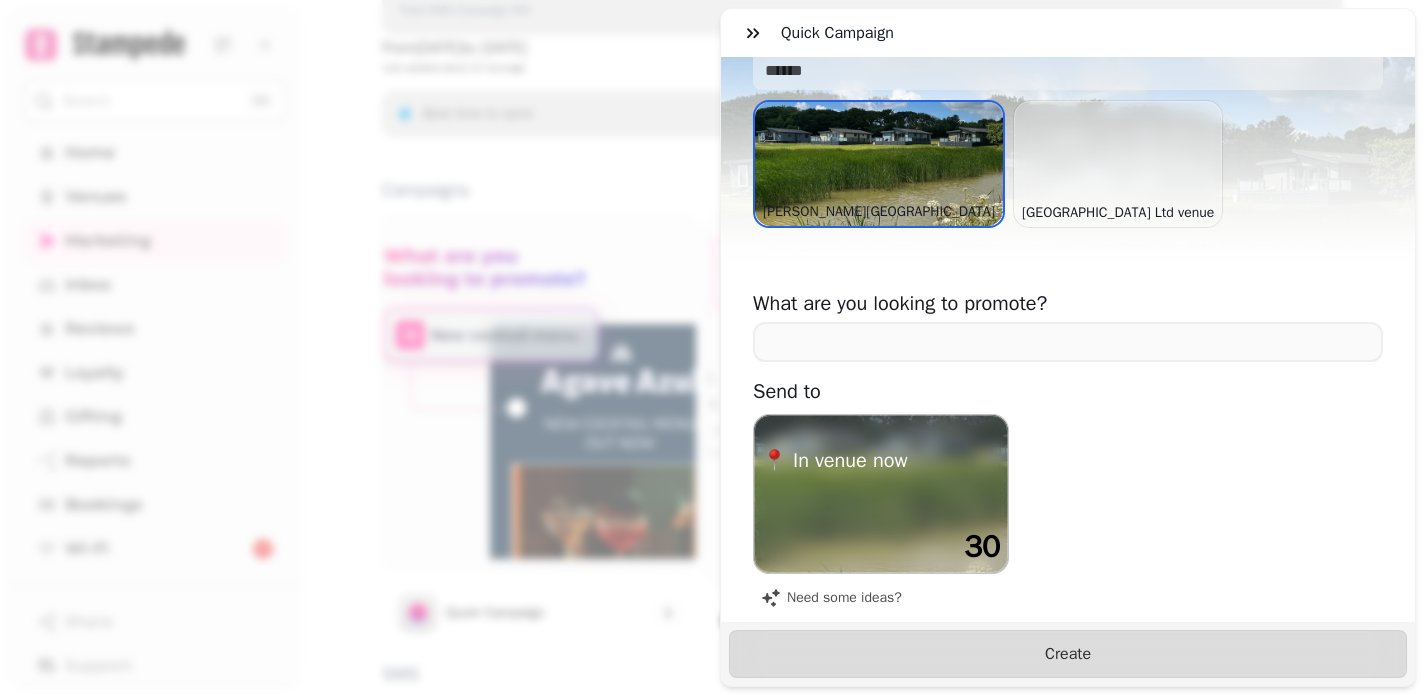 click at bounding box center [881, 494] 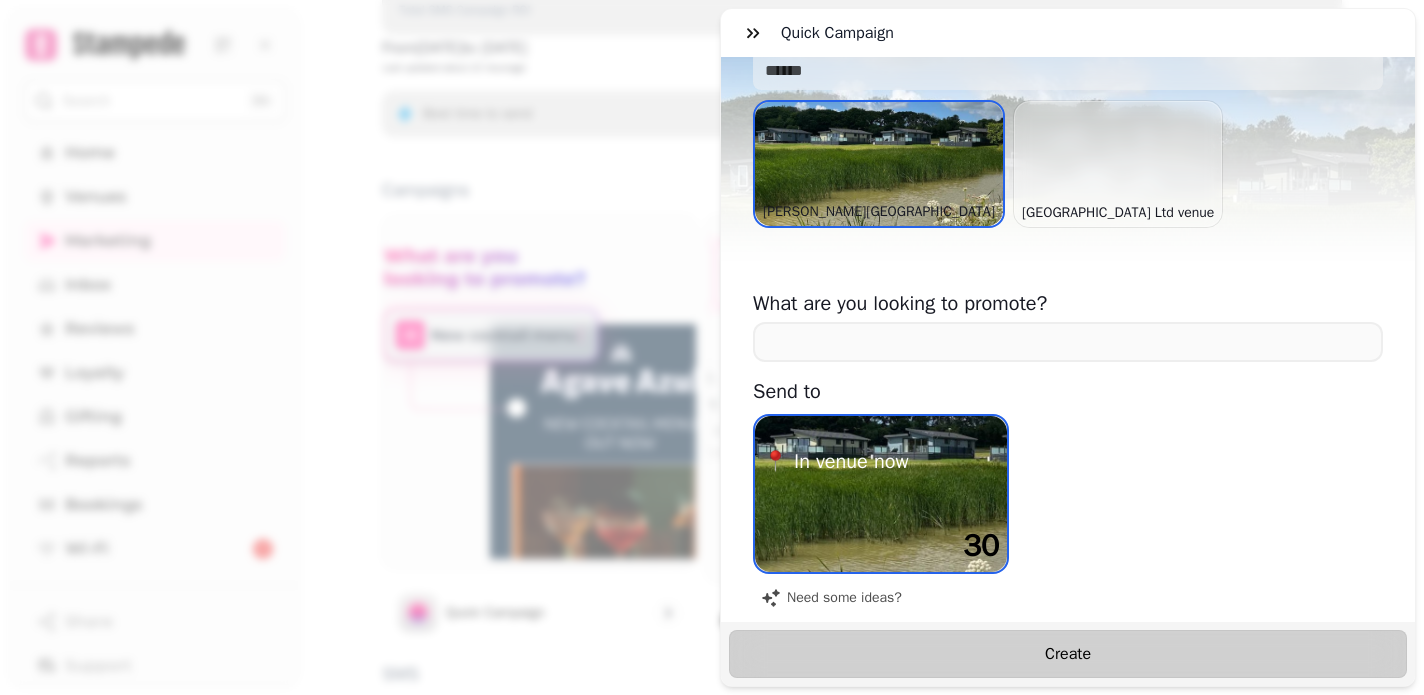 click on "Create" at bounding box center (1068, 654) 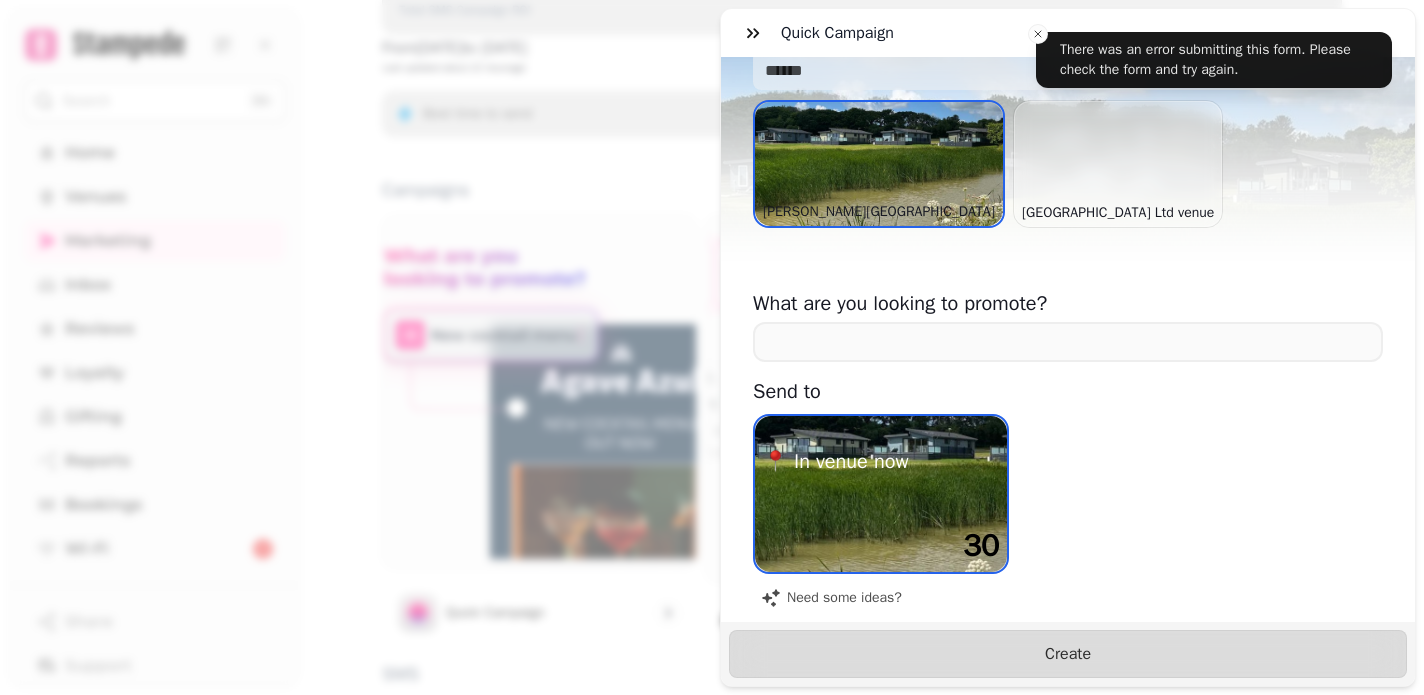 click on "Send to 📍 In venue now 30 Need some ideas?" at bounding box center (1068, 496) 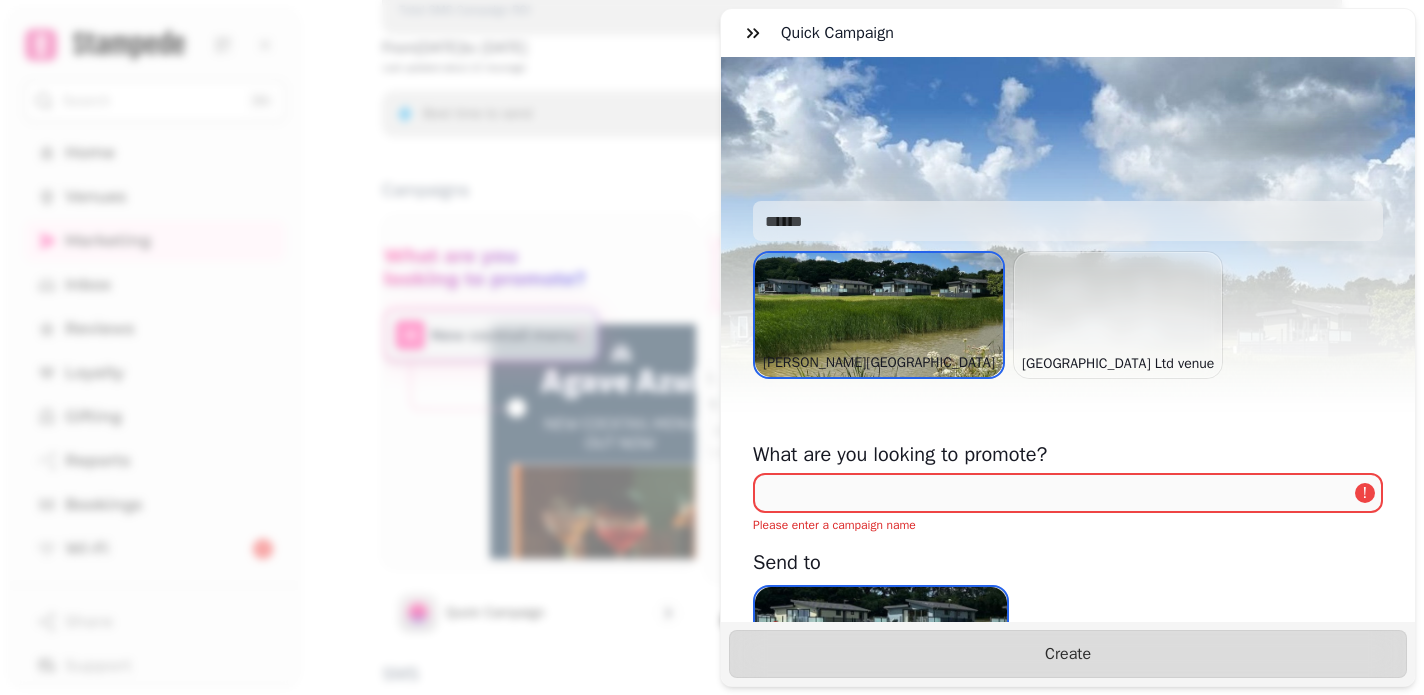 scroll, scrollTop: 171, scrollLeft: 0, axis: vertical 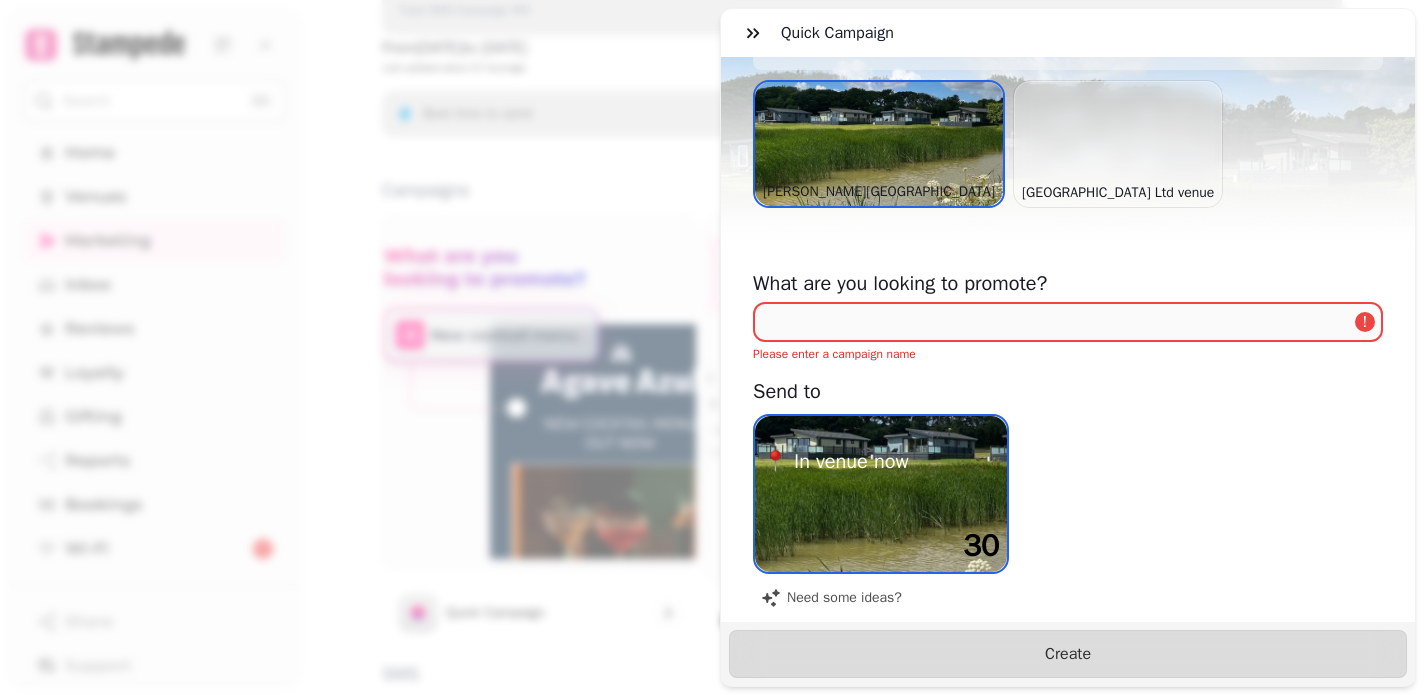 click on "Please enter a campaign name" at bounding box center (1068, 354) 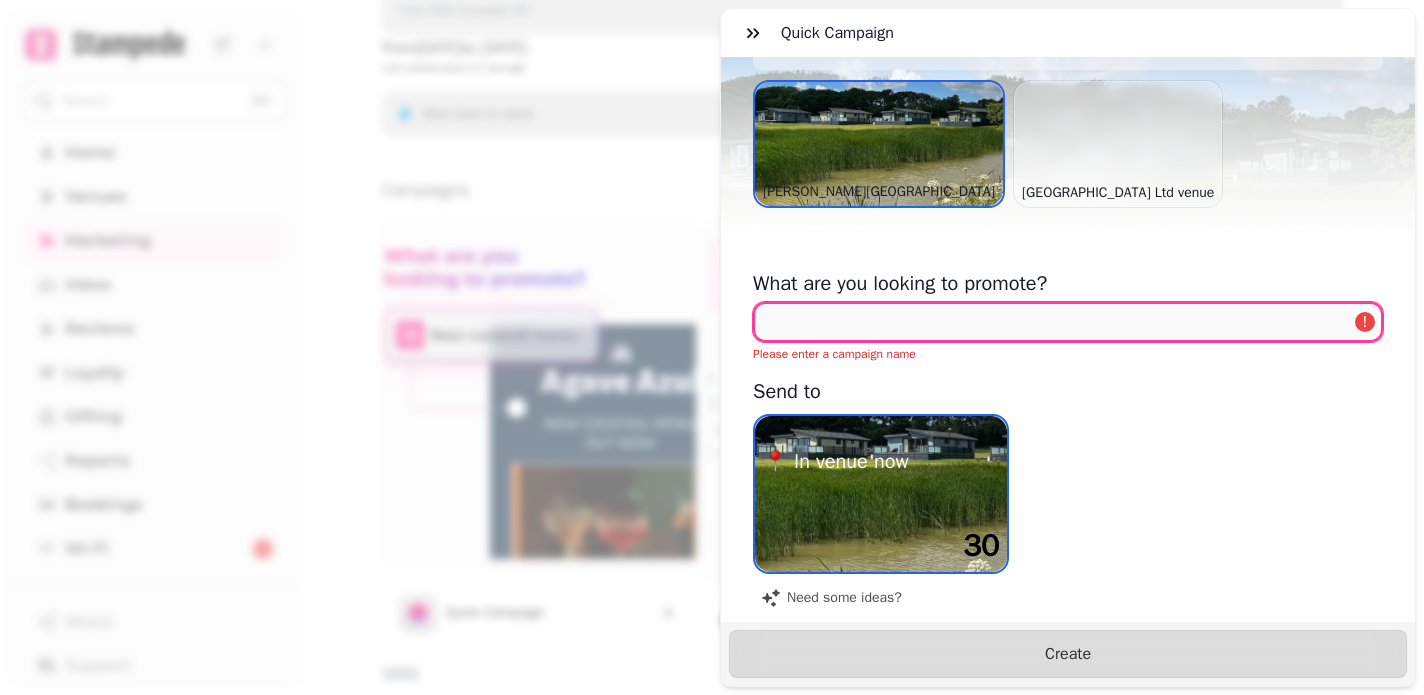 click at bounding box center [1068, 322] 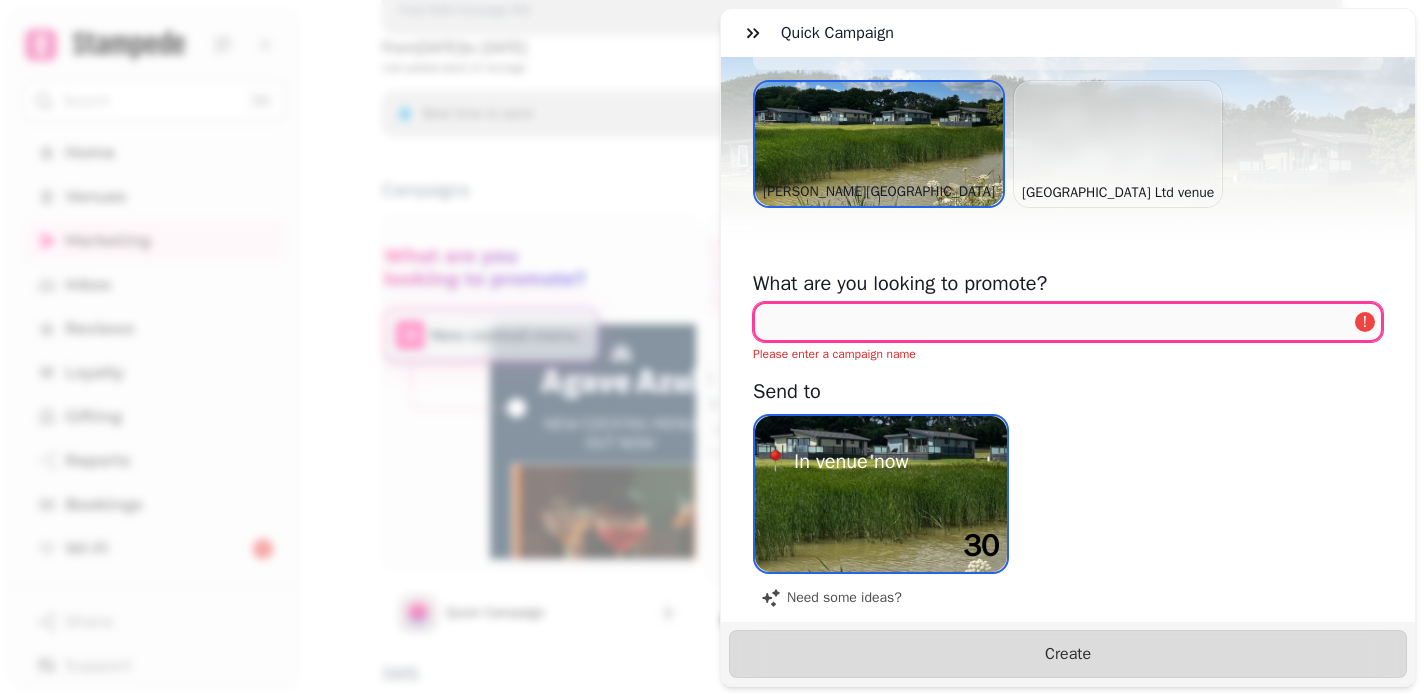 click at bounding box center (1068, 322) 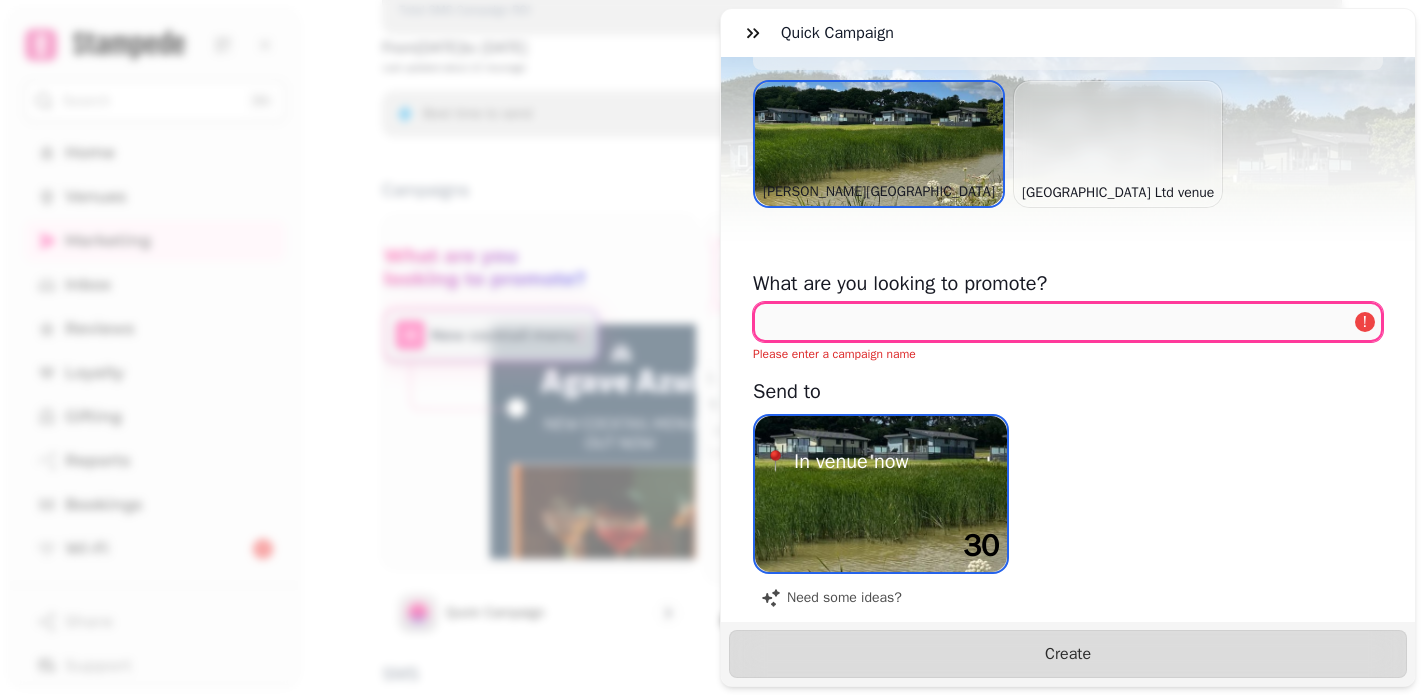 type on "*" 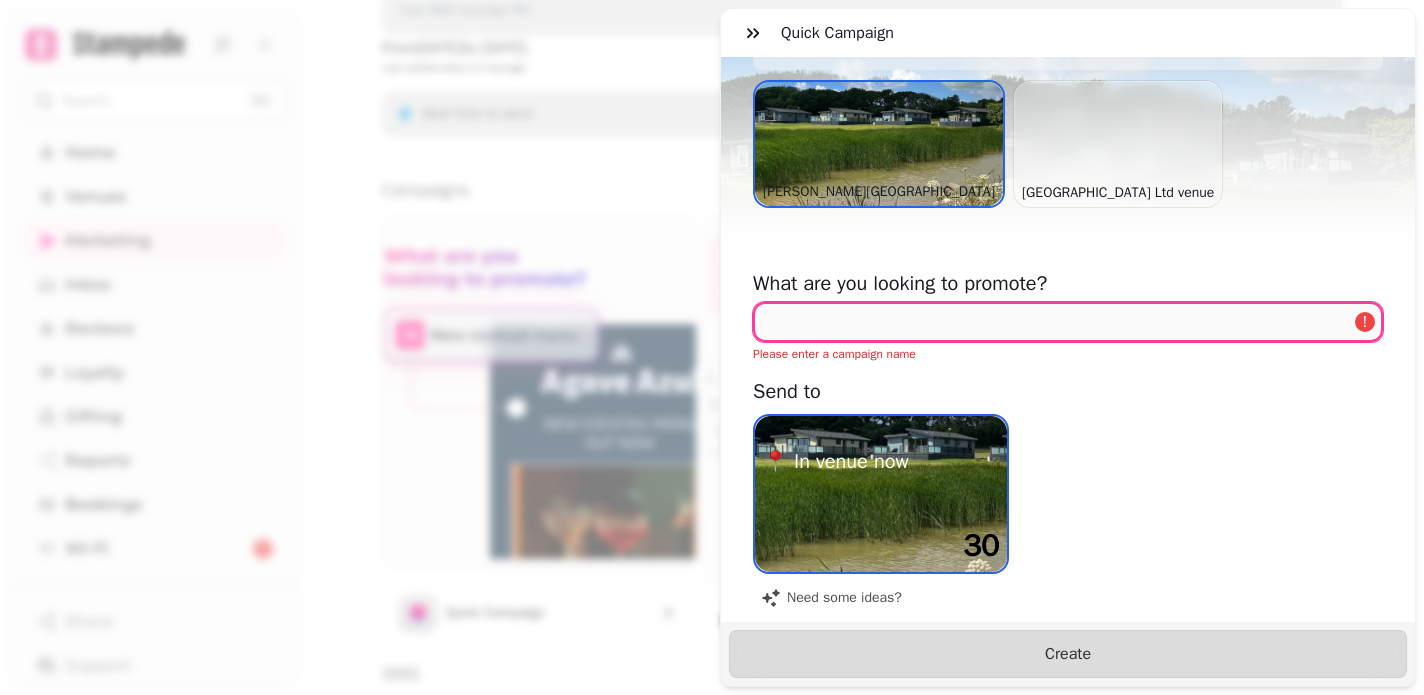 type on "*" 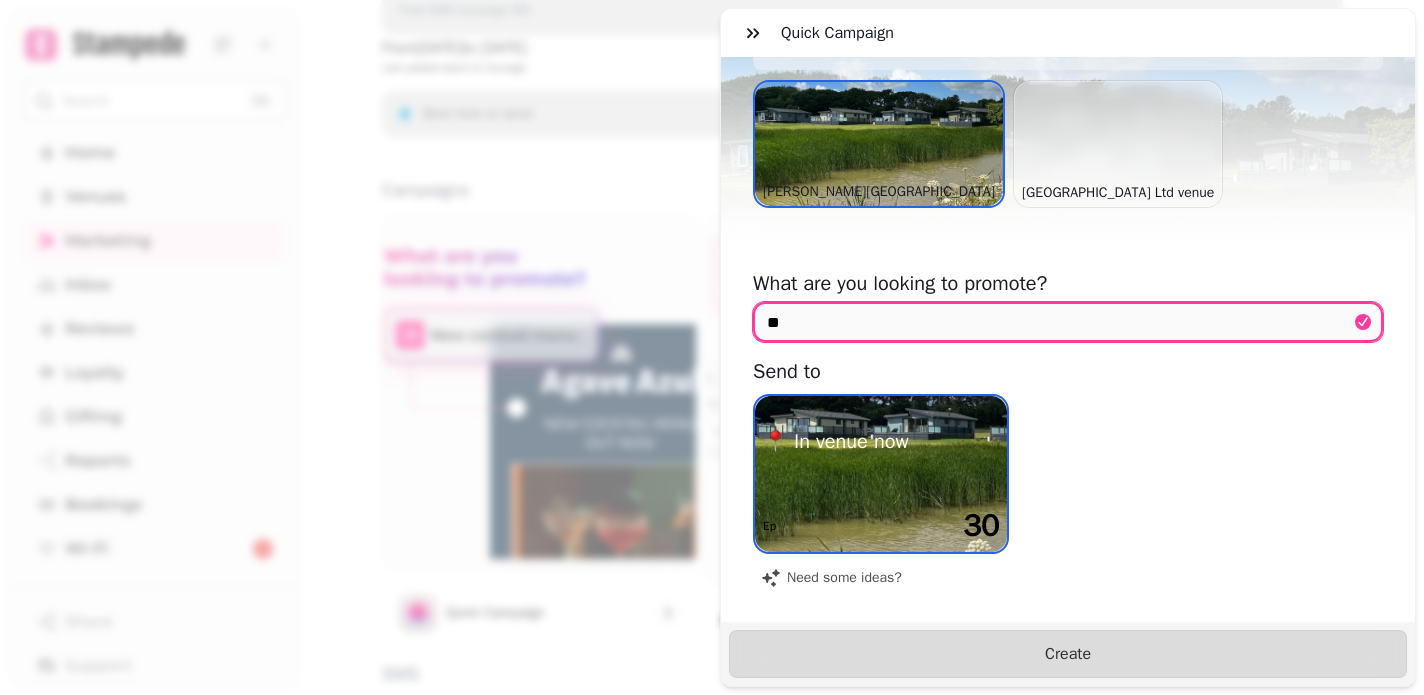 scroll, scrollTop: 151, scrollLeft: 0, axis: vertical 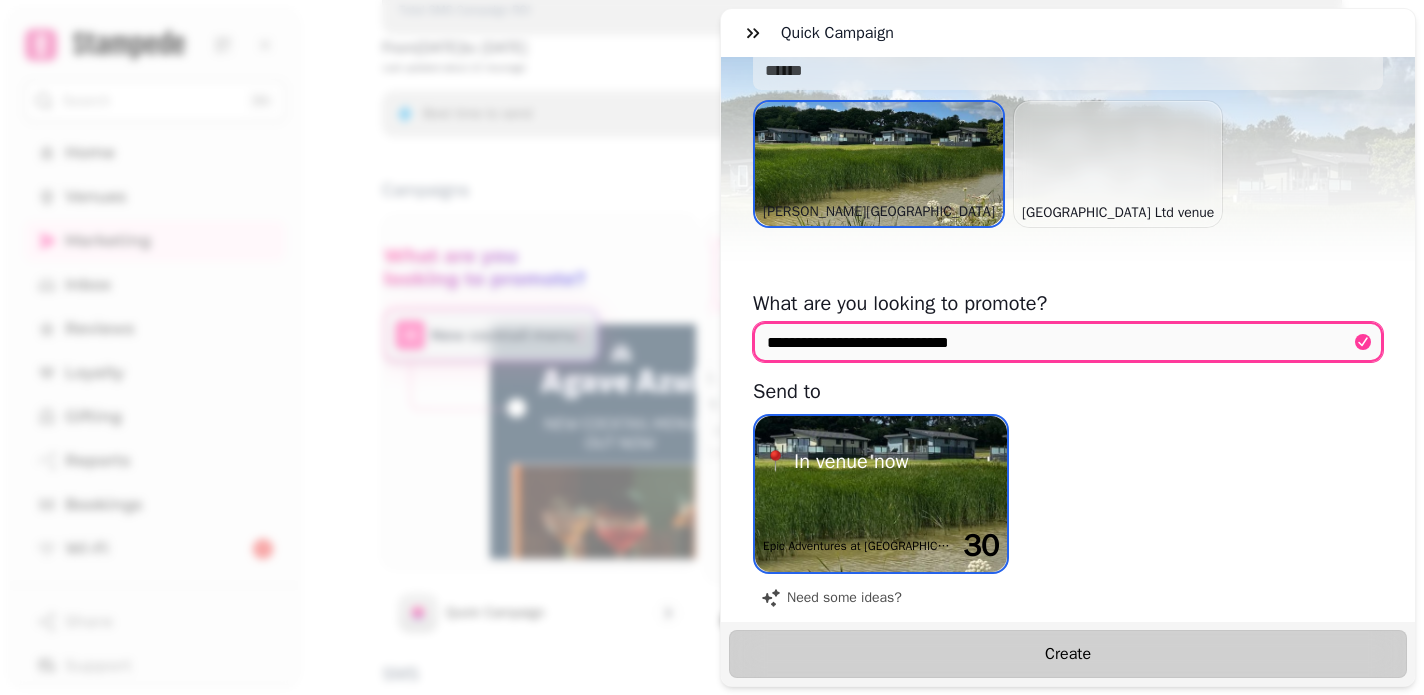 type on "**********" 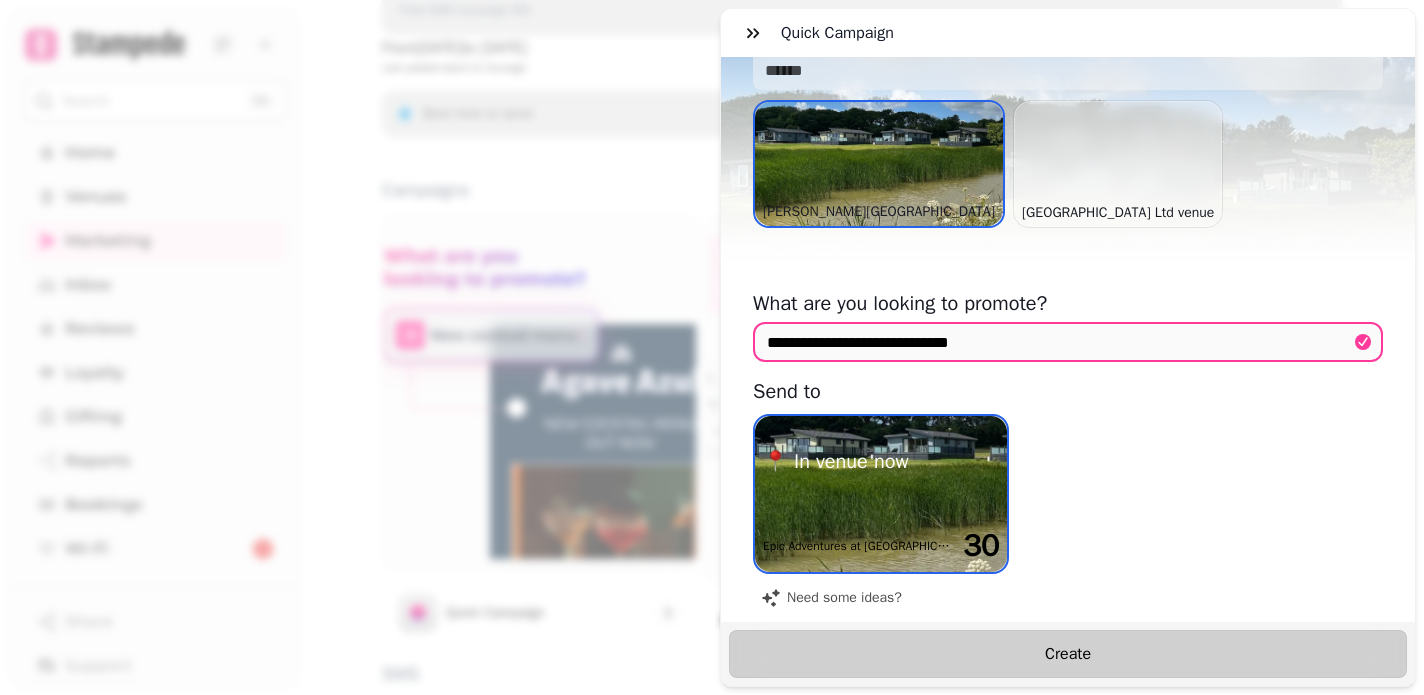 click on "Create" at bounding box center (1068, 654) 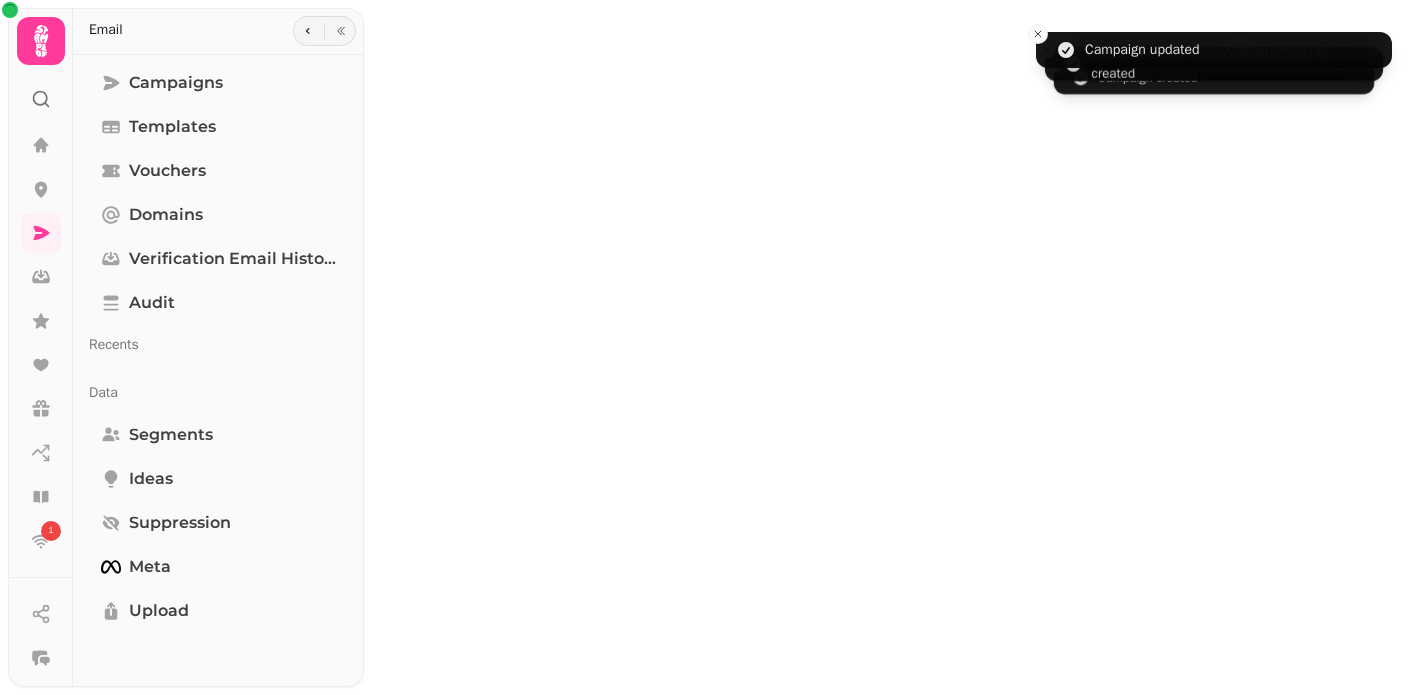 scroll, scrollTop: 0, scrollLeft: 0, axis: both 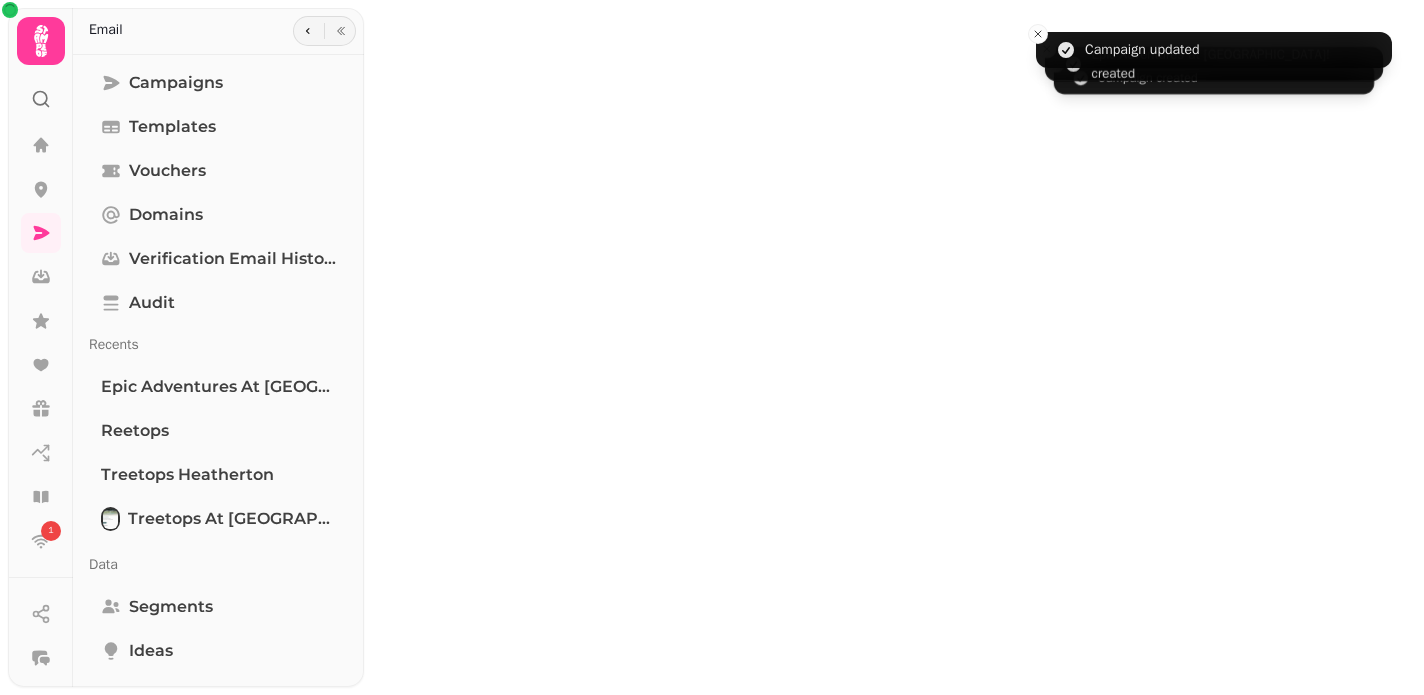 select on "**********" 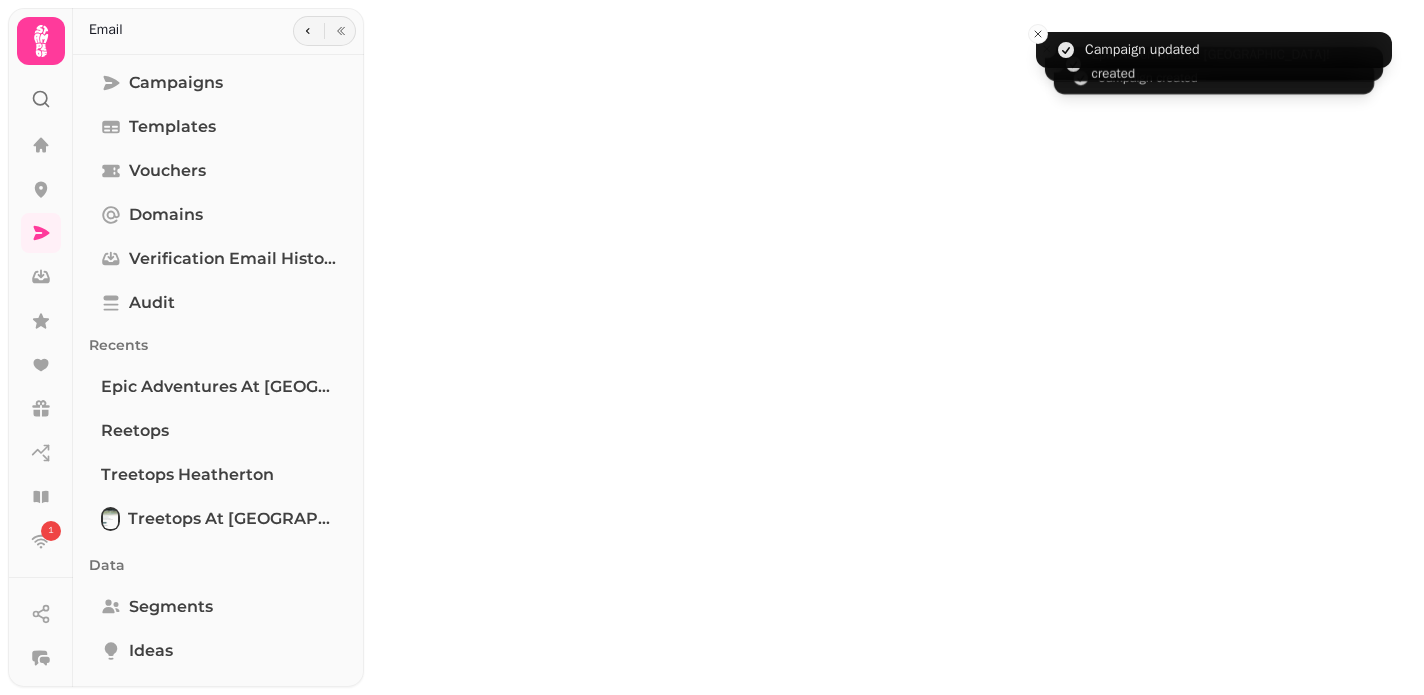 type on "**********" 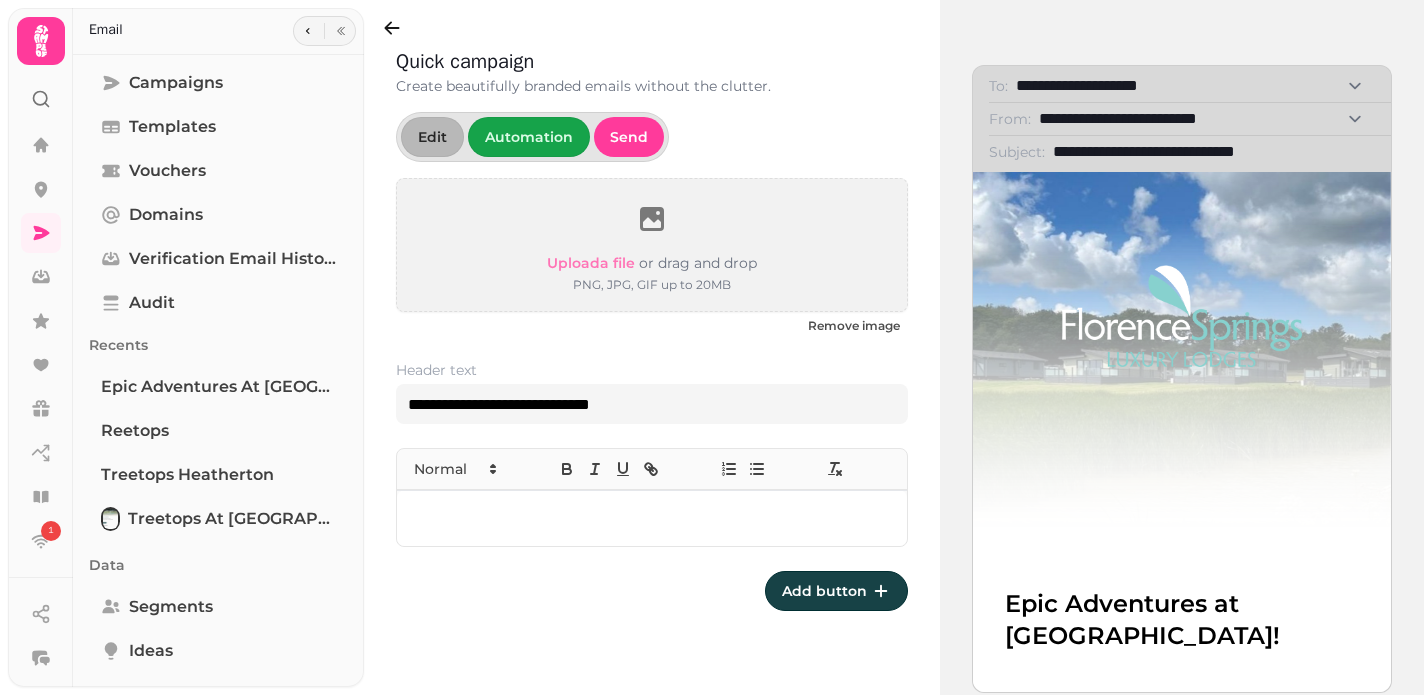 scroll, scrollTop: 165, scrollLeft: 0, axis: vertical 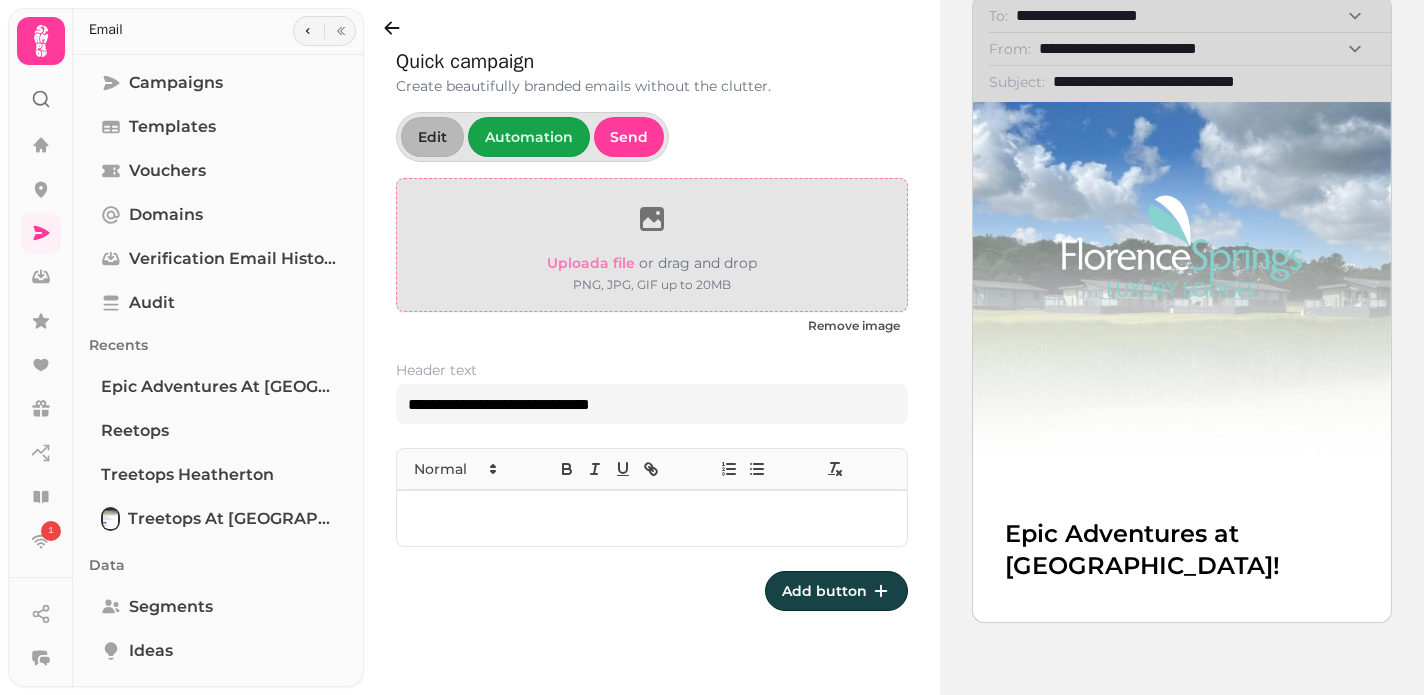 click 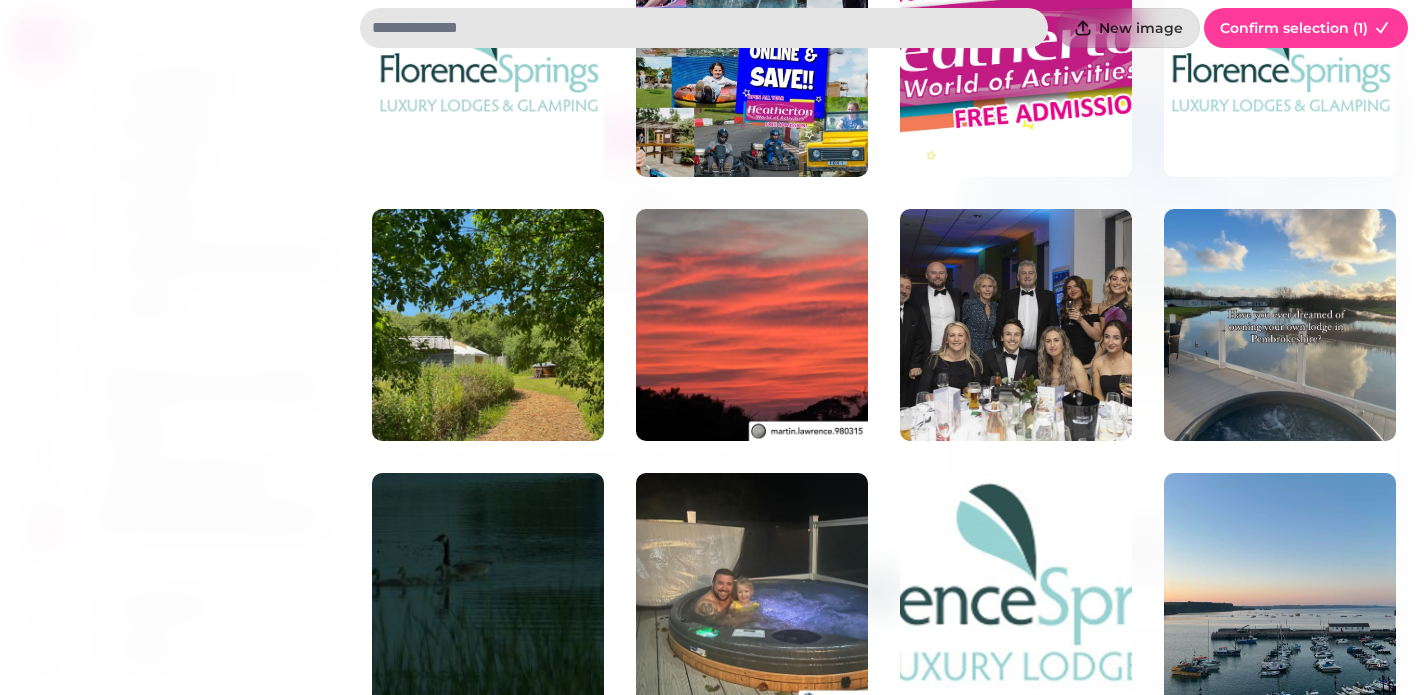 scroll, scrollTop: 0, scrollLeft: 0, axis: both 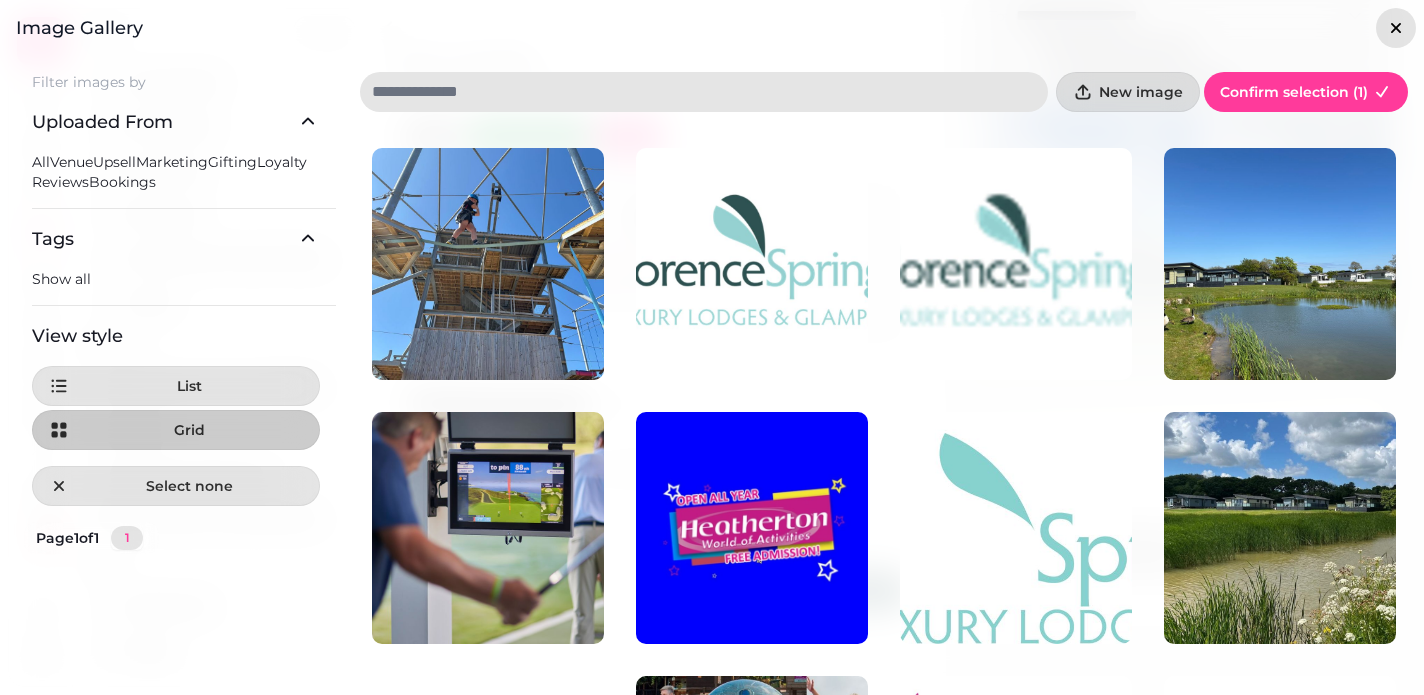 click 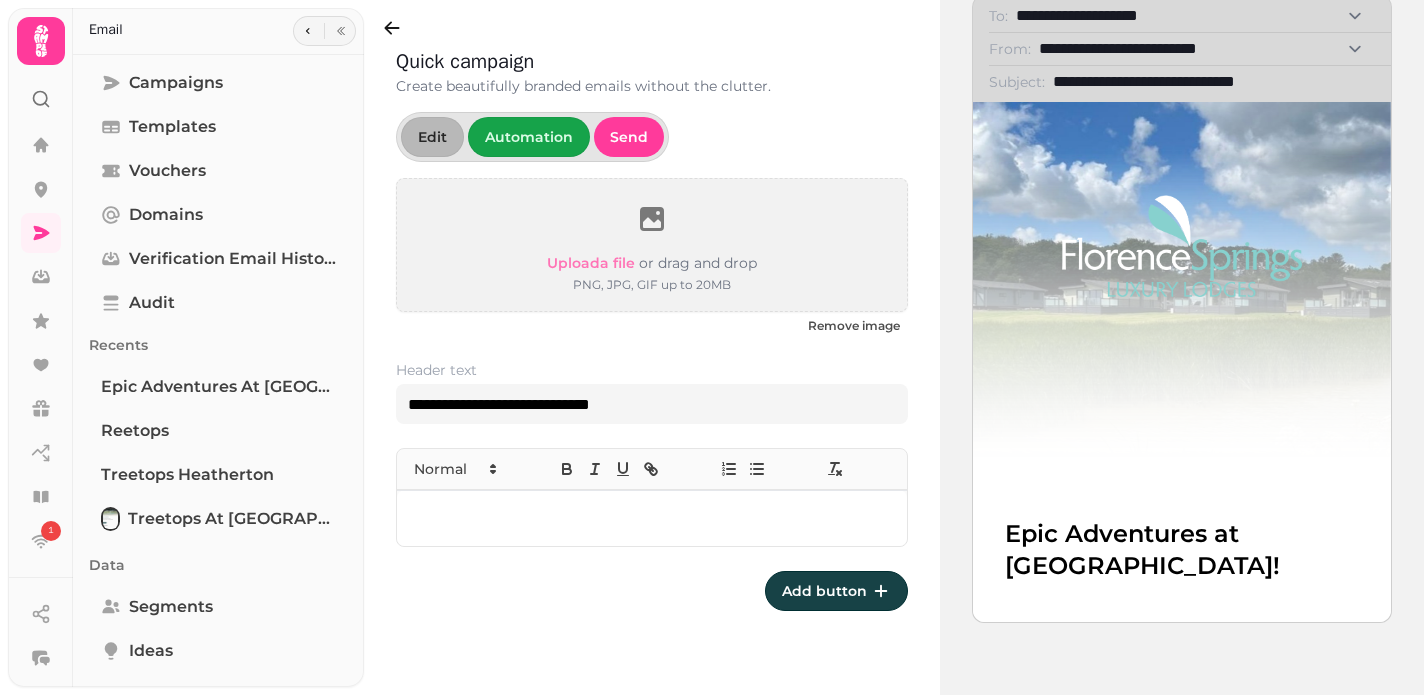 click at bounding box center [652, 518] 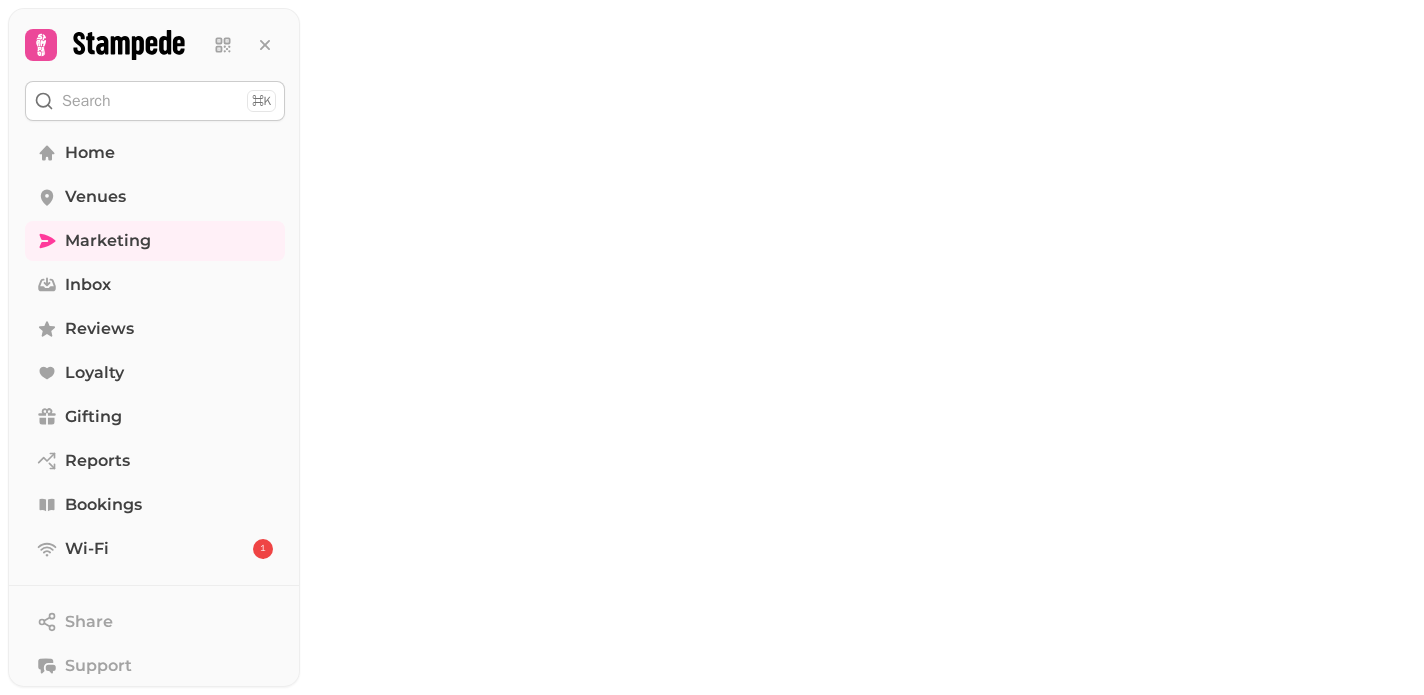 scroll, scrollTop: 0, scrollLeft: 0, axis: both 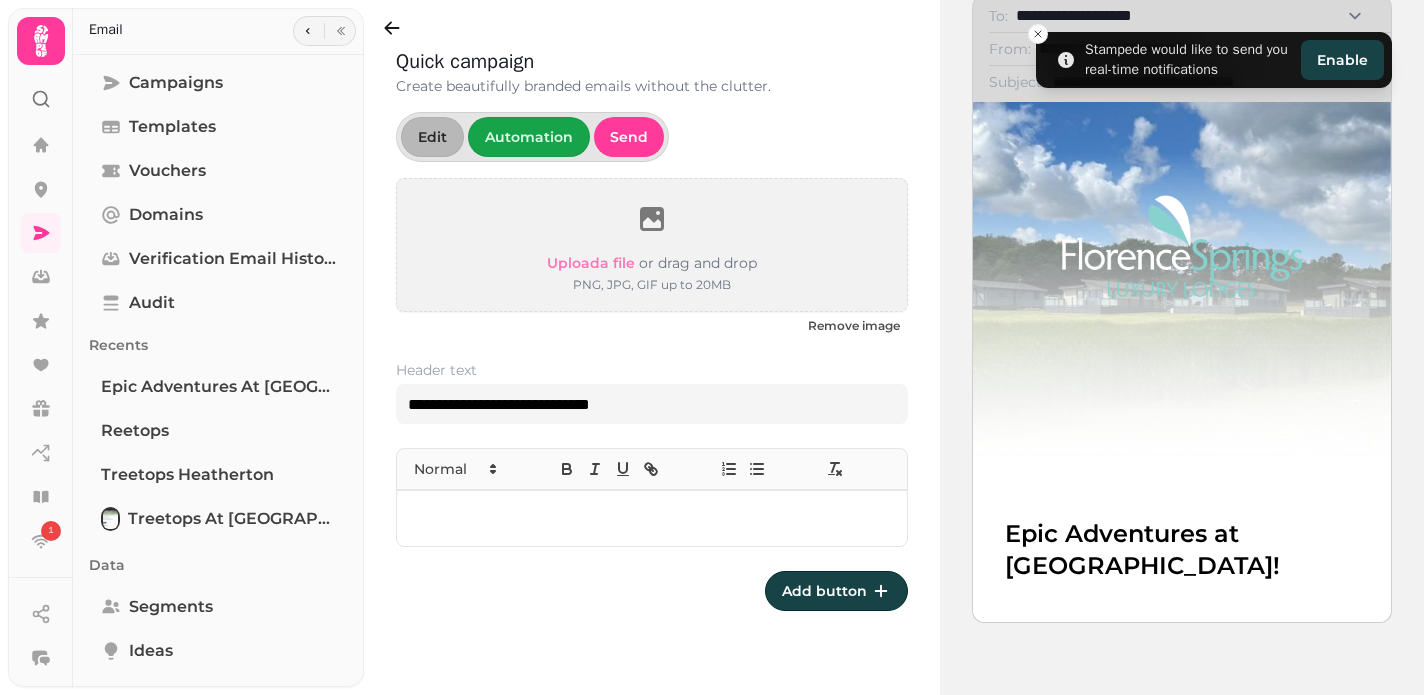 click at bounding box center (652, 518) 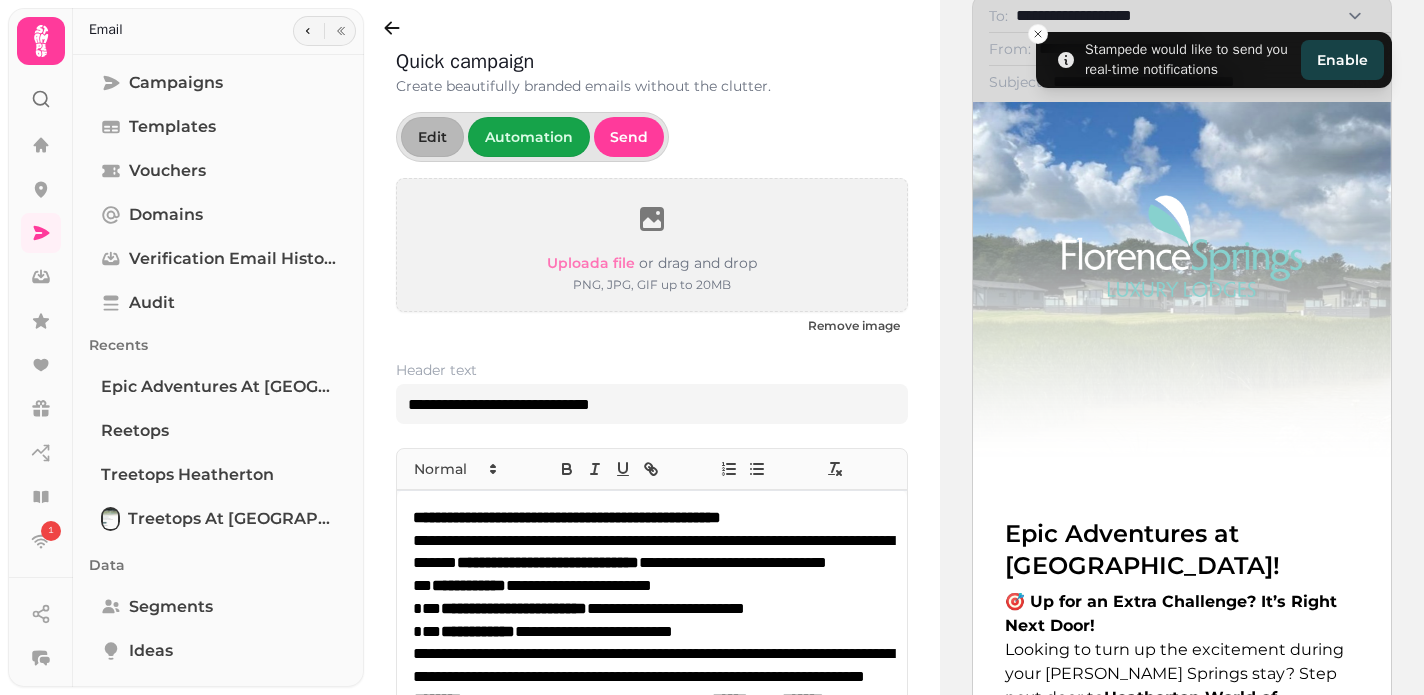 scroll, scrollTop: 0, scrollLeft: 0, axis: both 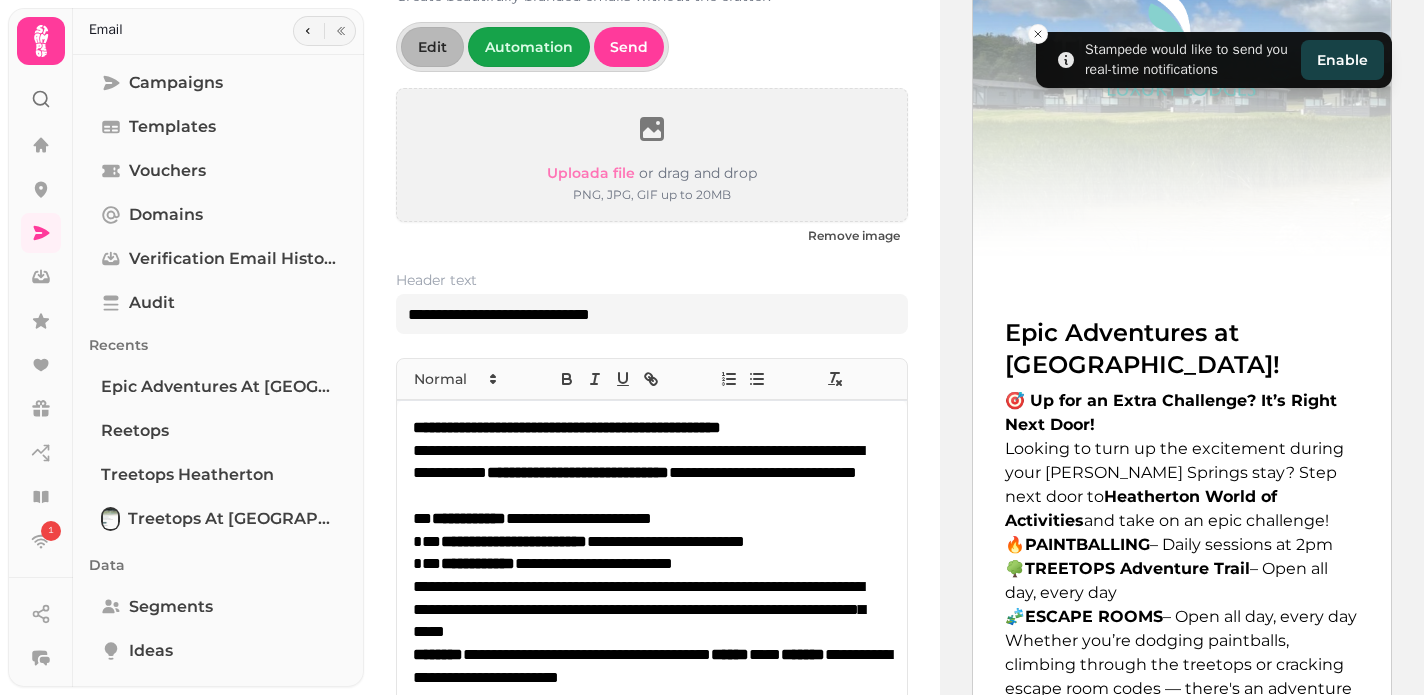 click on "**********" at bounding box center (652, 553) 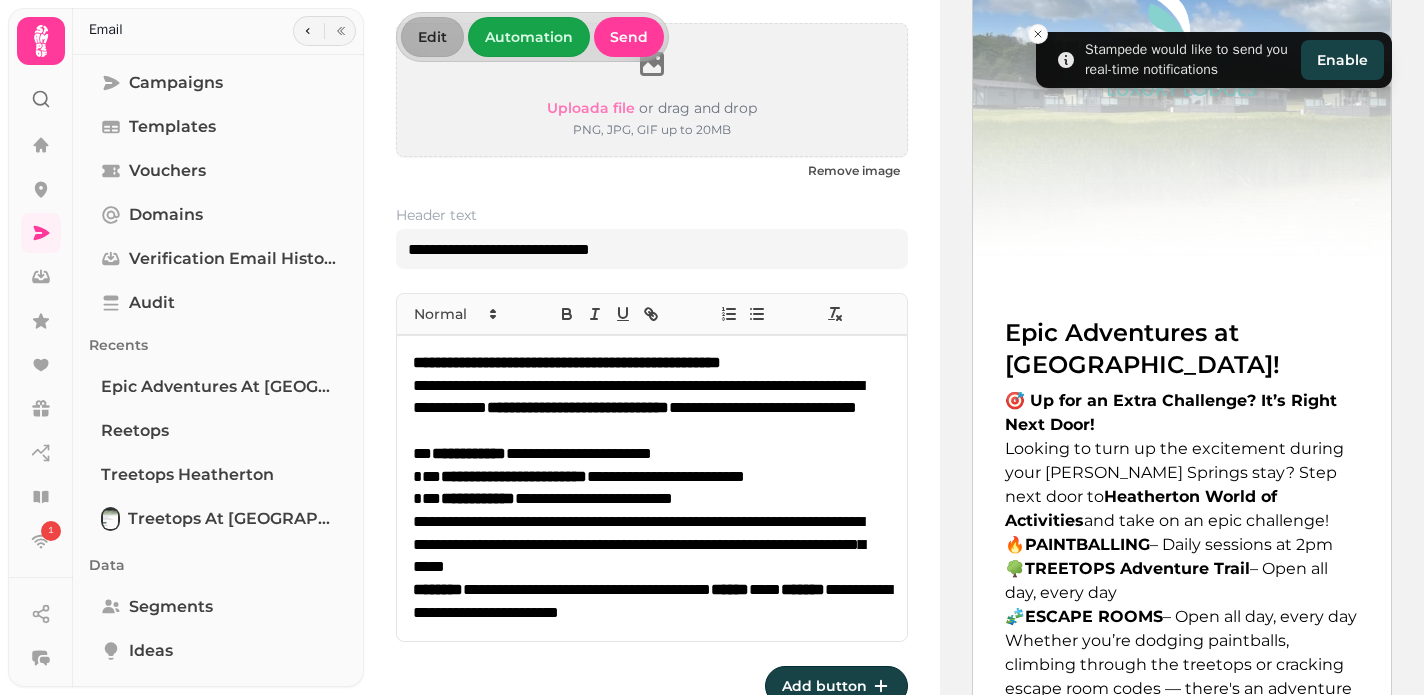 scroll, scrollTop: 173, scrollLeft: 0, axis: vertical 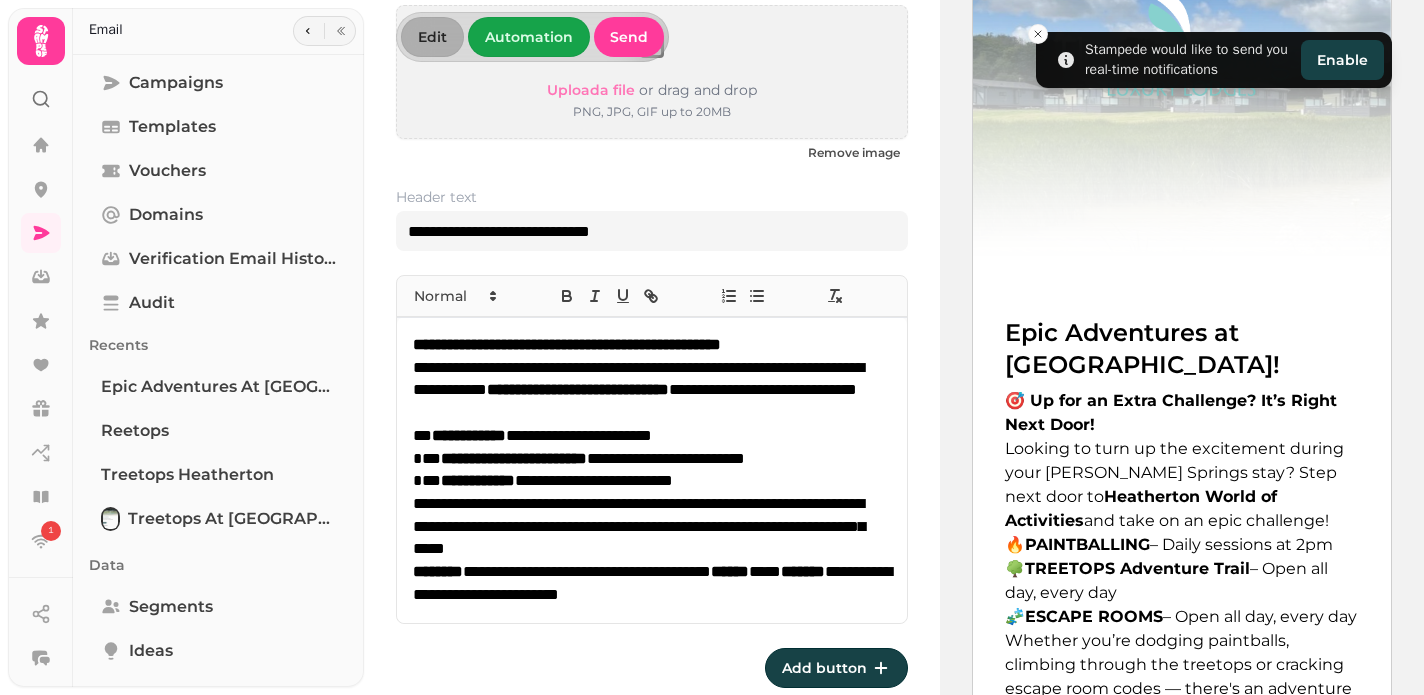 click on "**********" at bounding box center (650, 436) 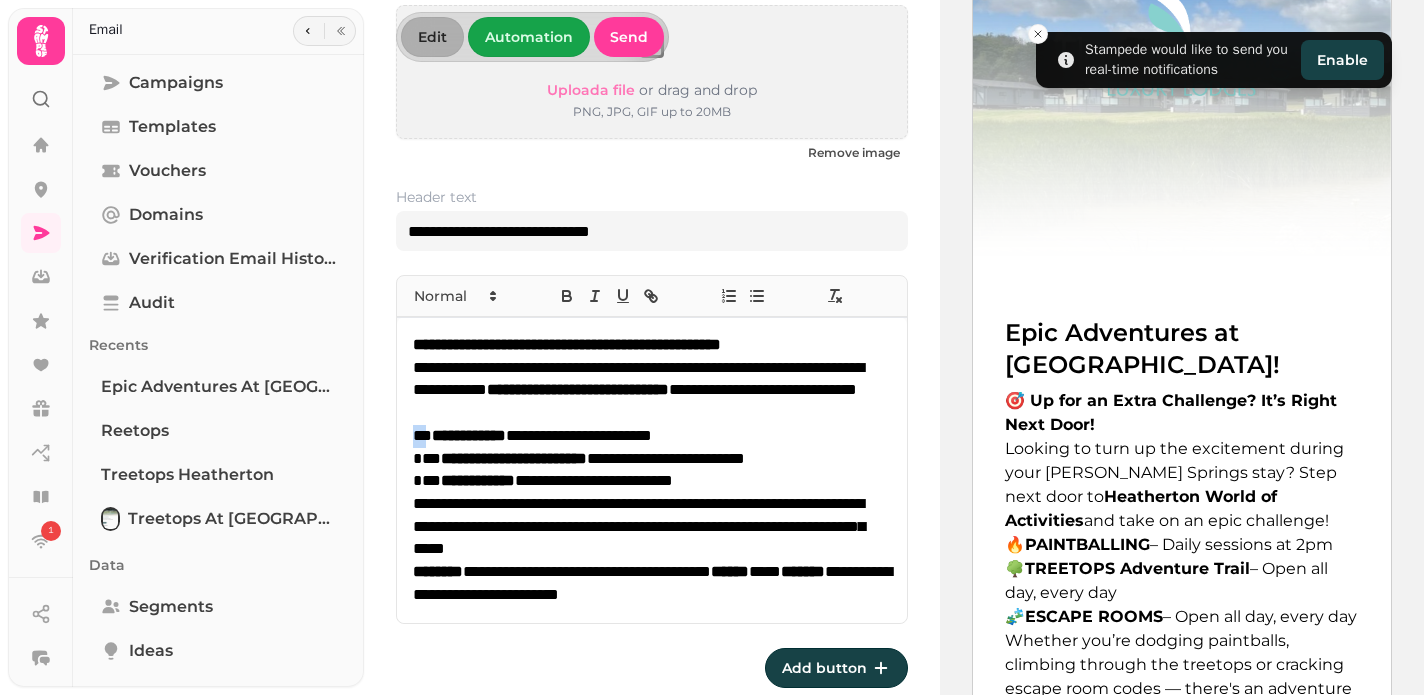 drag, startPoint x: 428, startPoint y: 435, endPoint x: 415, endPoint y: 435, distance: 13 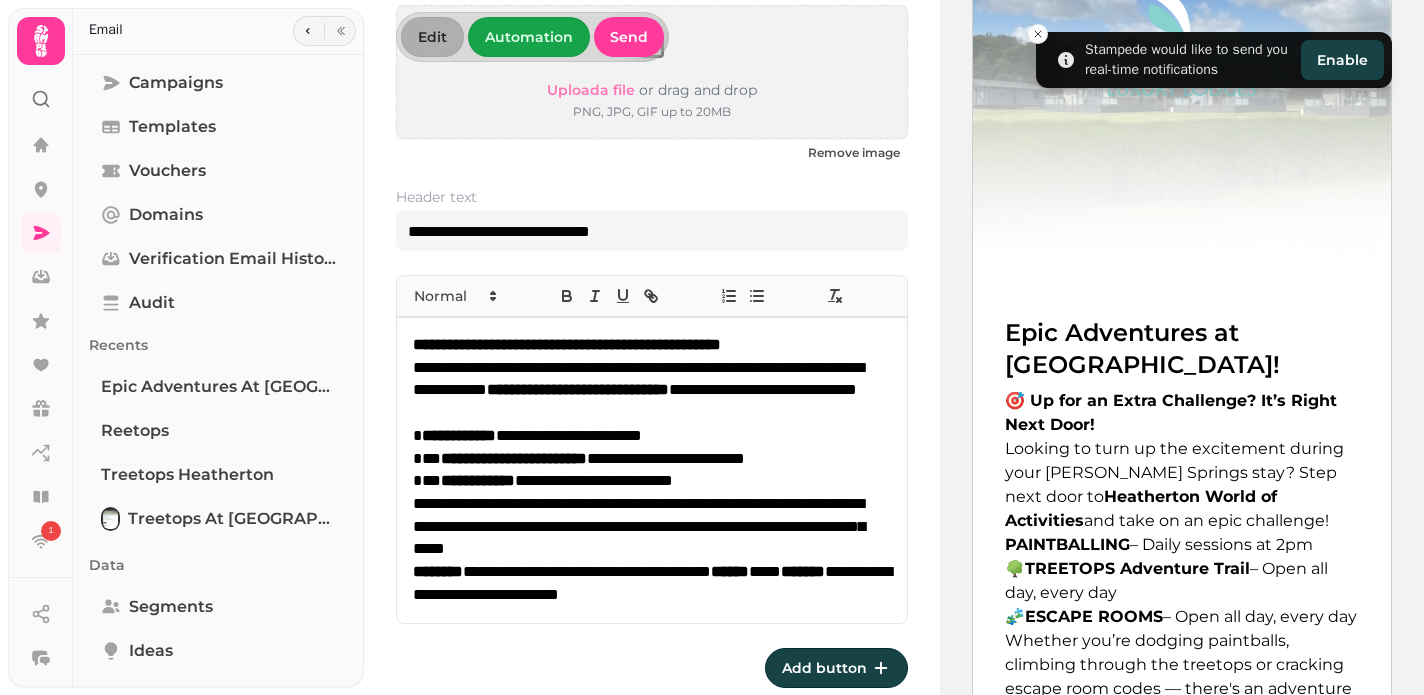 click on "**********" at bounding box center [650, 391] 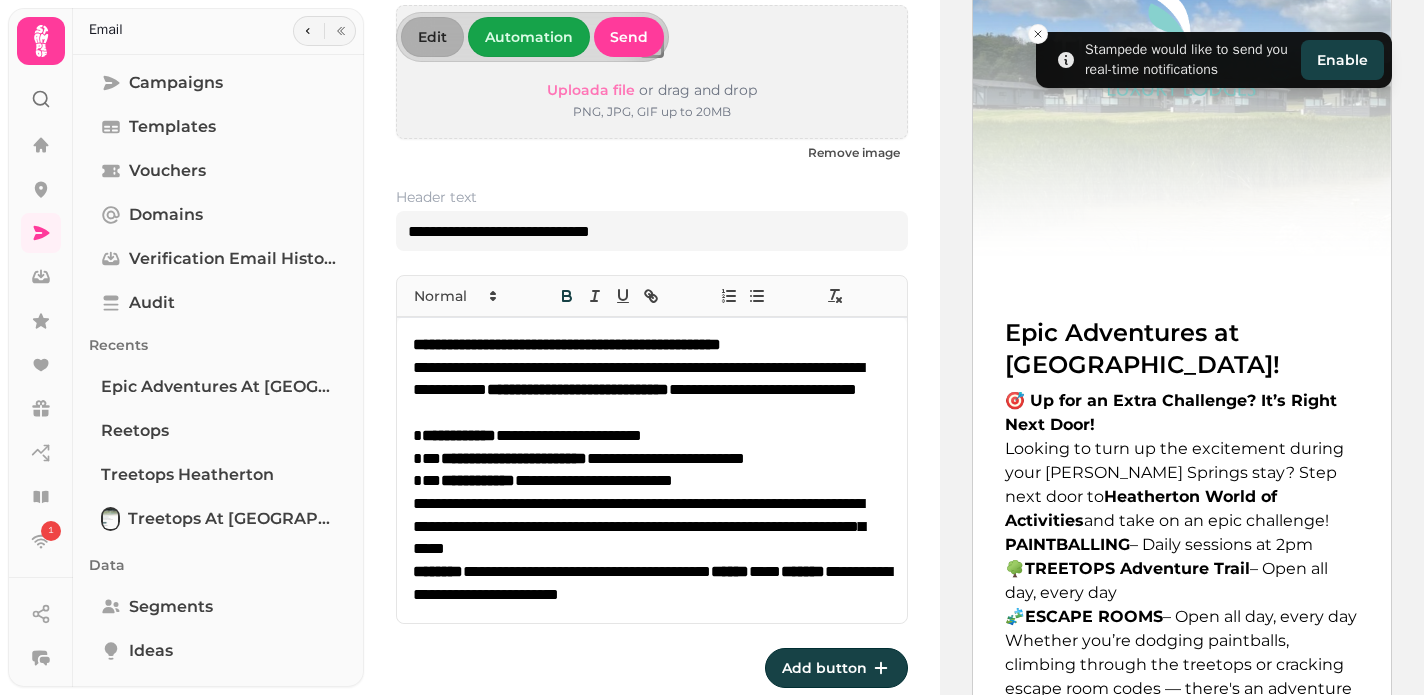 click on "**********" at bounding box center [650, 436] 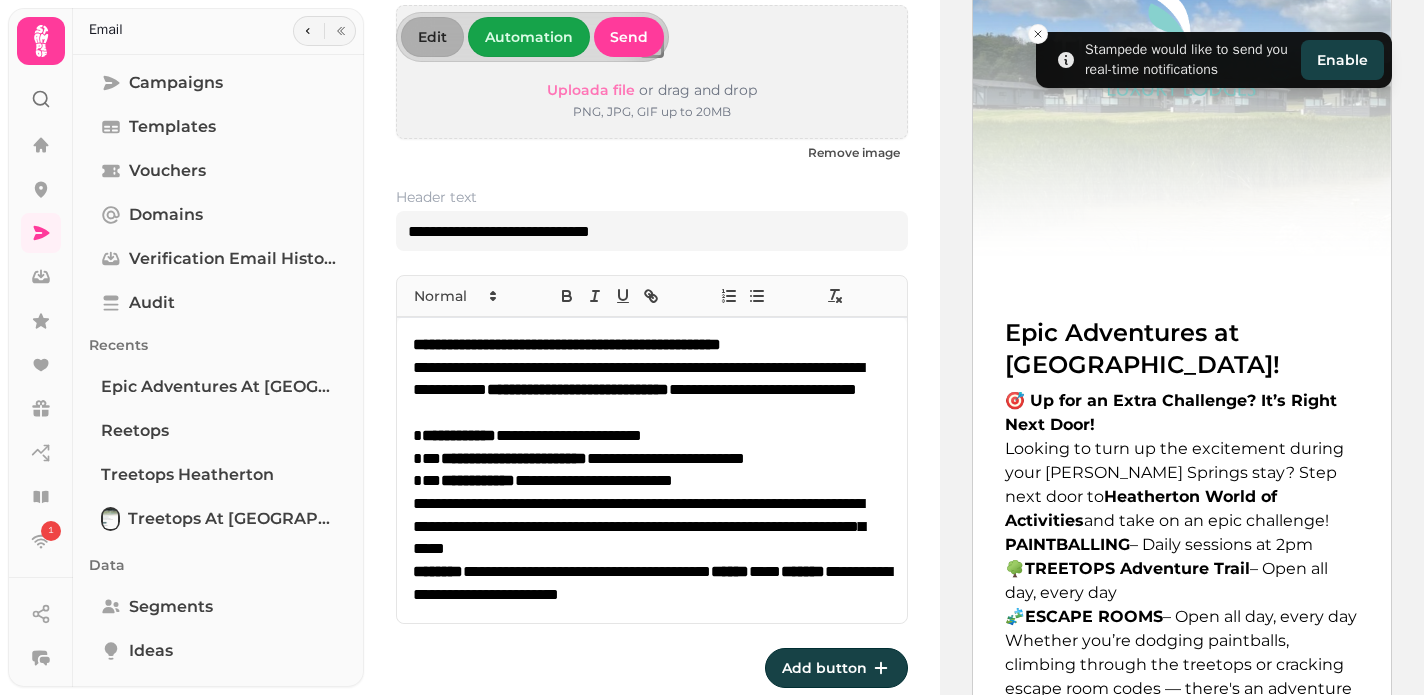 click on "**********" at bounding box center (459, 435) 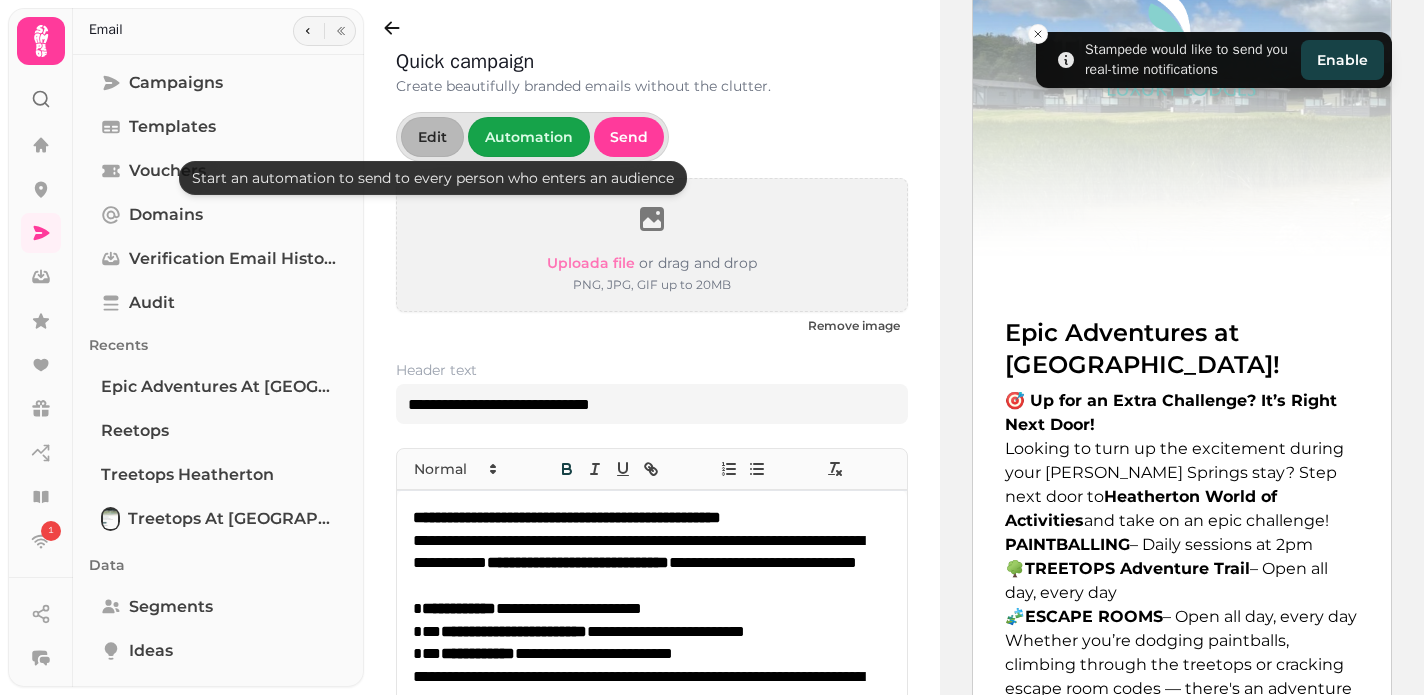 scroll, scrollTop: 173, scrollLeft: 0, axis: vertical 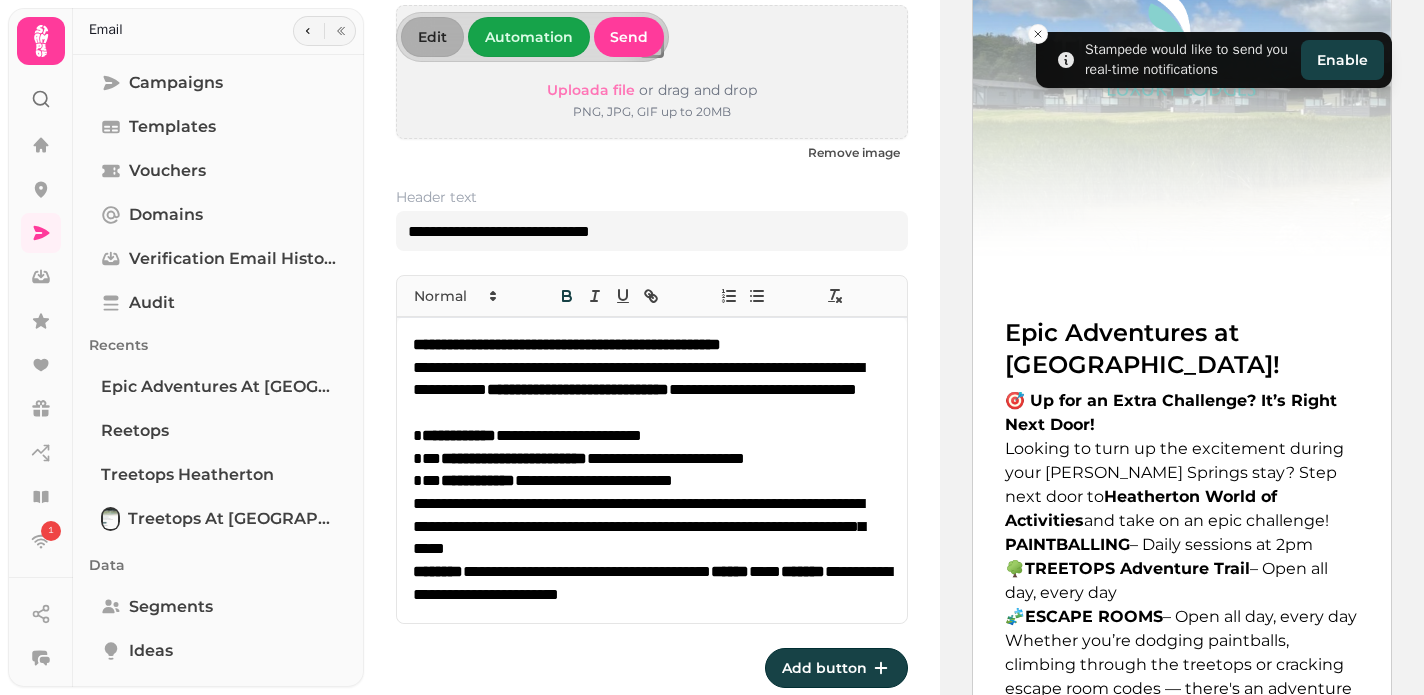 click on "**********" at bounding box center [650, 583] 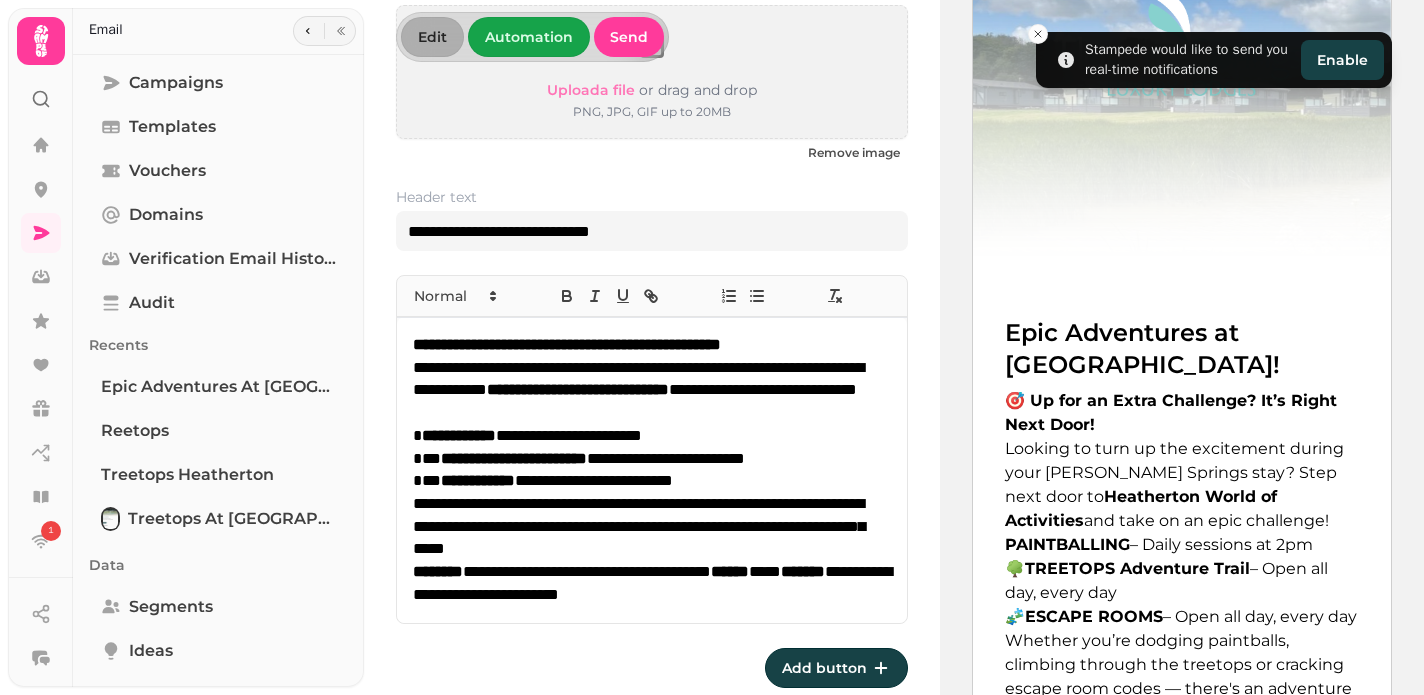 click on "**********" at bounding box center (652, 470) 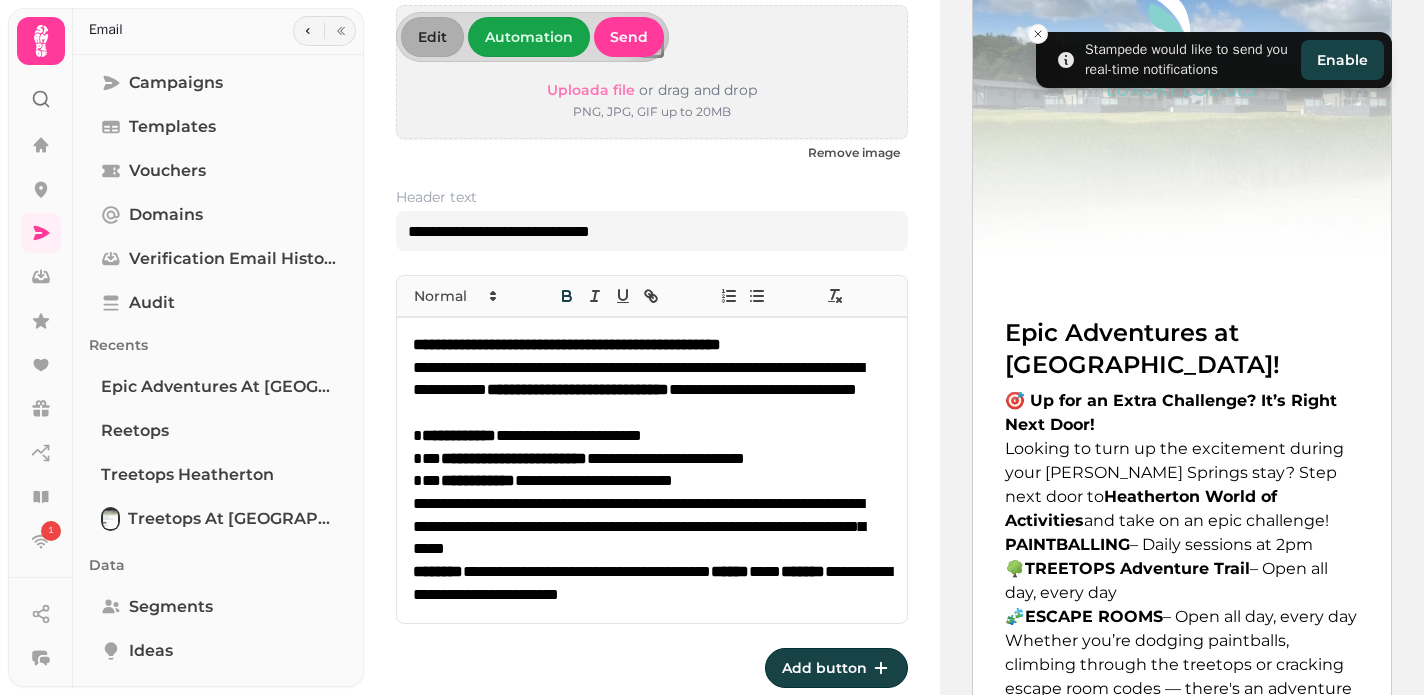 click on "**********" at bounding box center [650, 583] 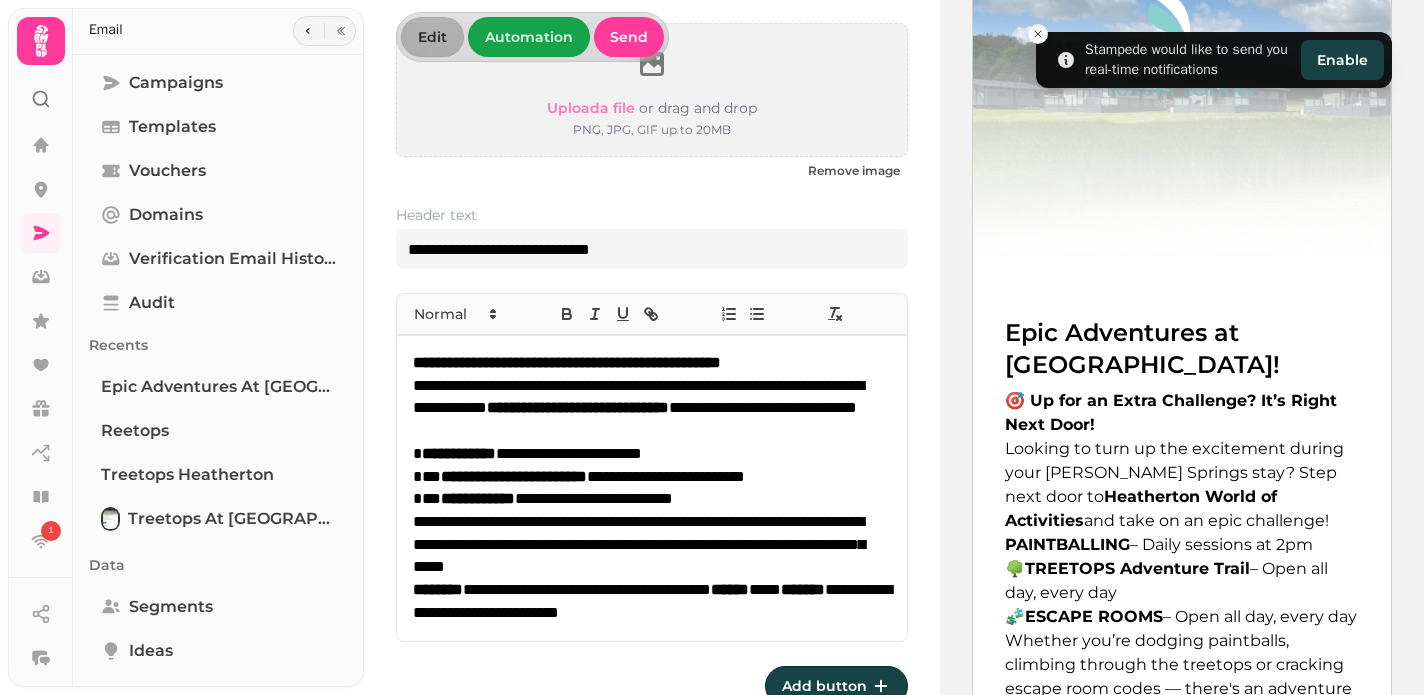 scroll, scrollTop: 173, scrollLeft: 0, axis: vertical 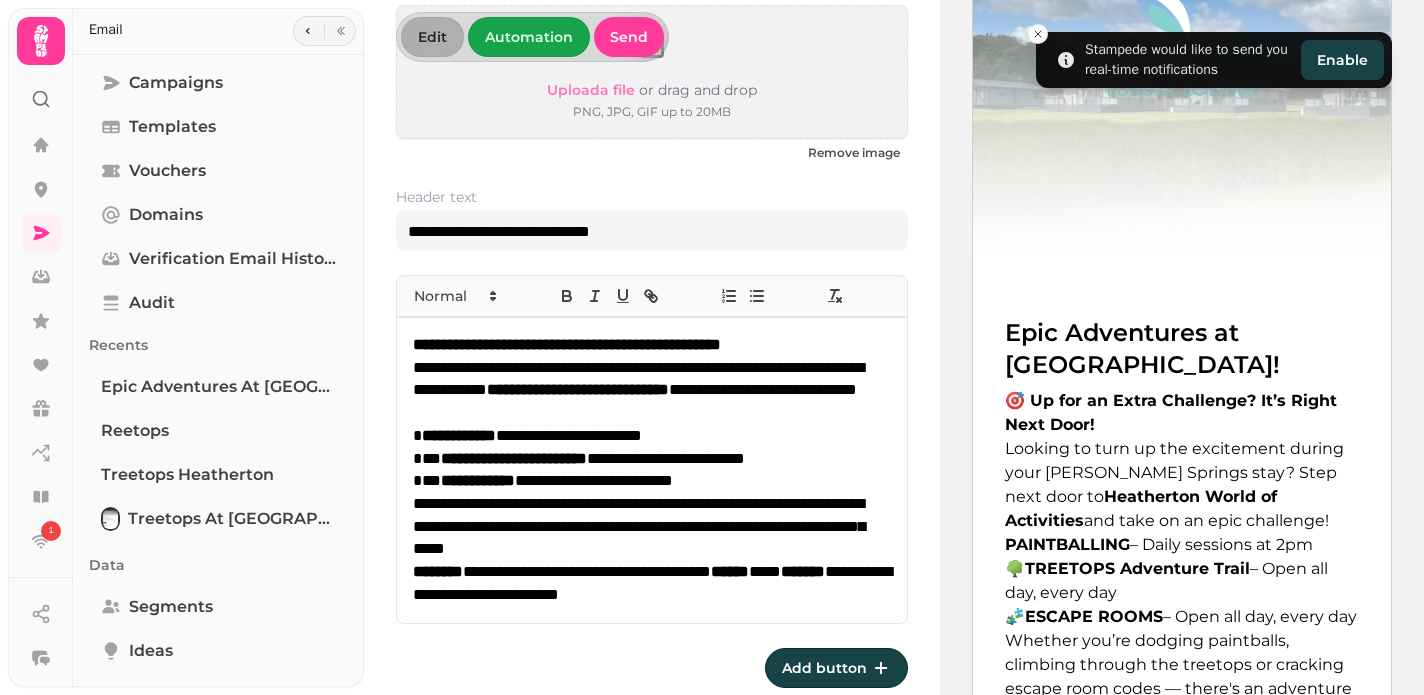 click on "**********" at bounding box center [459, 435] 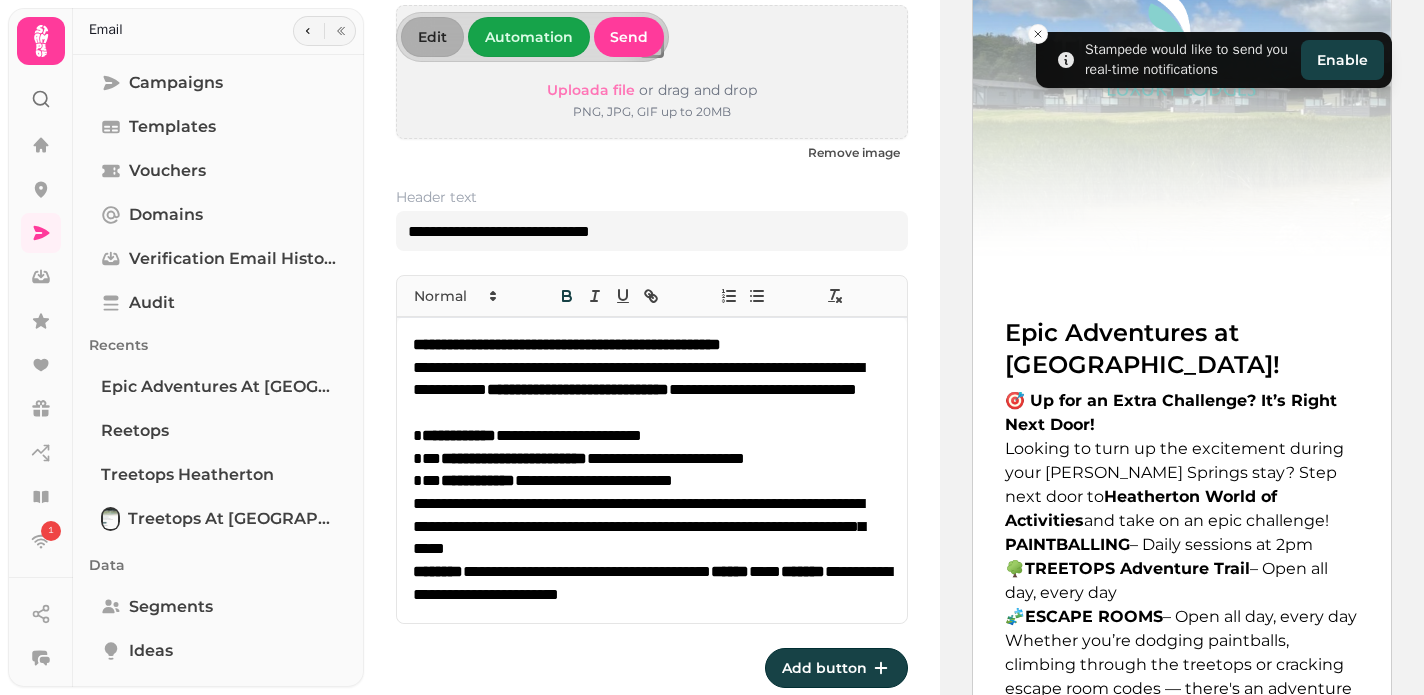 click on "**********" at bounding box center [459, 435] 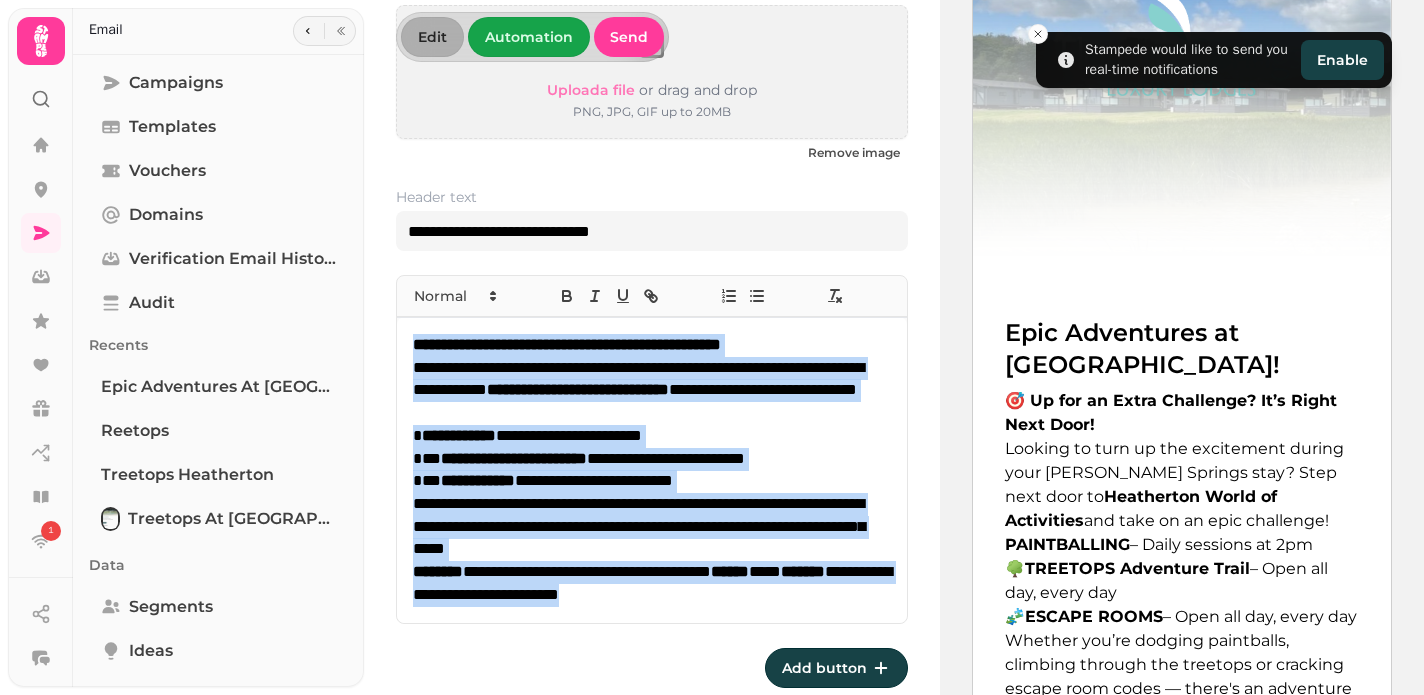 drag, startPoint x: 767, startPoint y: 606, endPoint x: 372, endPoint y: 293, distance: 503.97818 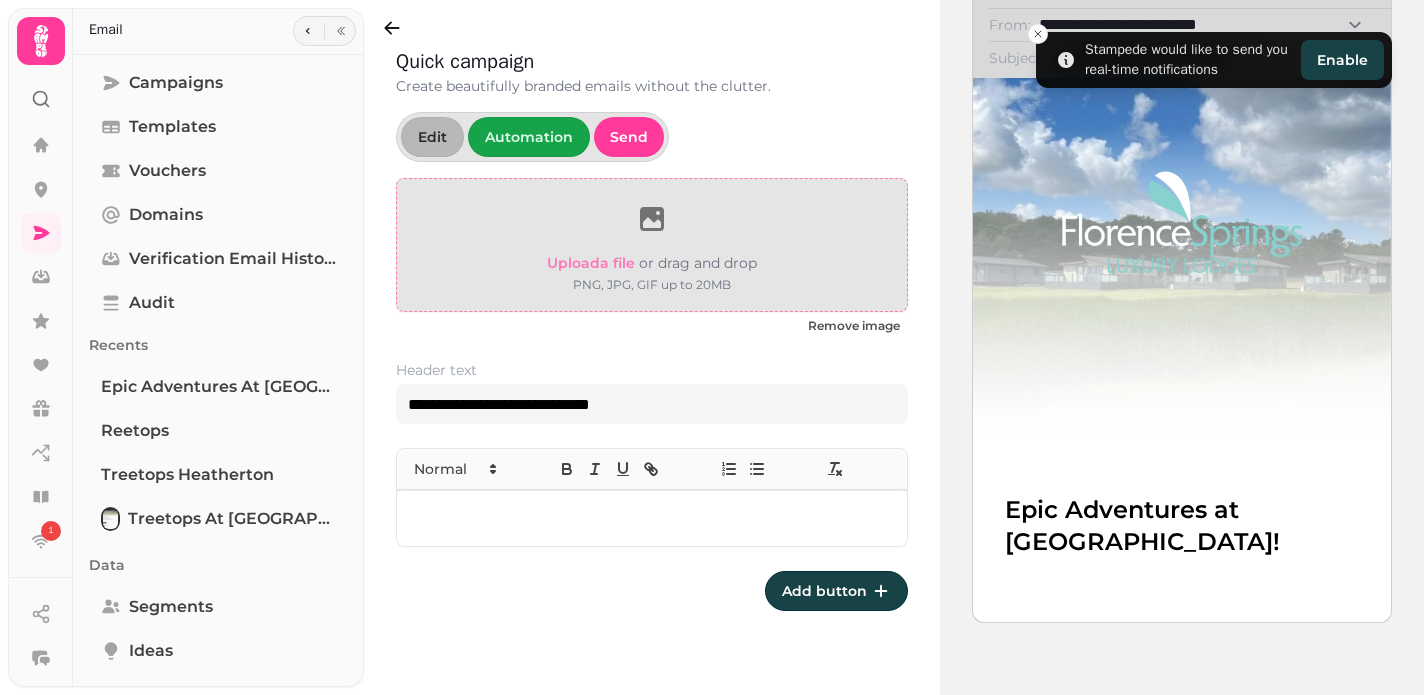 scroll, scrollTop: 0, scrollLeft: 0, axis: both 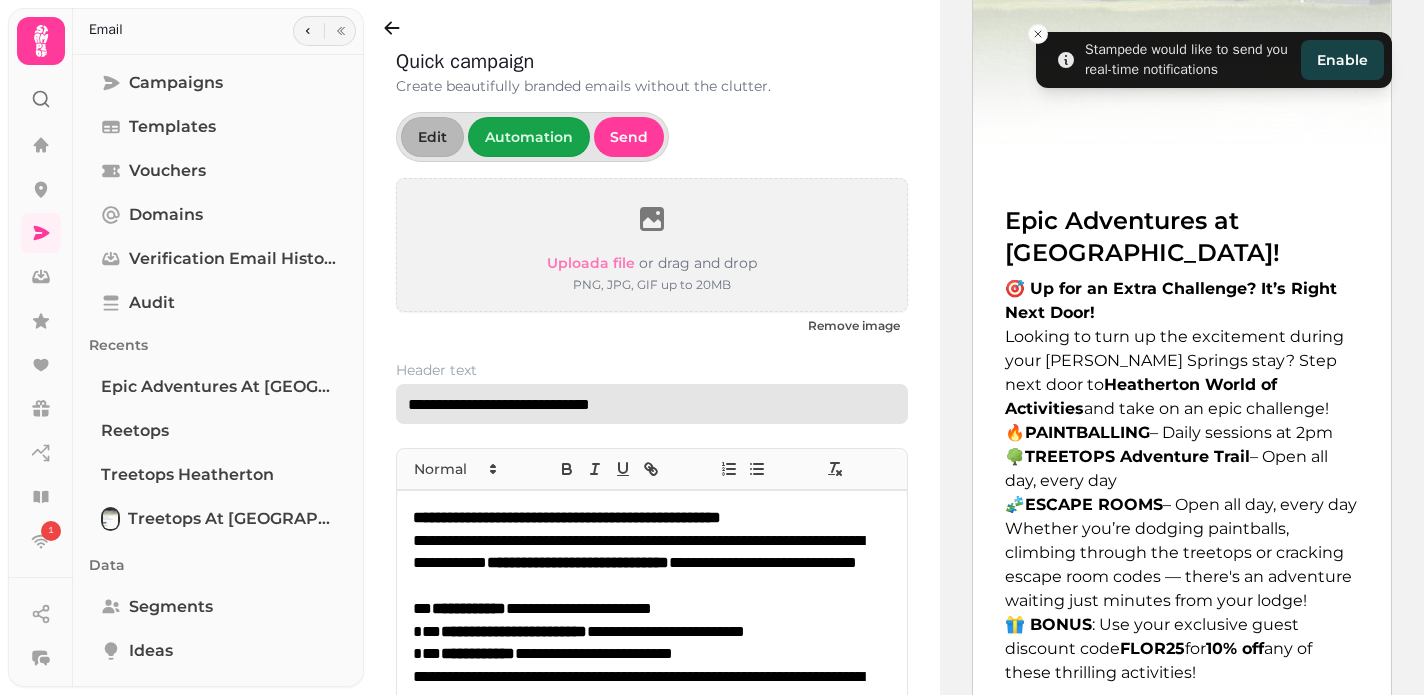 click on "**********" at bounding box center [652, 404] 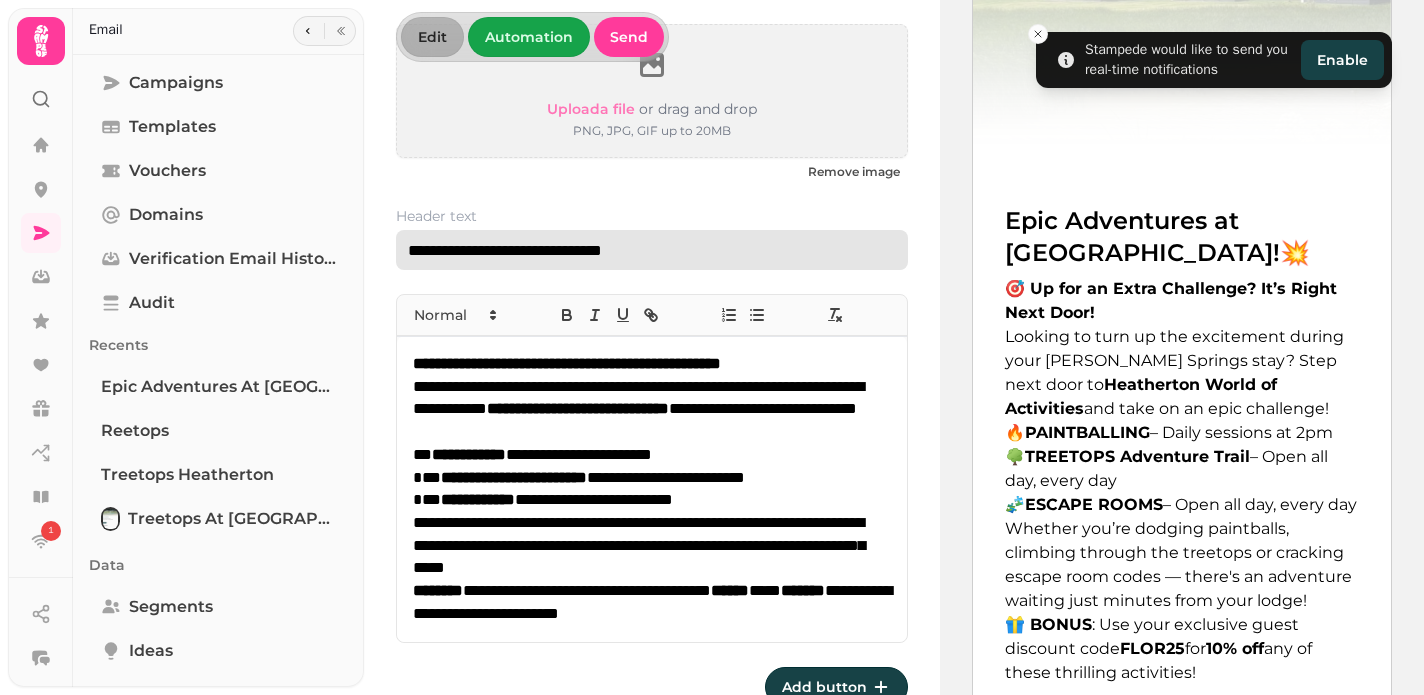 scroll, scrollTop: 173, scrollLeft: 0, axis: vertical 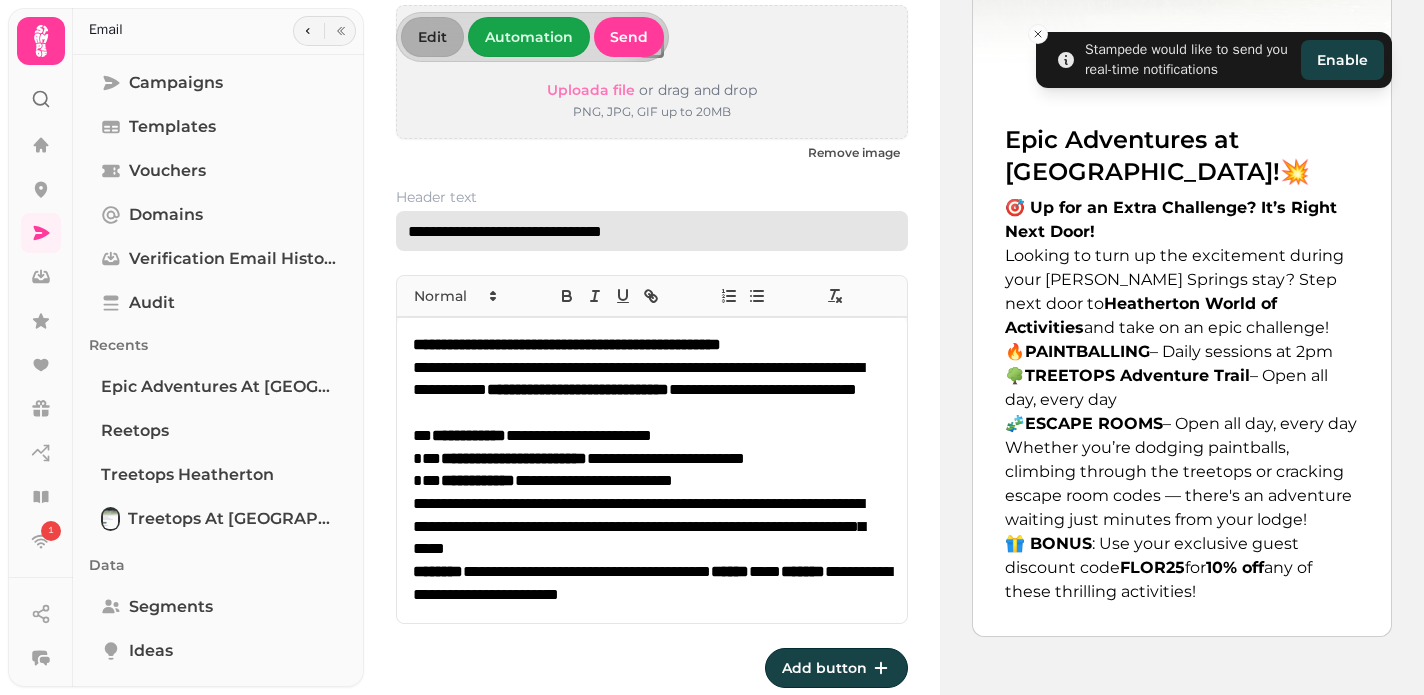 type on "**********" 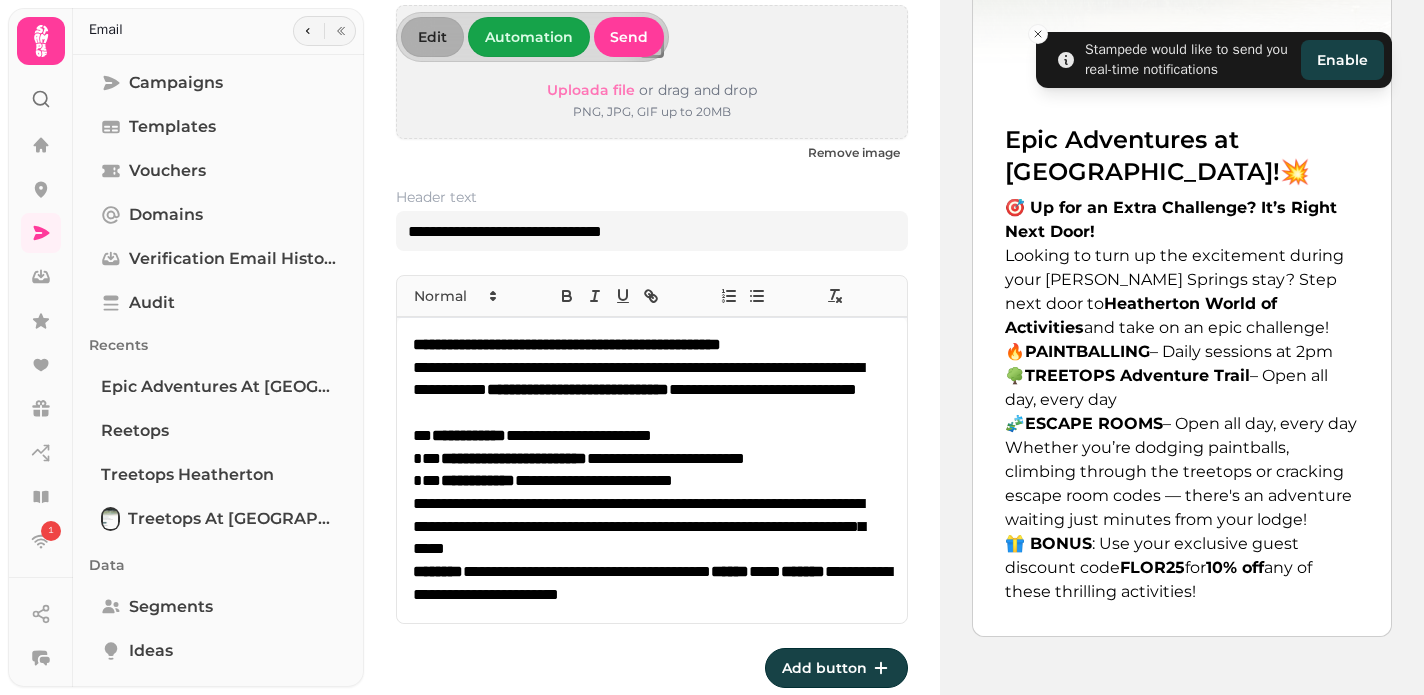 click on "**********" at bounding box center [650, 436] 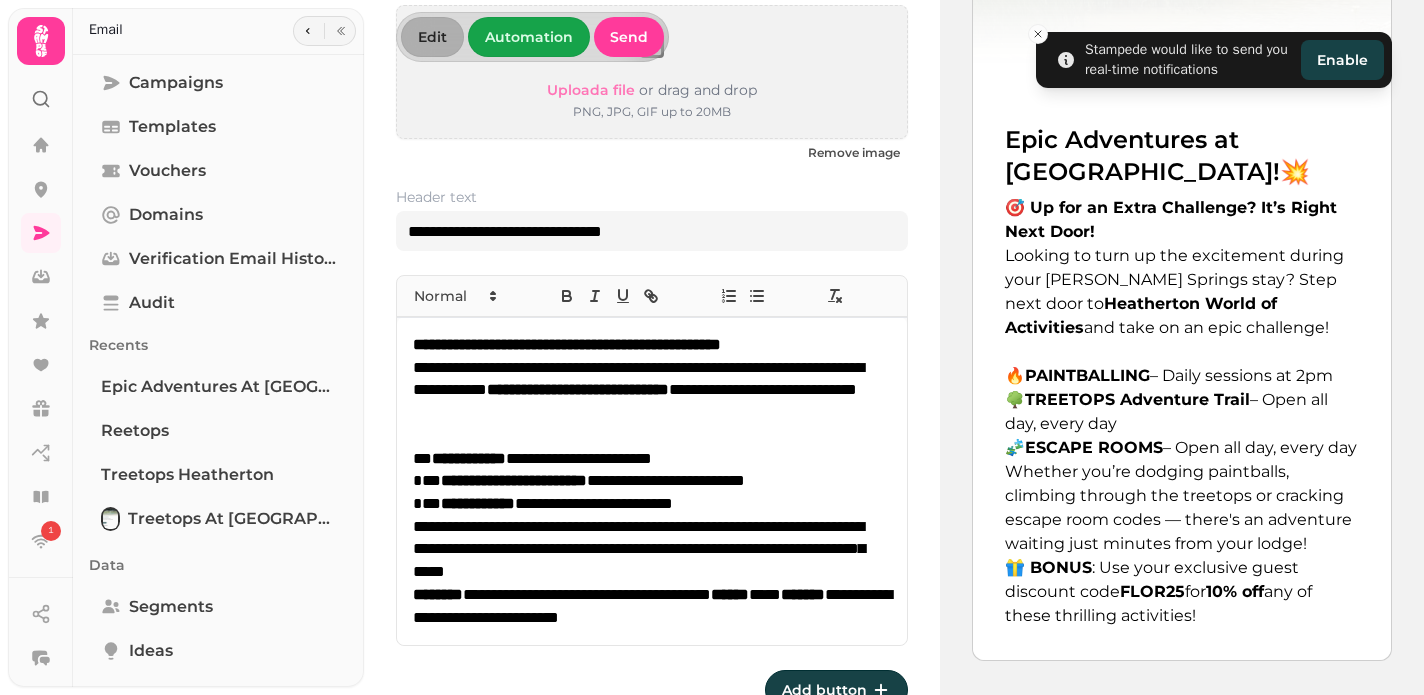 scroll, scrollTop: 196, scrollLeft: 0, axis: vertical 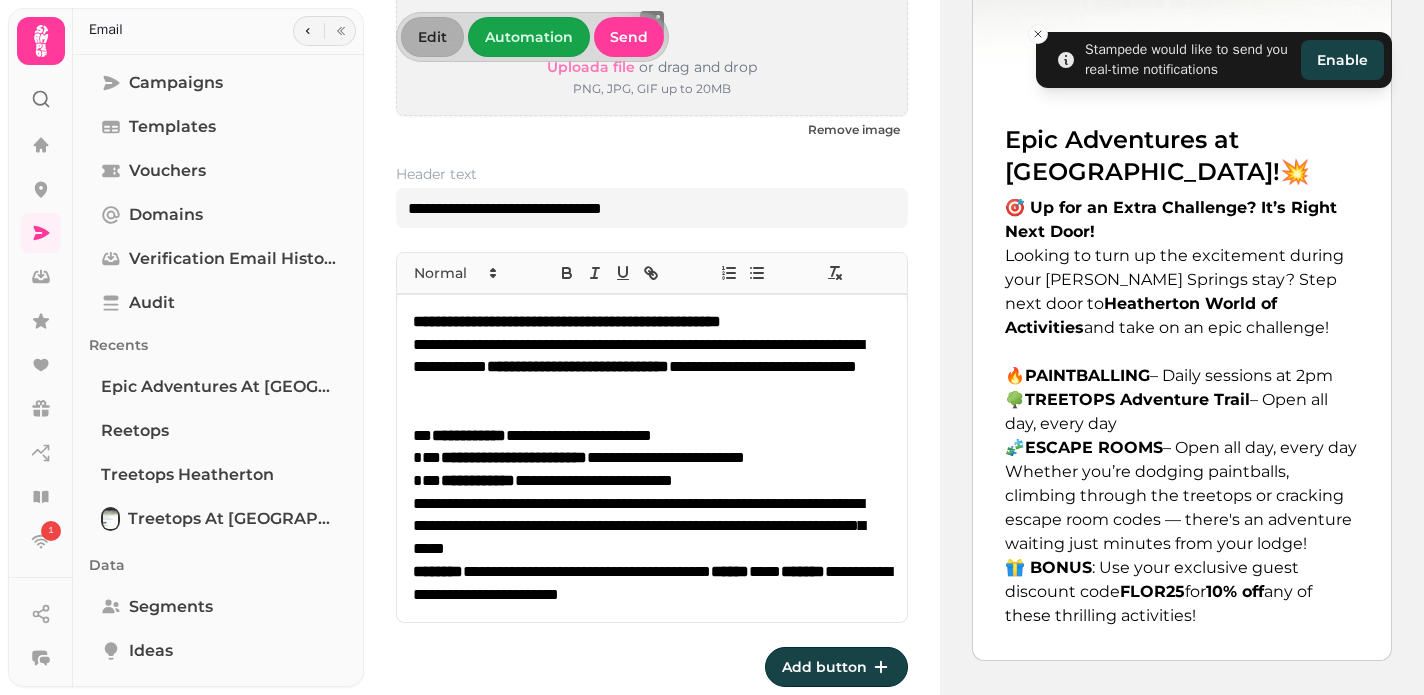 click on "**********" at bounding box center [650, 527] 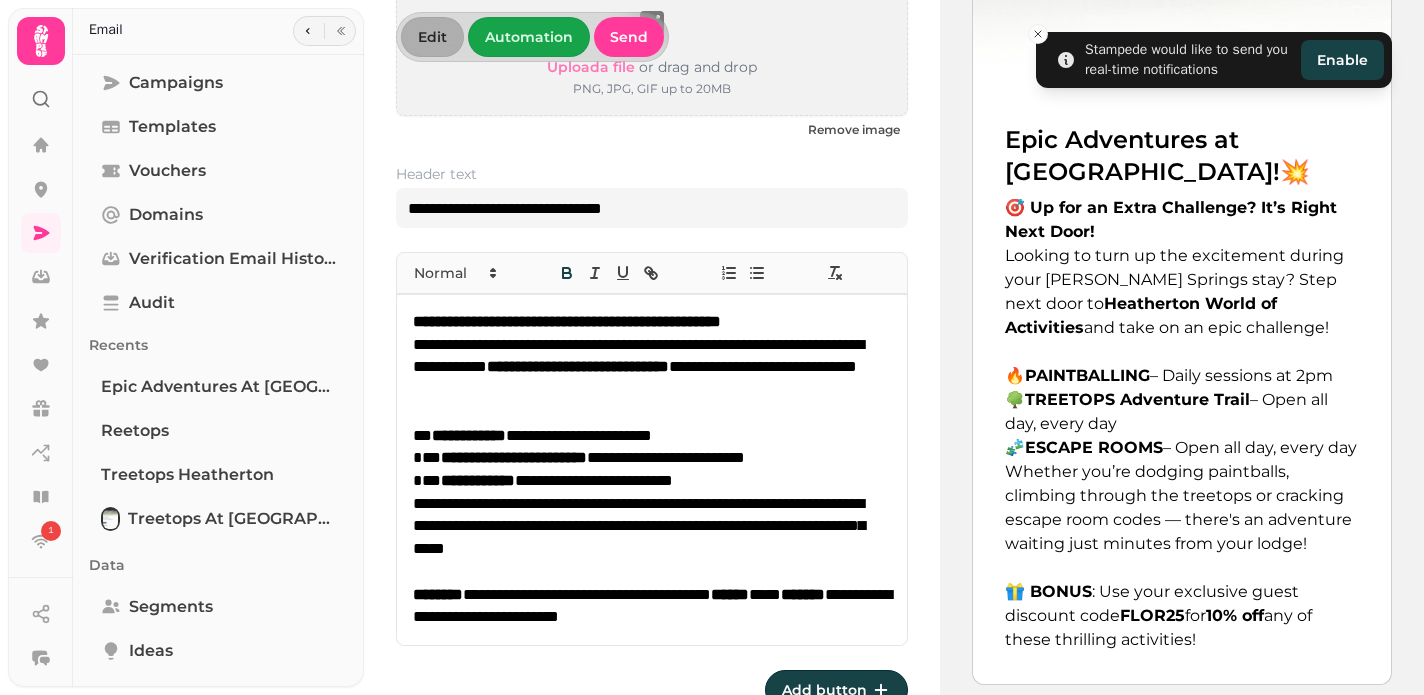scroll, scrollTop: 219, scrollLeft: 0, axis: vertical 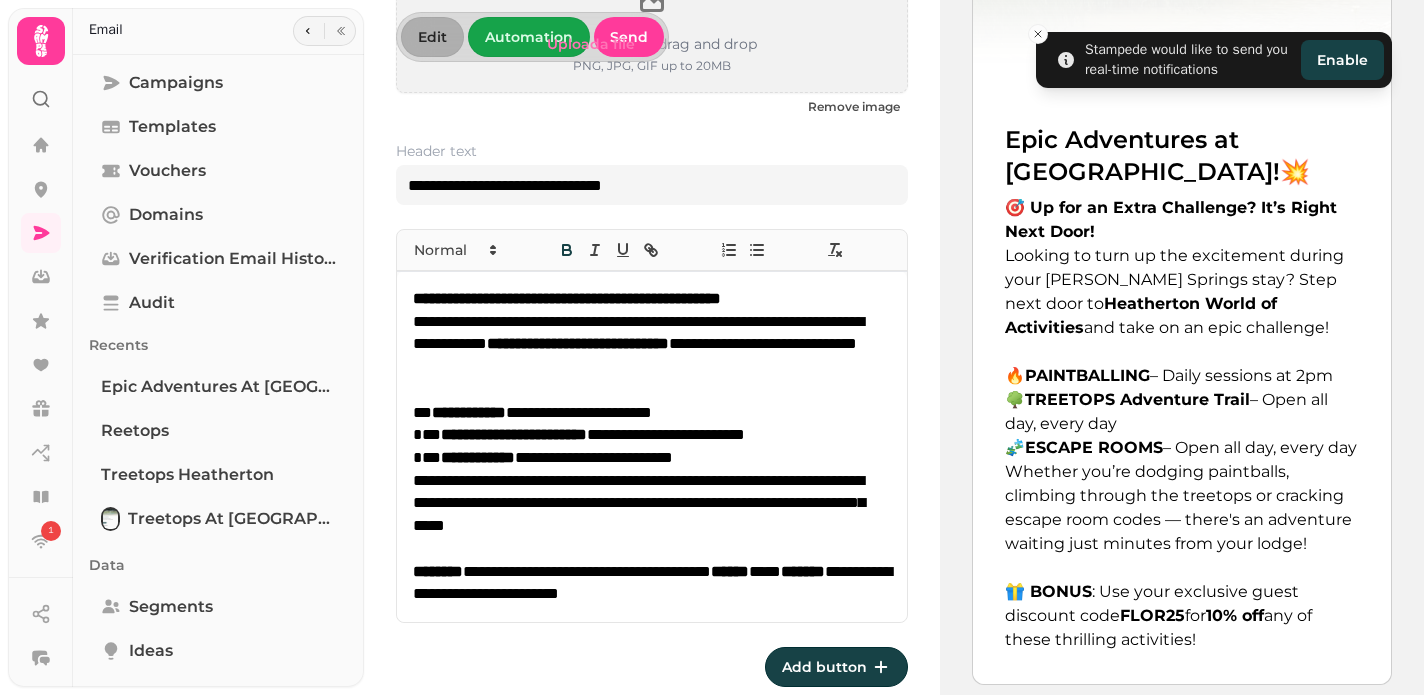 click on "**********" at bounding box center [650, 504] 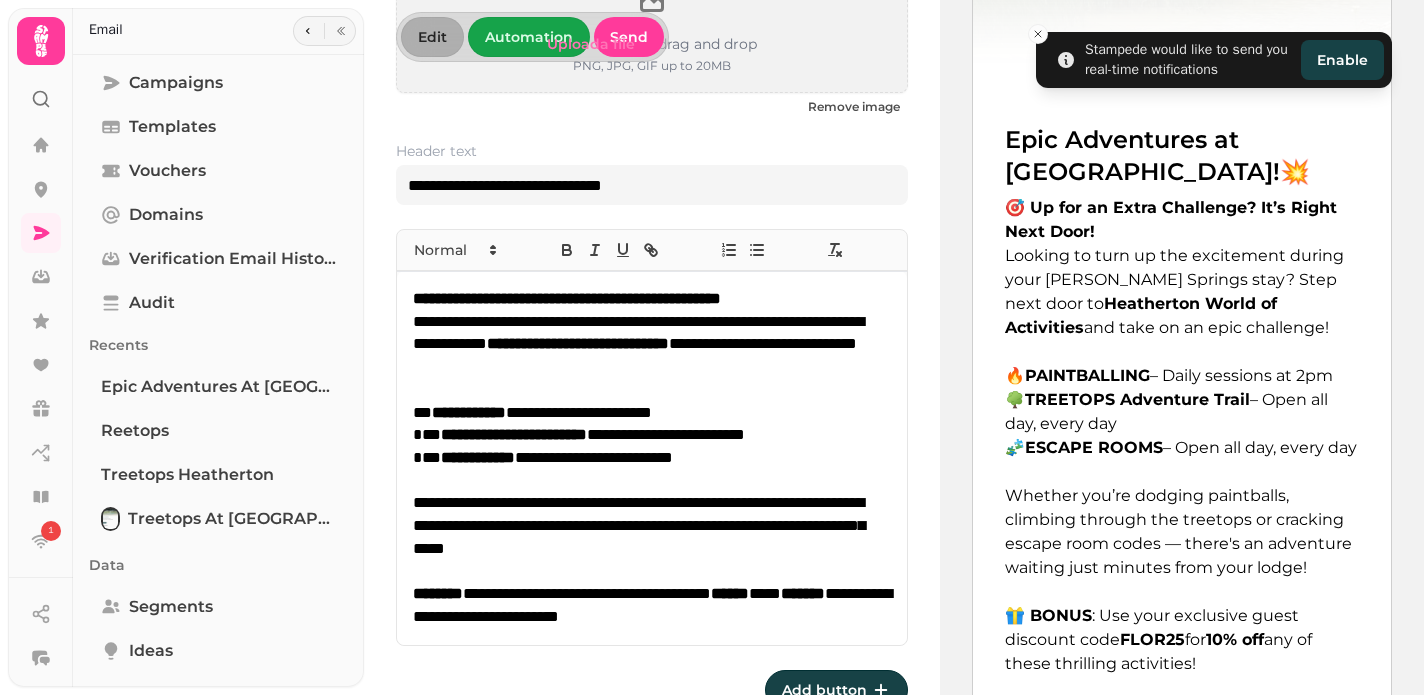 scroll, scrollTop: 242, scrollLeft: 0, axis: vertical 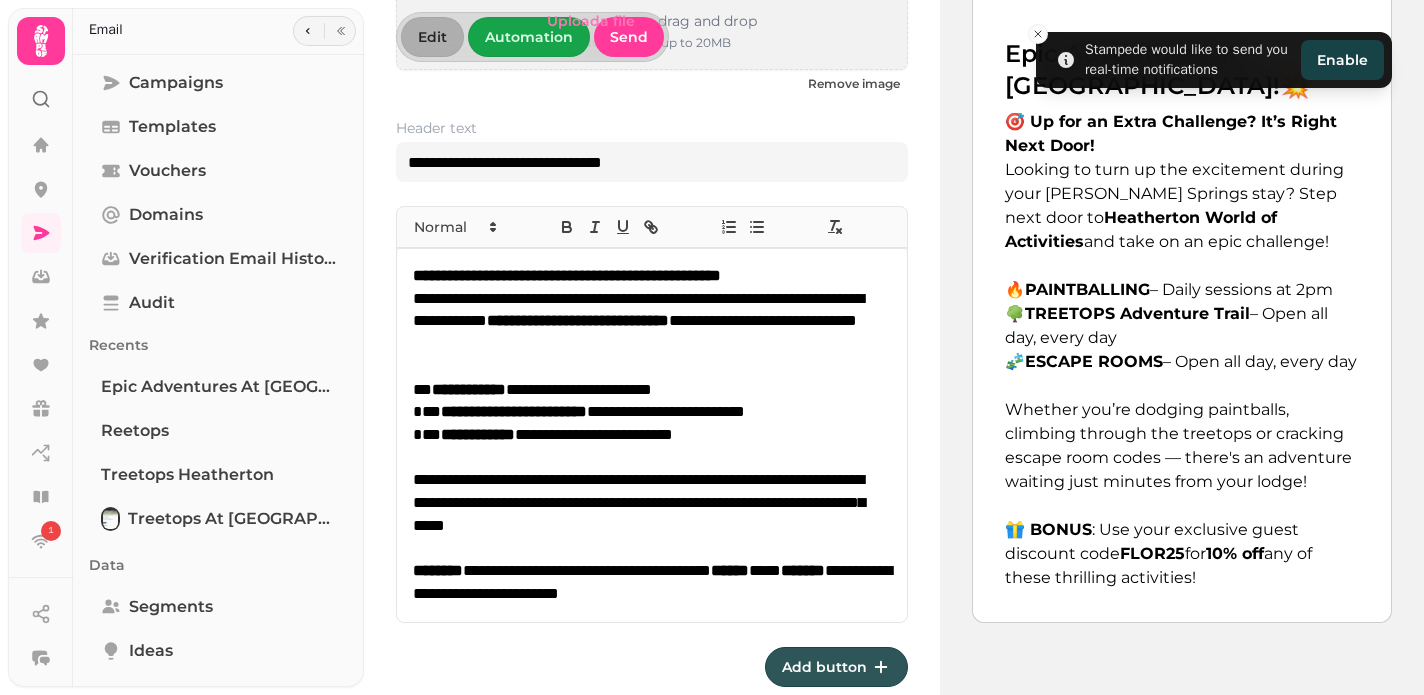 click on "Add button" at bounding box center [824, 667] 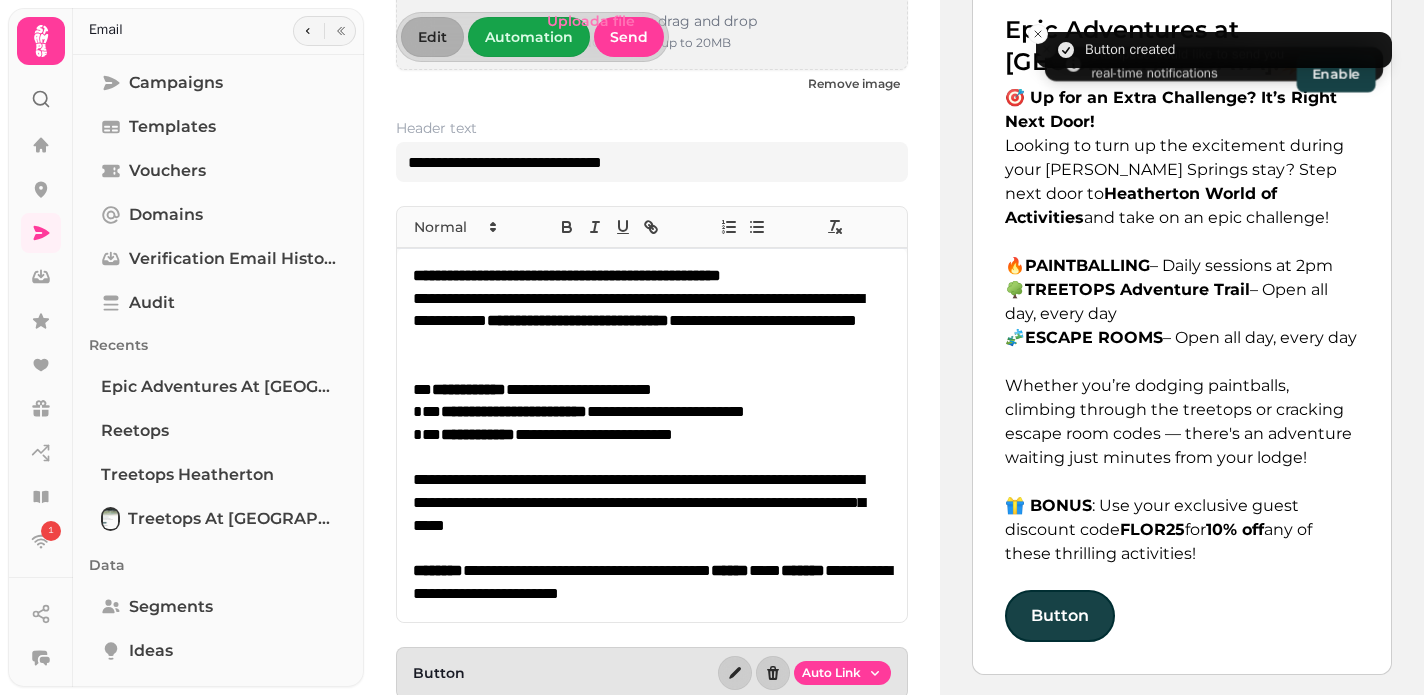 scroll, scrollTop: 302, scrollLeft: 0, axis: vertical 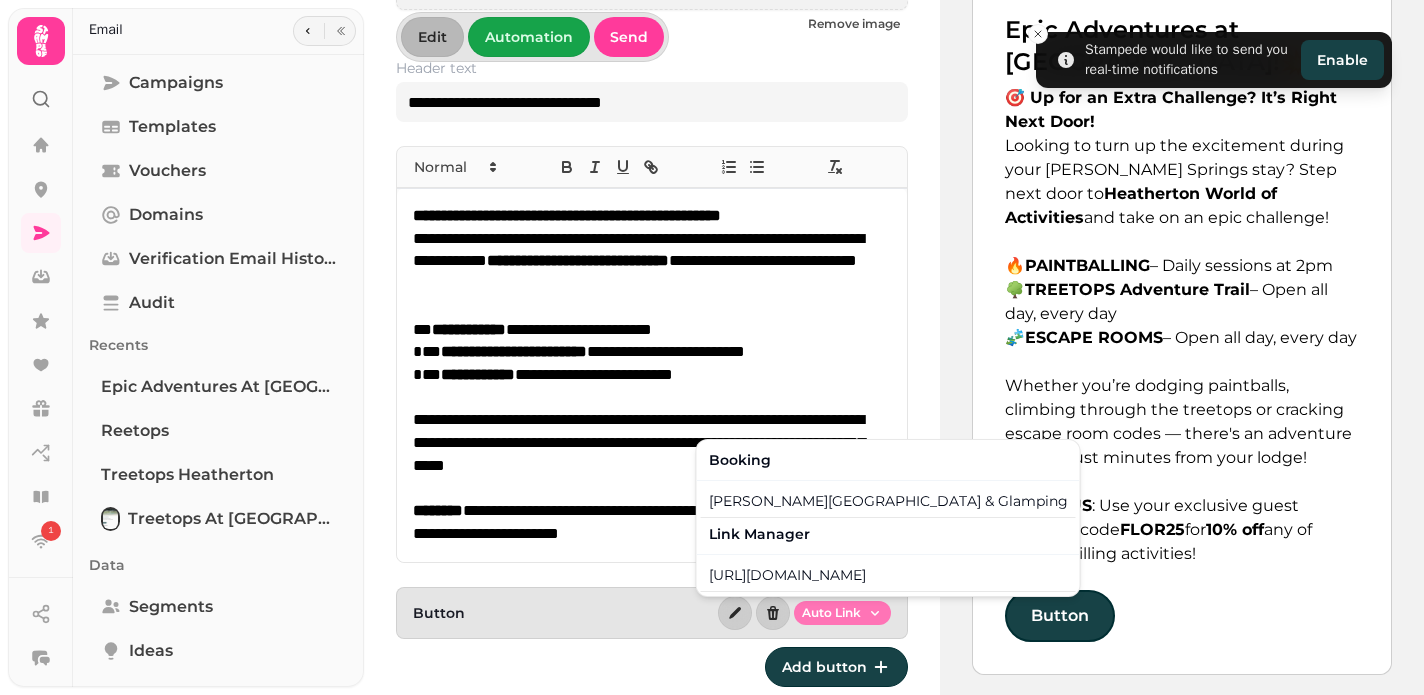 click on "**********" at bounding box center (712, 347) 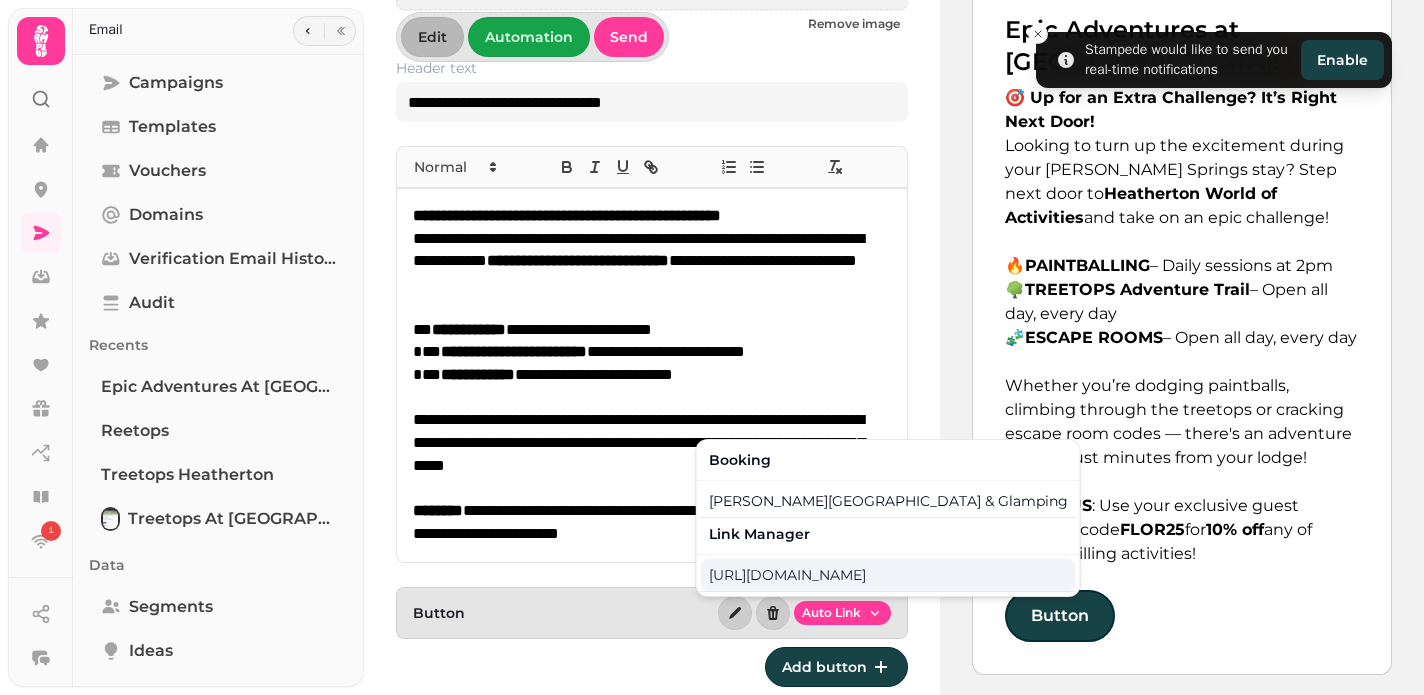click on "[URL][DOMAIN_NAME]" at bounding box center [888, 575] 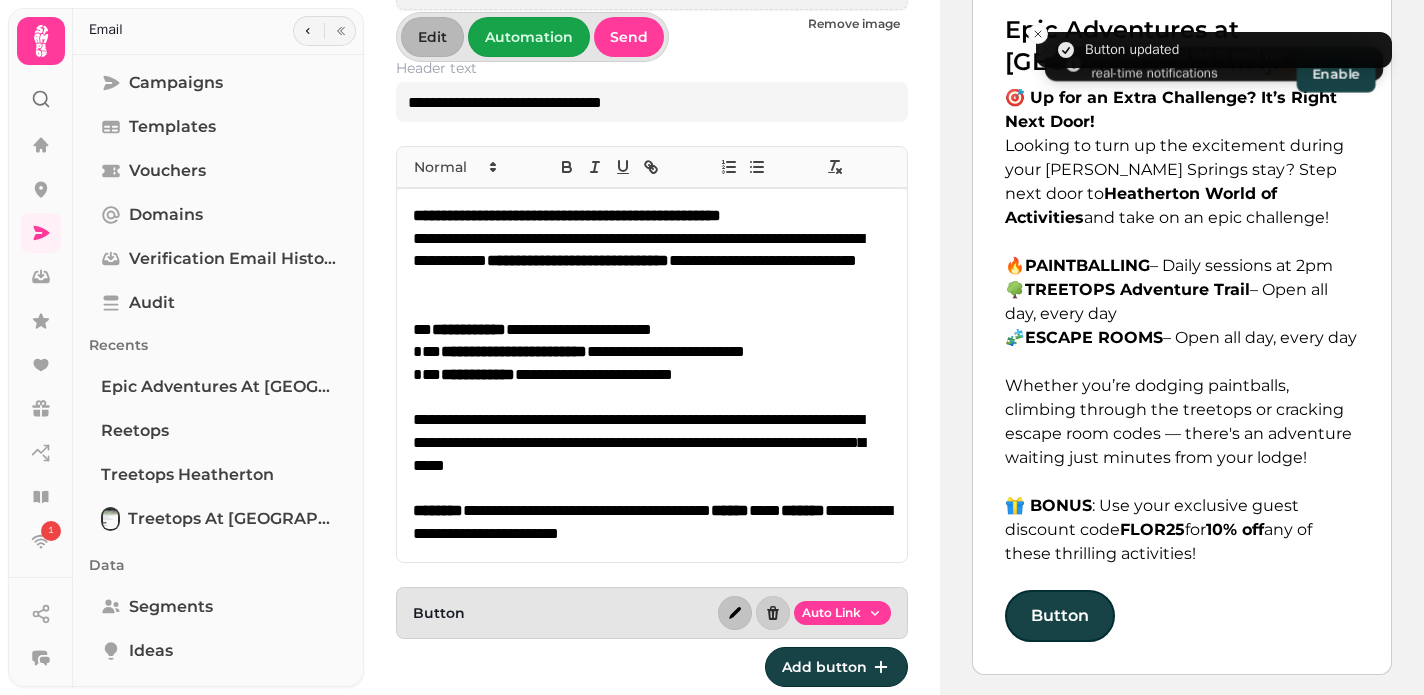 click 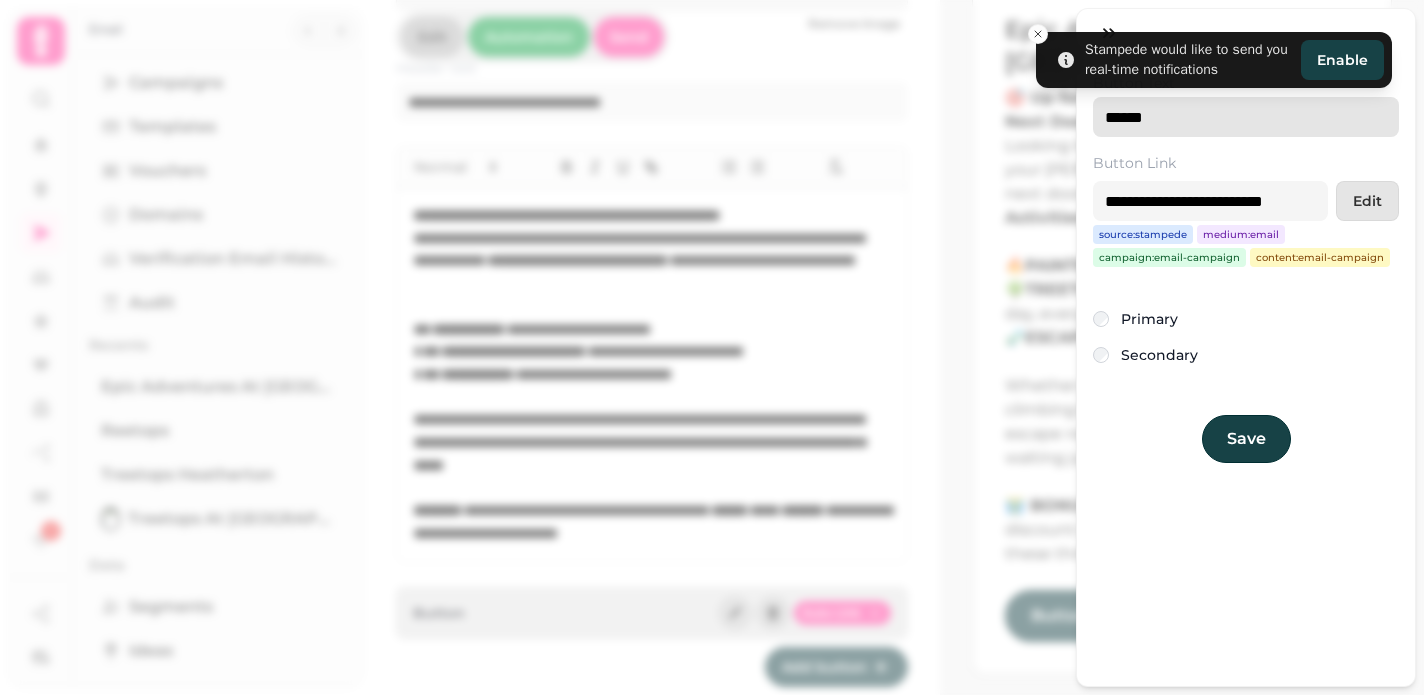 drag, startPoint x: 1185, startPoint y: 119, endPoint x: 1117, endPoint y: 119, distance: 68 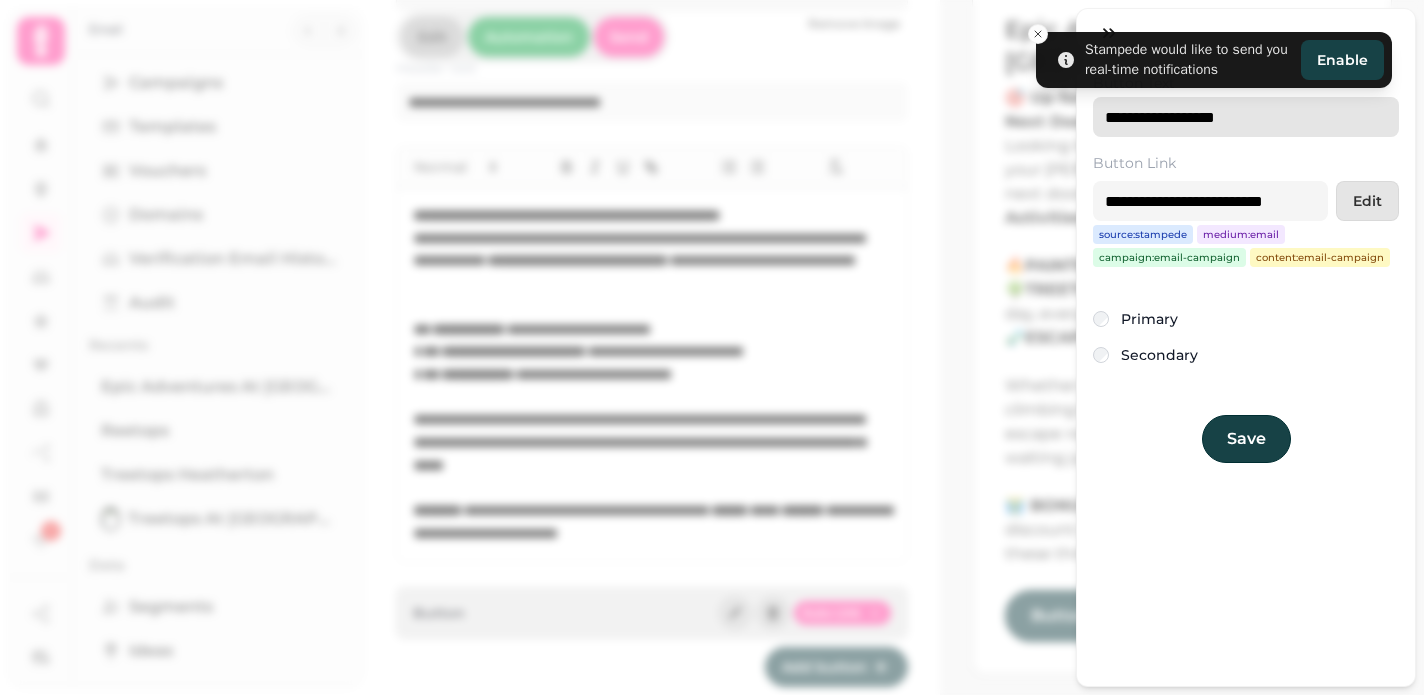 type on "**********" 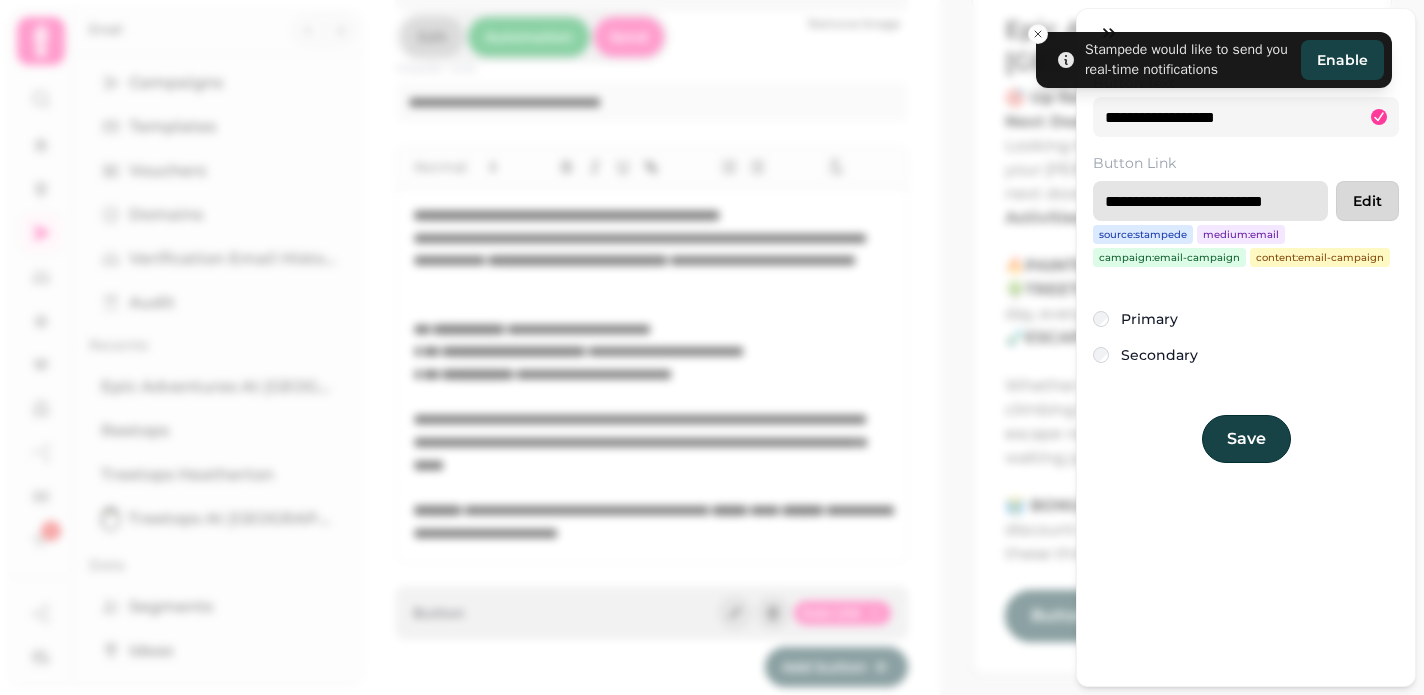 drag, startPoint x: 1104, startPoint y: 194, endPoint x: 1393, endPoint y: 204, distance: 289.17297 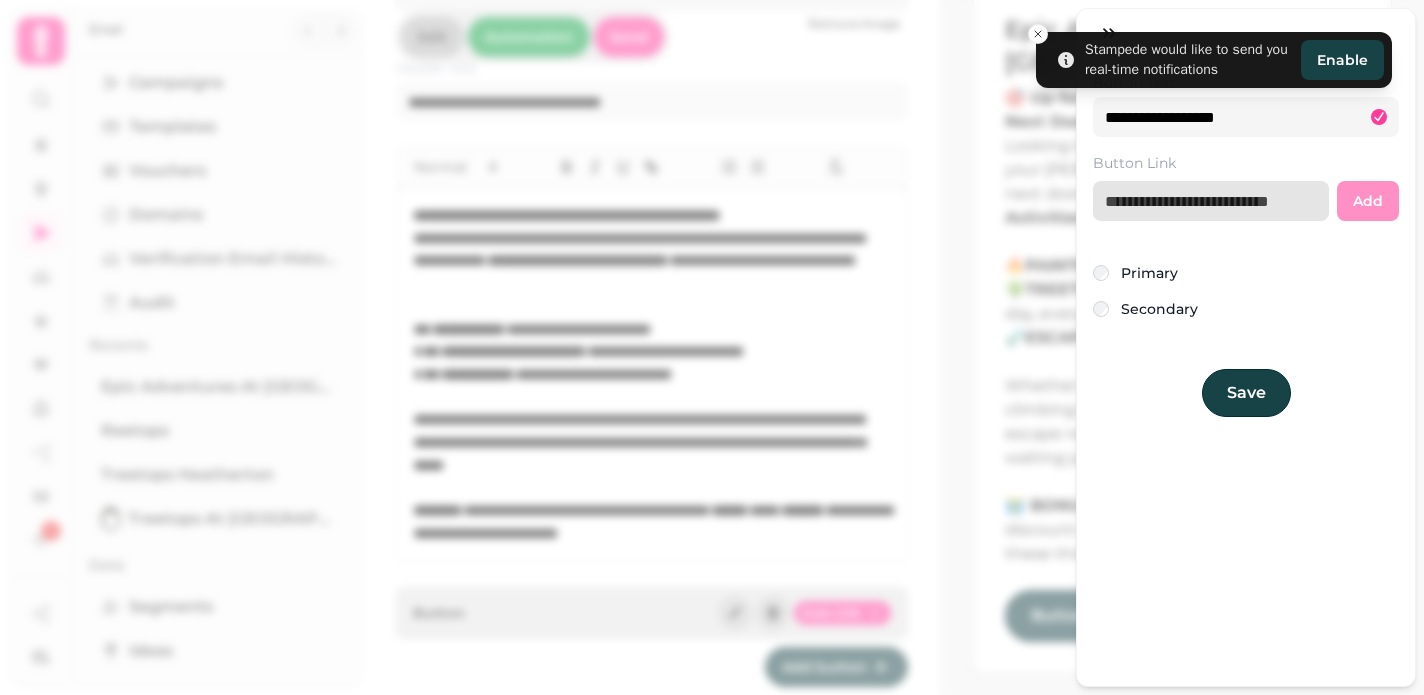 paste on "**********" 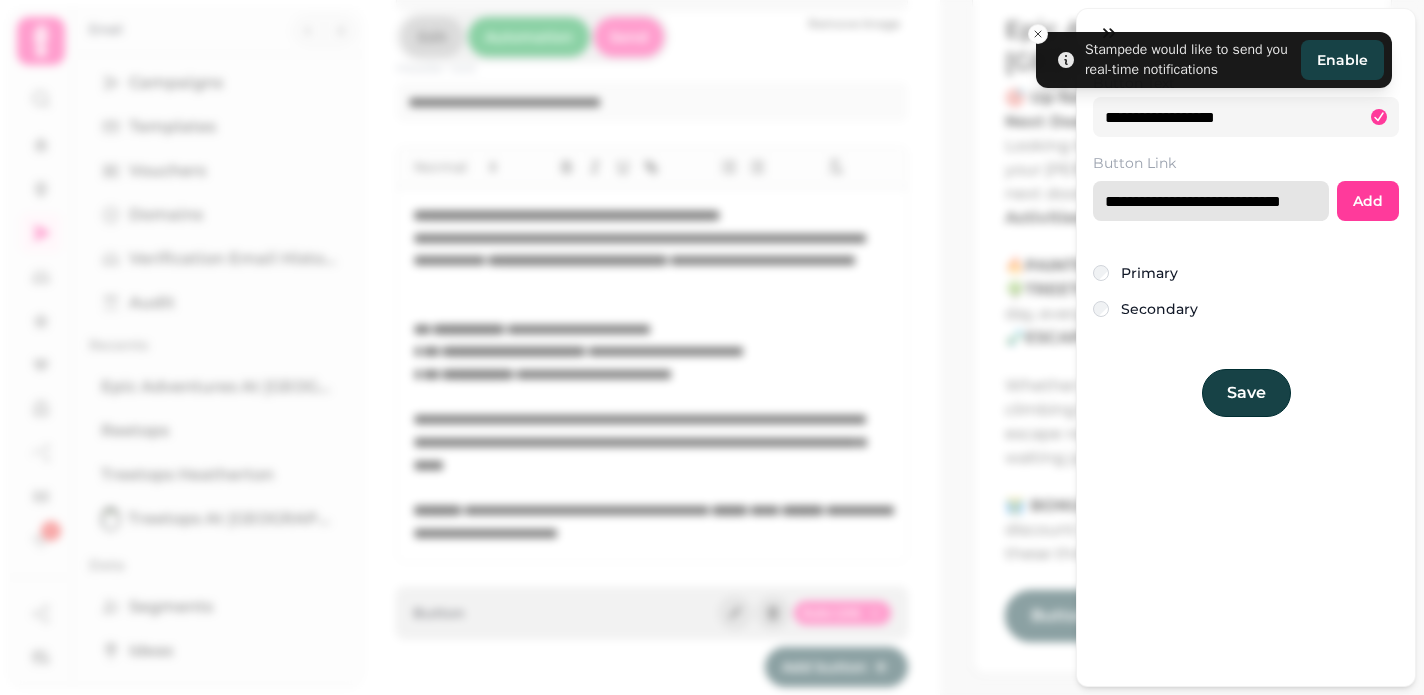 scroll, scrollTop: 0, scrollLeft: 28, axis: horizontal 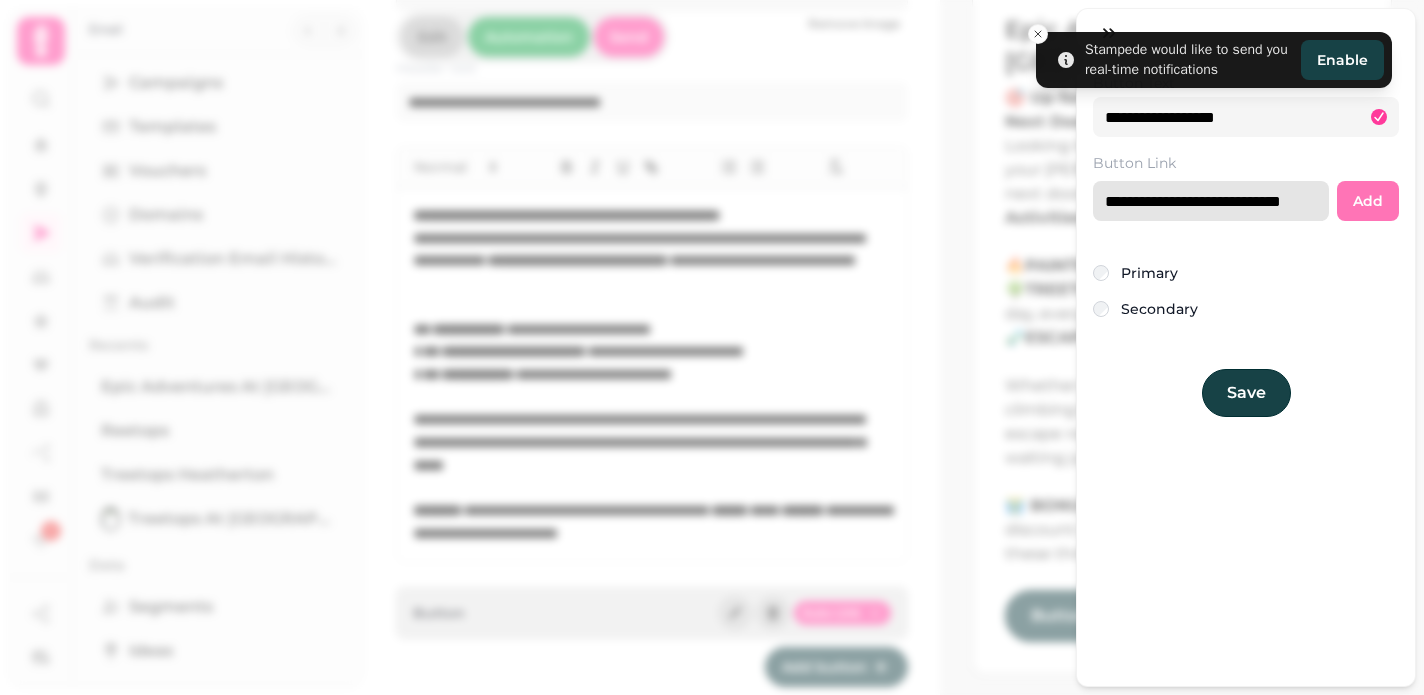 type on "**********" 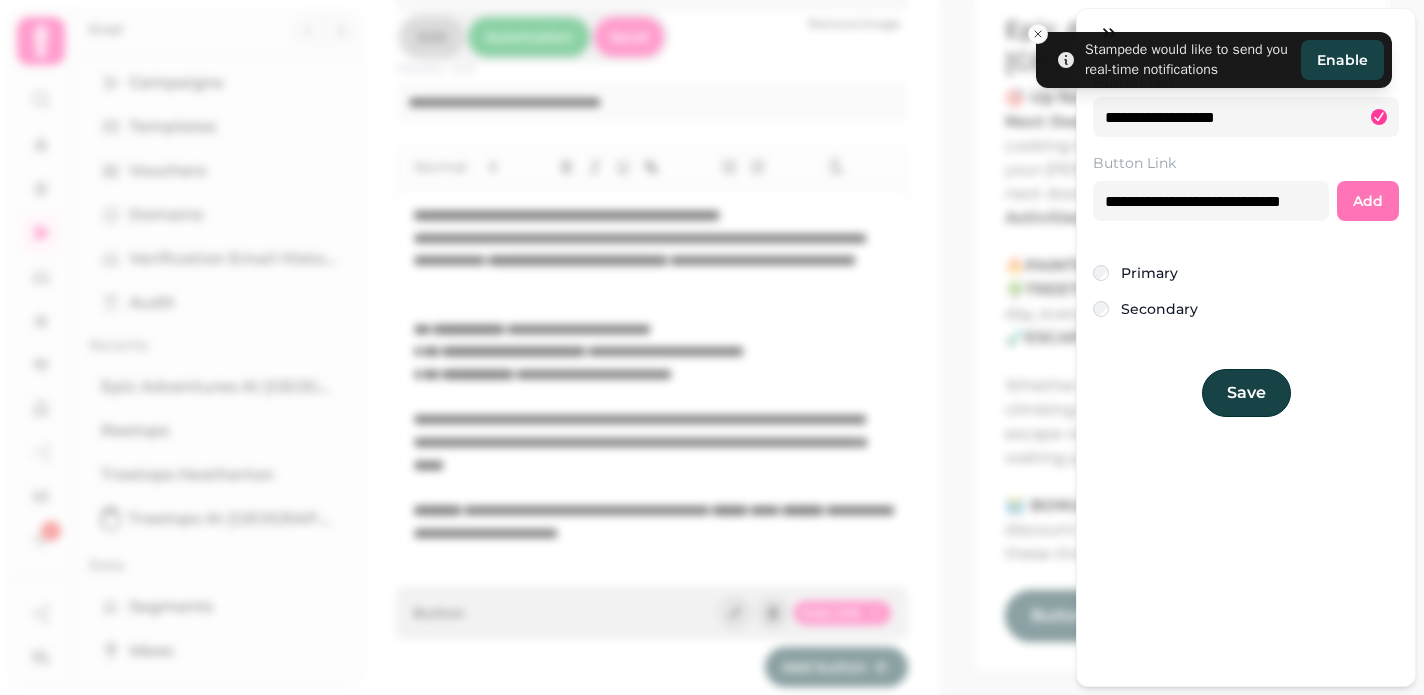 scroll, scrollTop: 0, scrollLeft: 0, axis: both 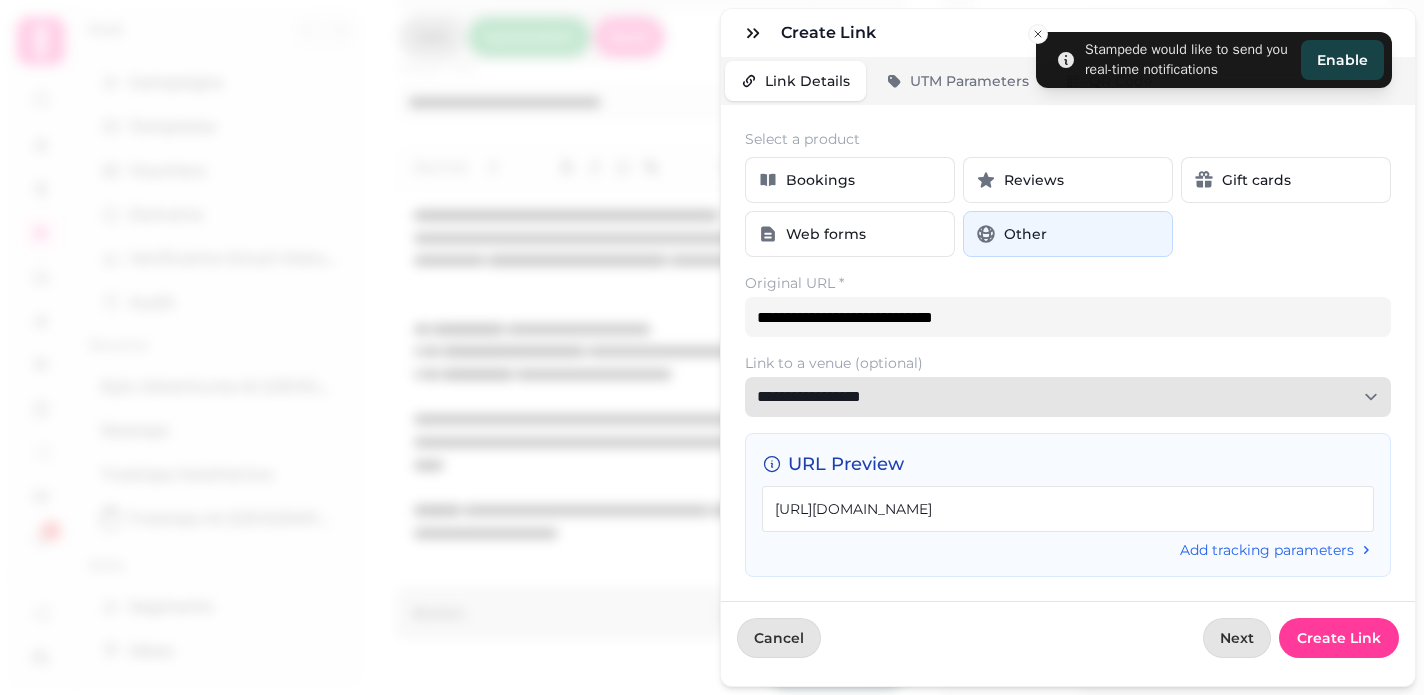 click on "**********" at bounding box center (1068, 397) 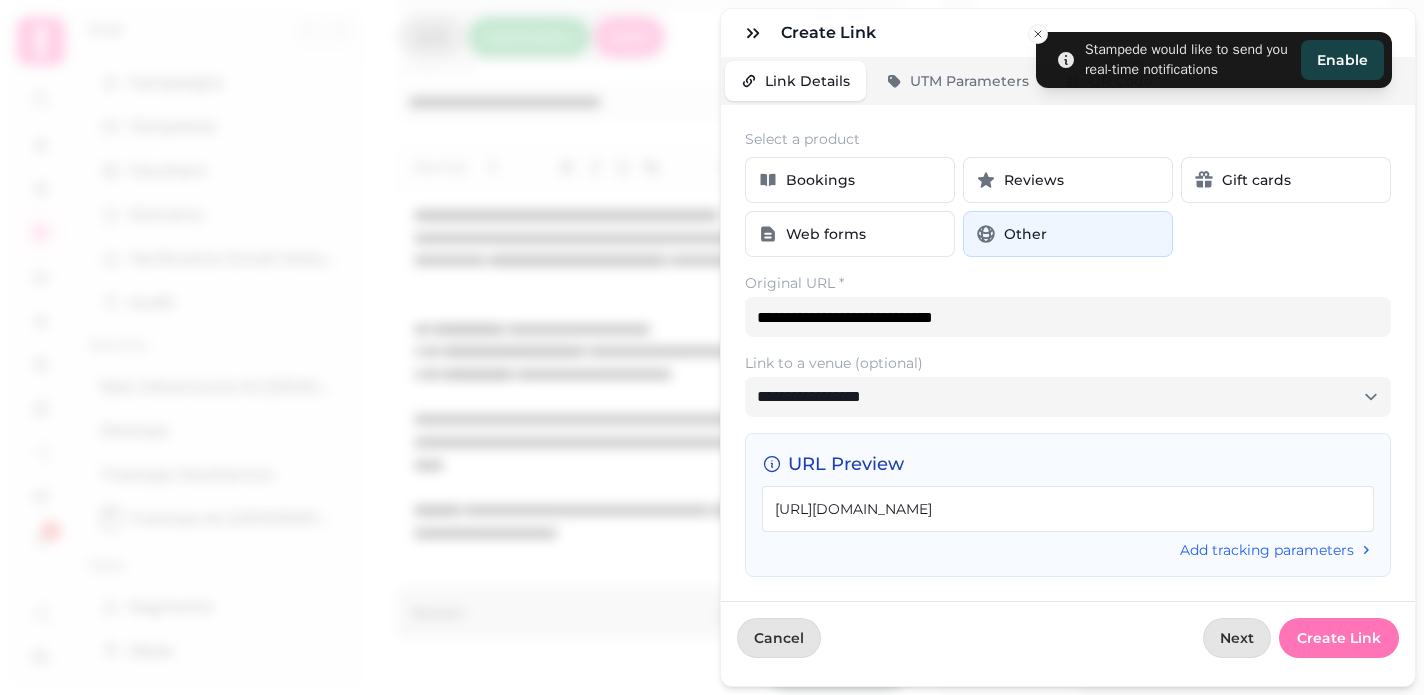click on "Create Link" at bounding box center [1339, 638] 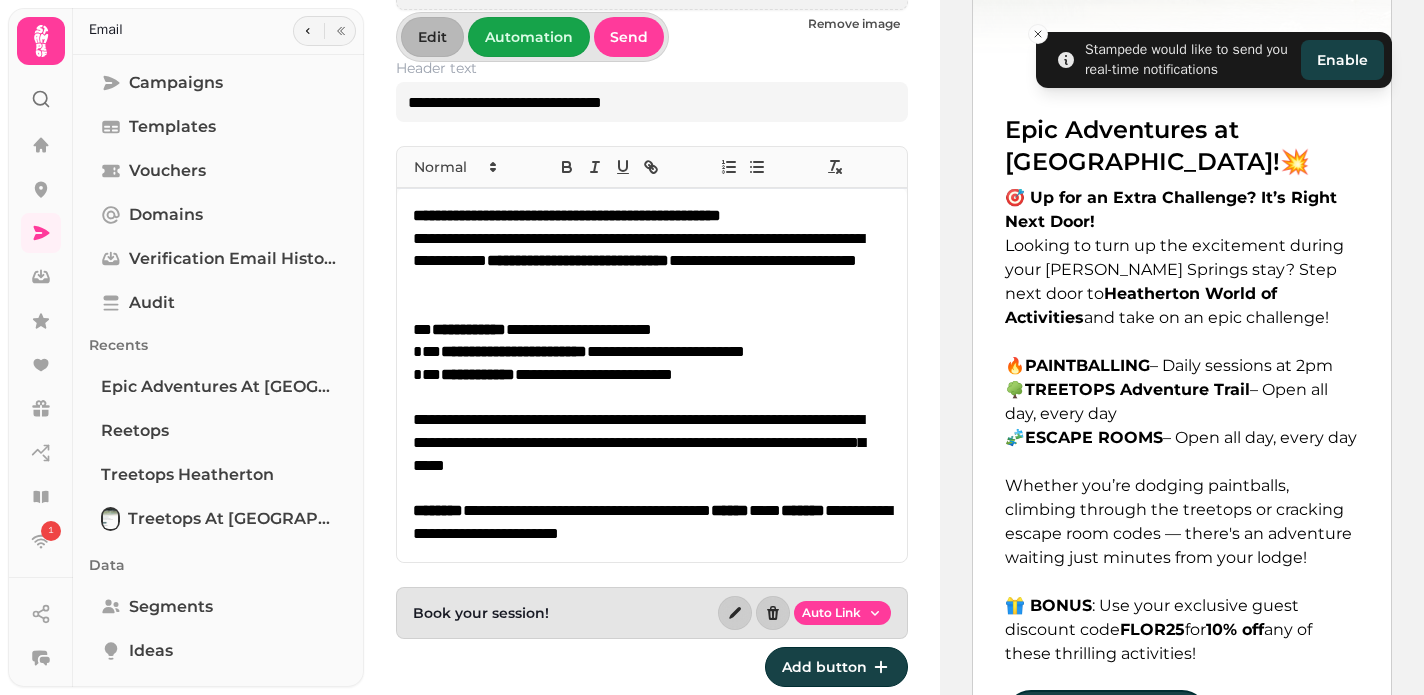 scroll, scrollTop: 673, scrollLeft: 0, axis: vertical 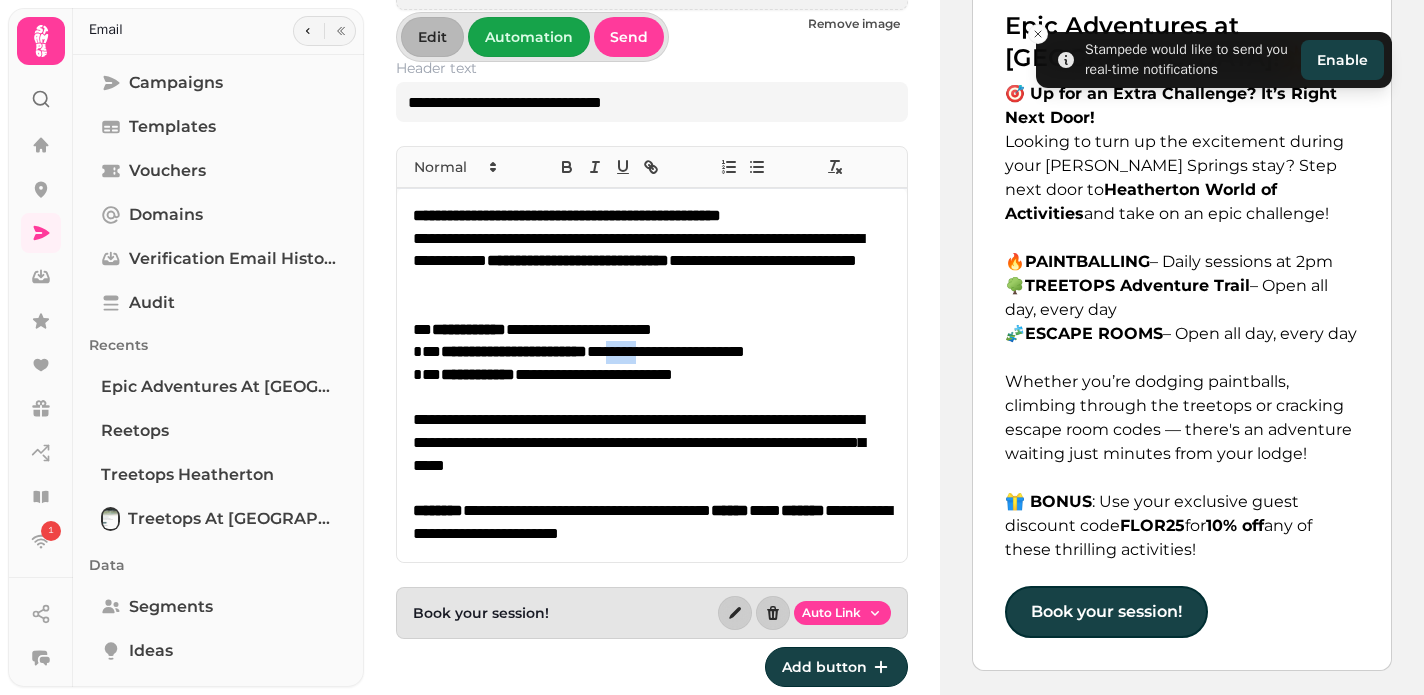drag, startPoint x: 726, startPoint y: 354, endPoint x: 676, endPoint y: 353, distance: 50.01 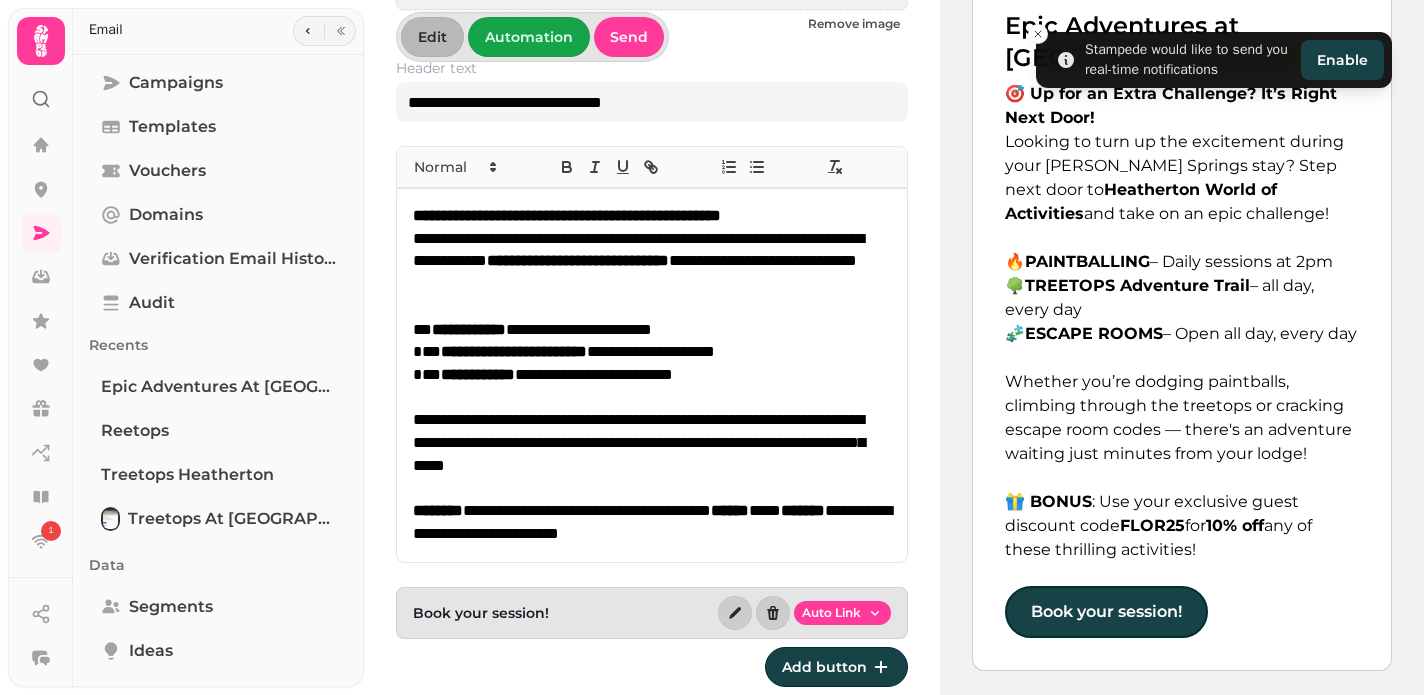 type 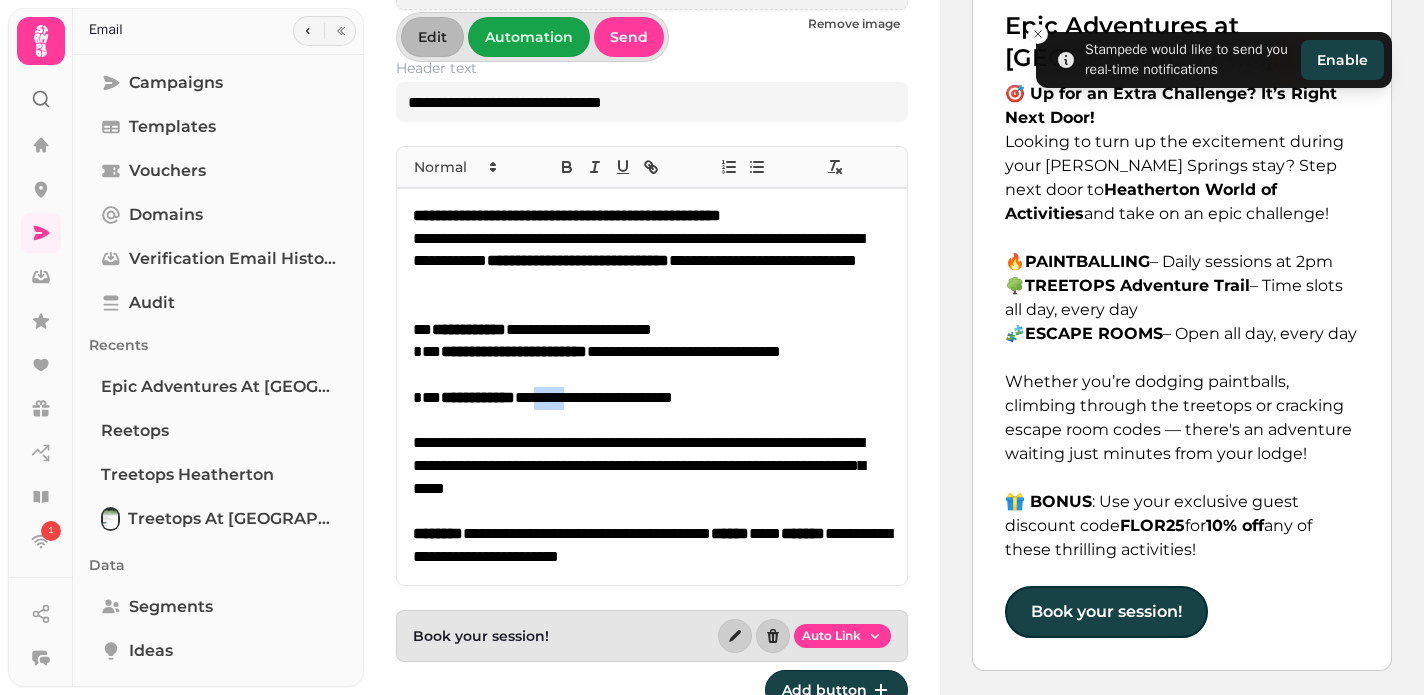 drag, startPoint x: 640, startPoint y: 398, endPoint x: 591, endPoint y: 398, distance: 49 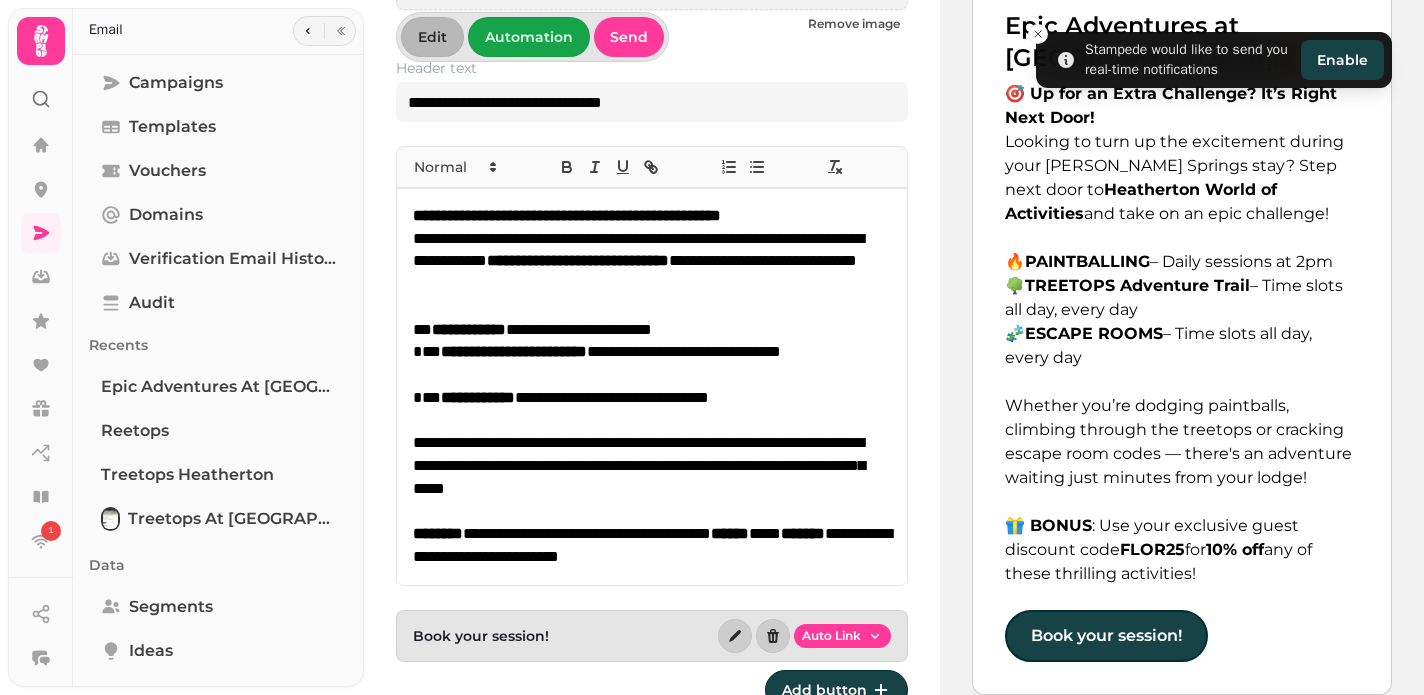 click on "**********" at bounding box center (650, 363) 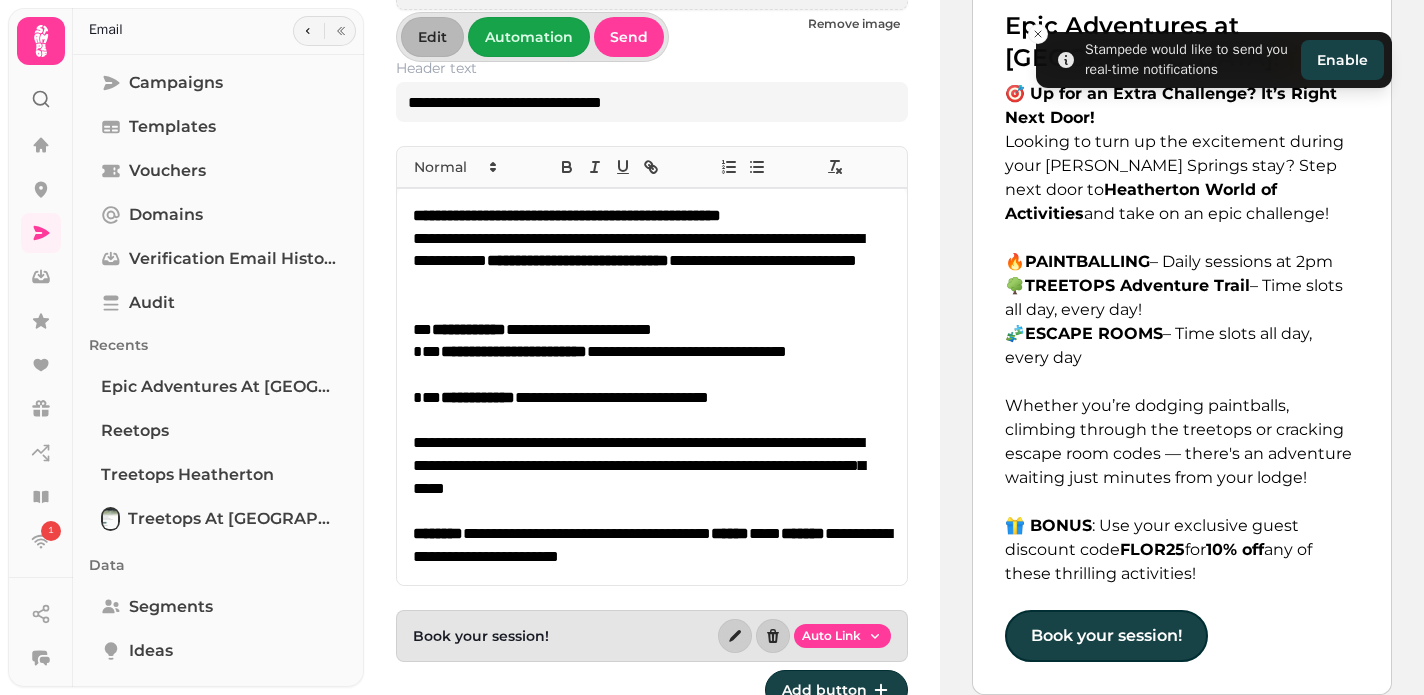 click on "**********" at bounding box center [650, 398] 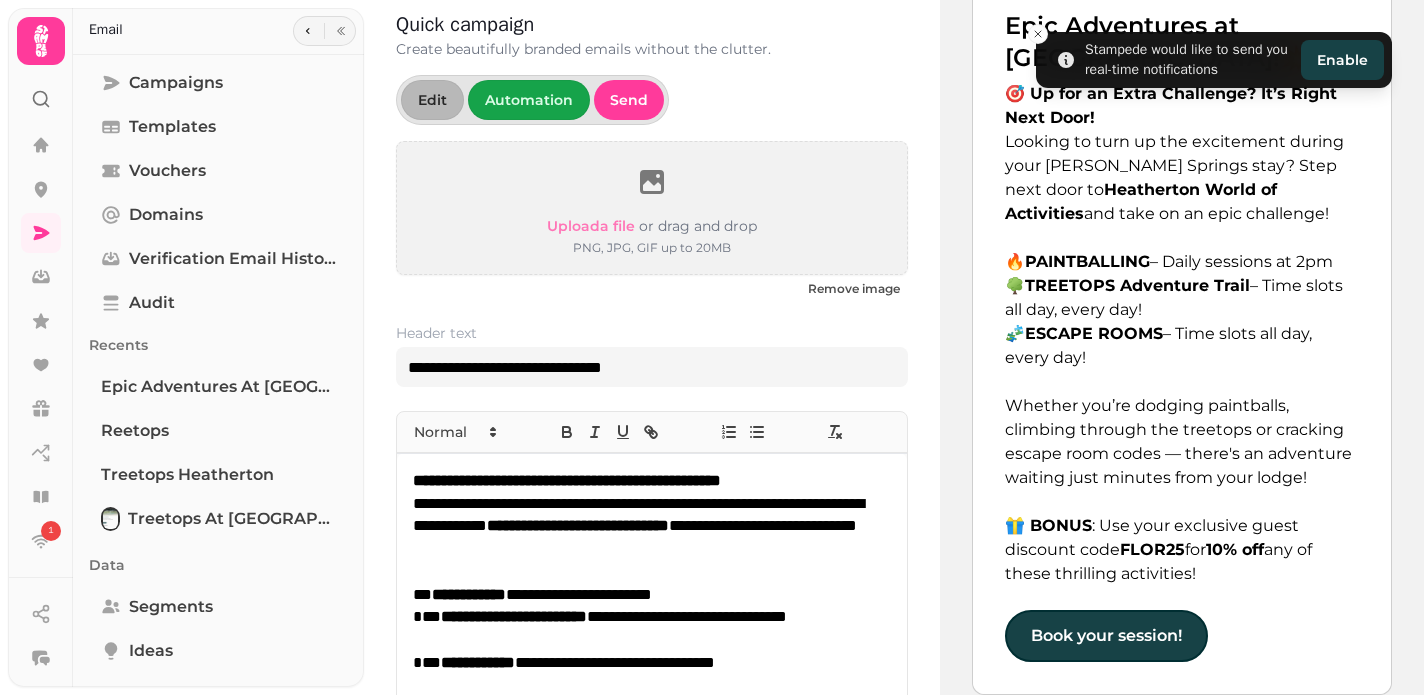 scroll, scrollTop: 0, scrollLeft: 0, axis: both 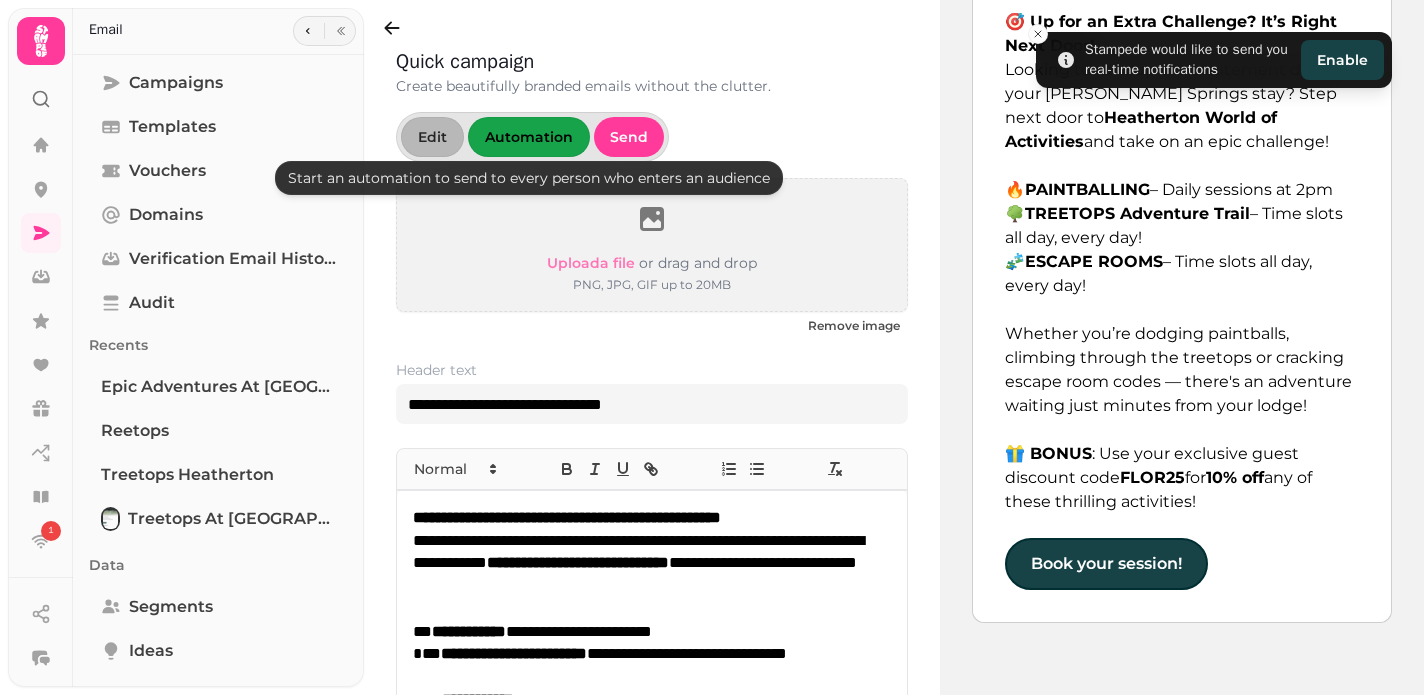 click on "Automation" at bounding box center [529, 137] 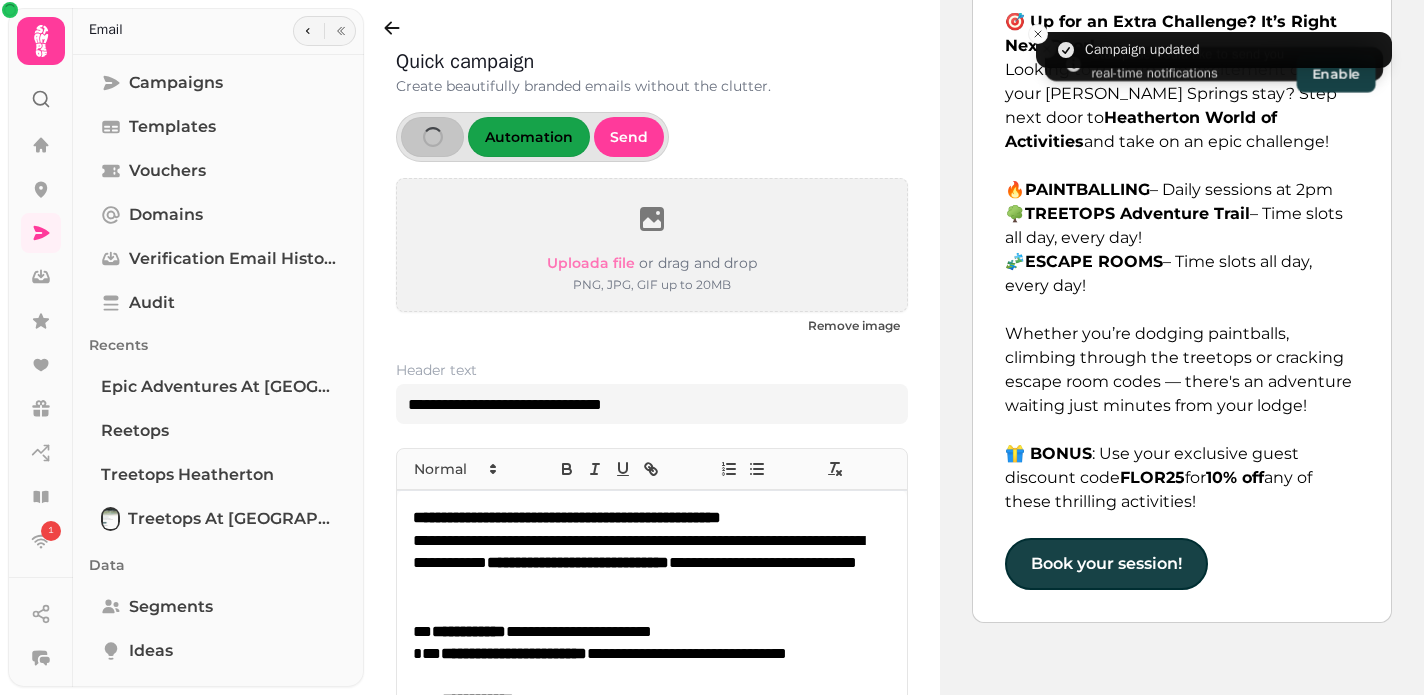 scroll, scrollTop: 733, scrollLeft: 0, axis: vertical 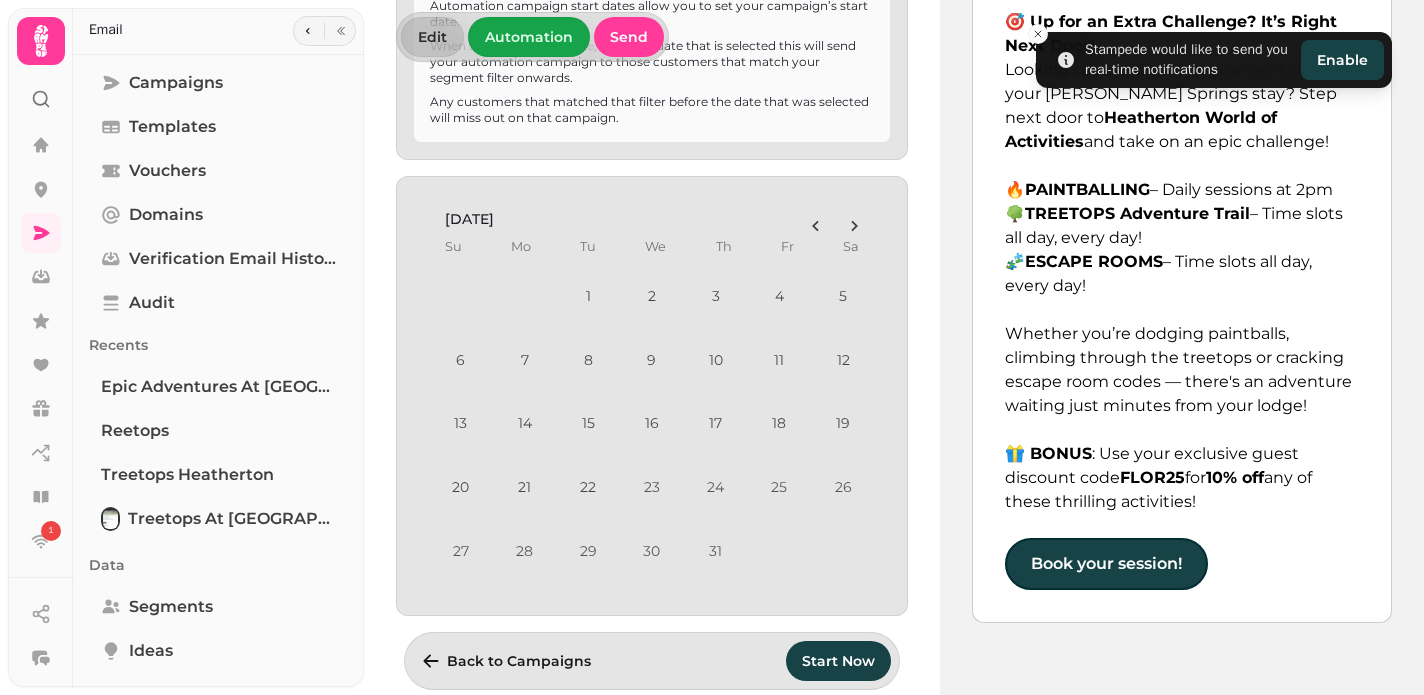 click 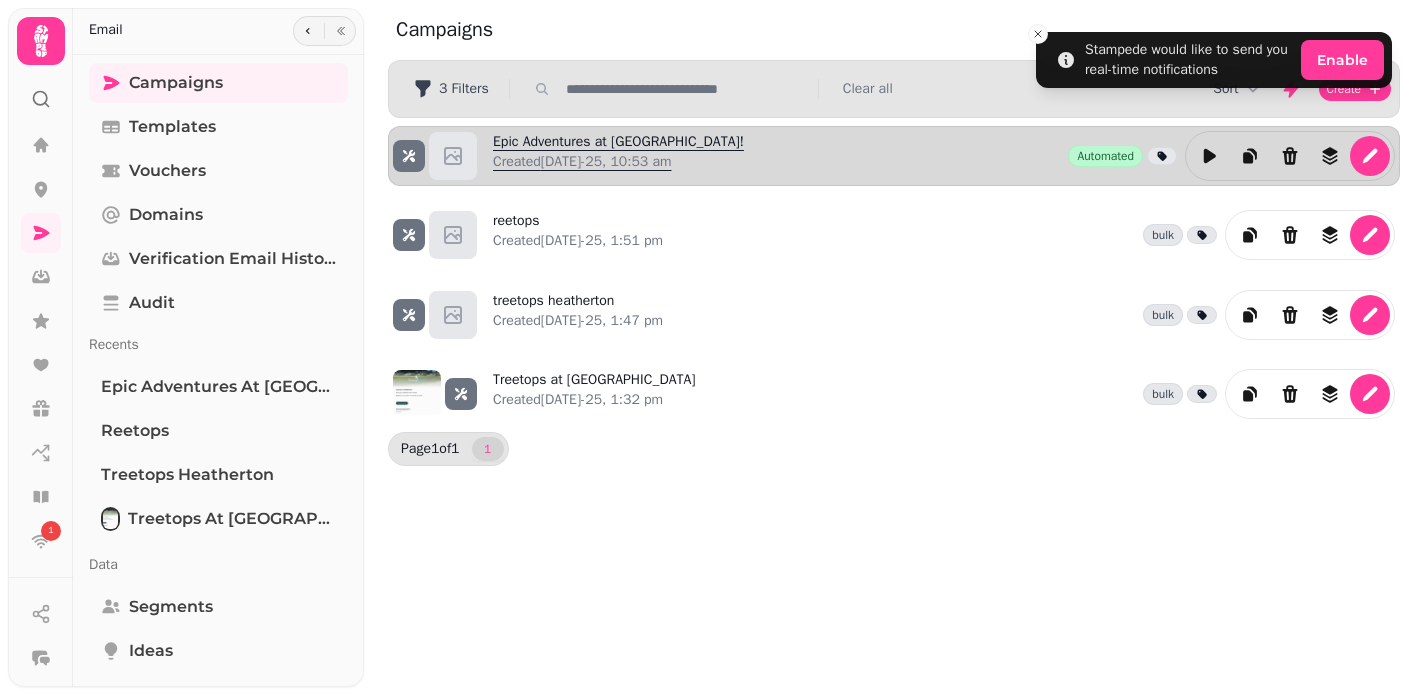click on "Epic Adventures at [GEOGRAPHIC_DATA]! Created  [DATE]-25, 10:53 am" at bounding box center [618, 156] 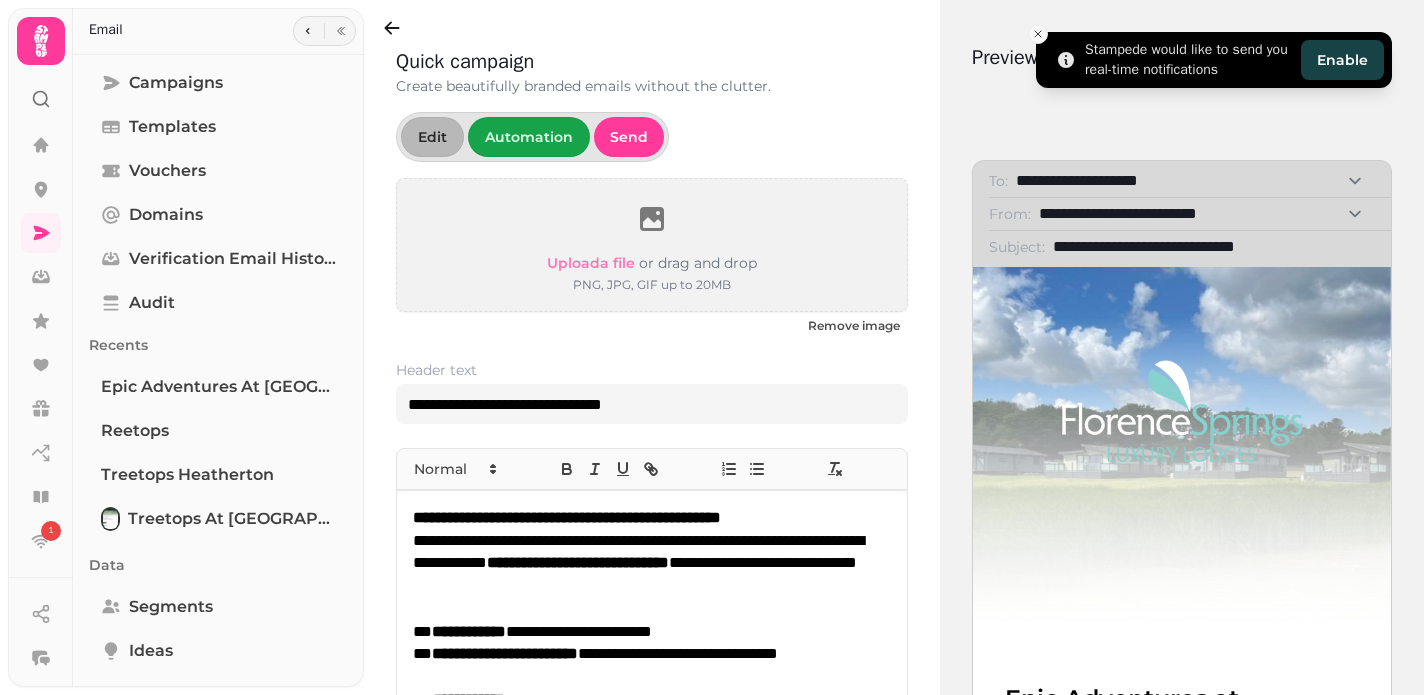 click 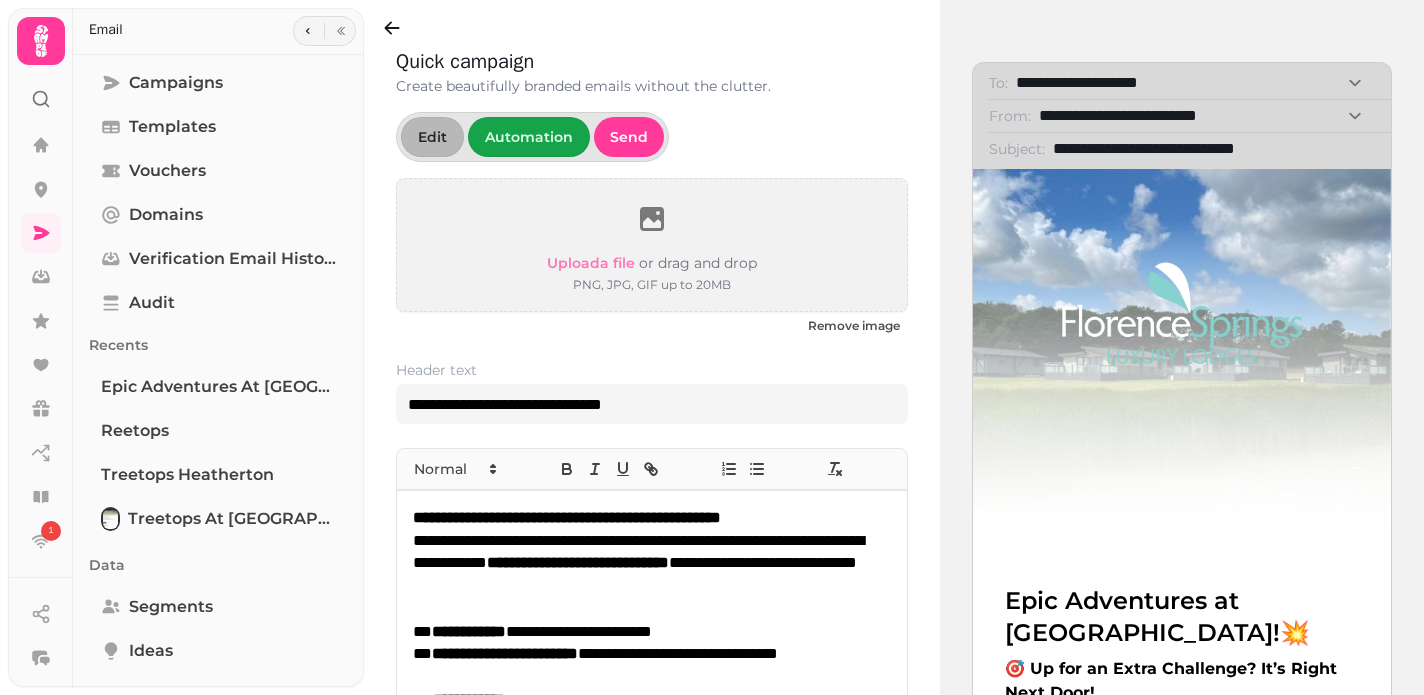 scroll, scrollTop: 99, scrollLeft: 0, axis: vertical 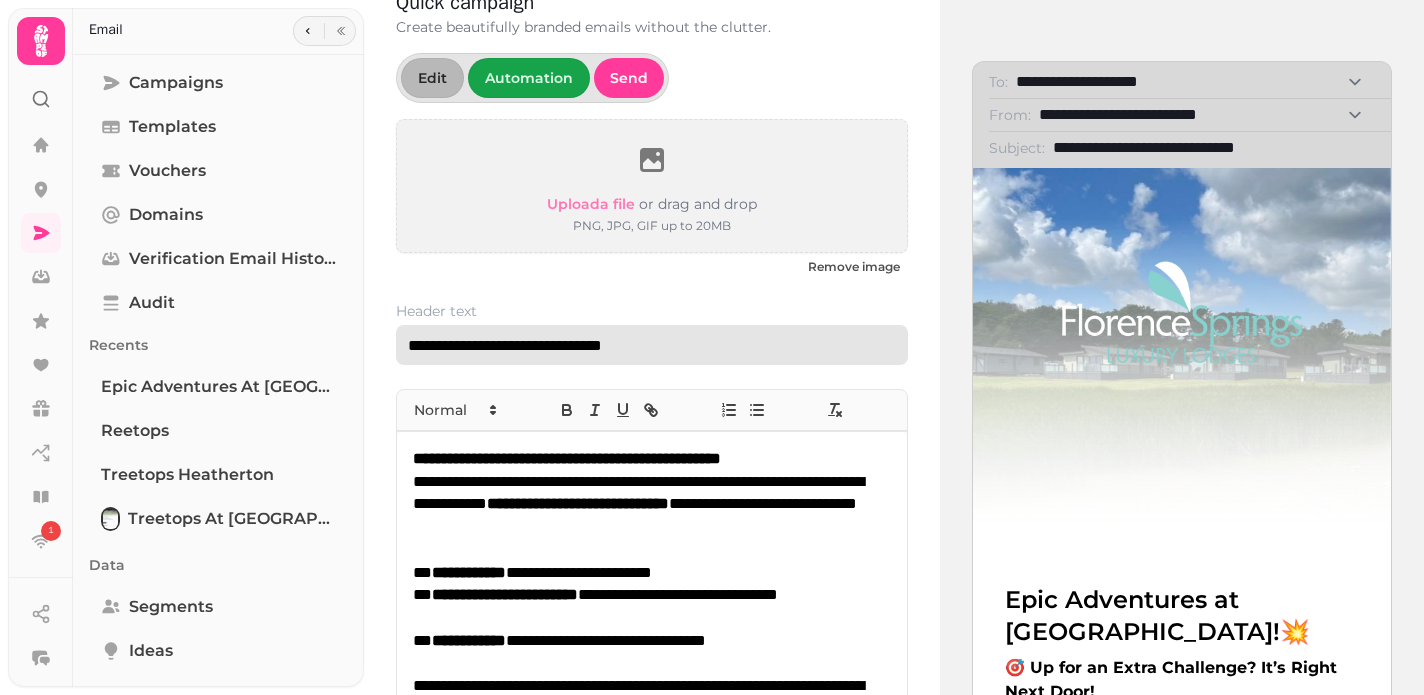 drag, startPoint x: 654, startPoint y: 348, endPoint x: 552, endPoint y: 348, distance: 102 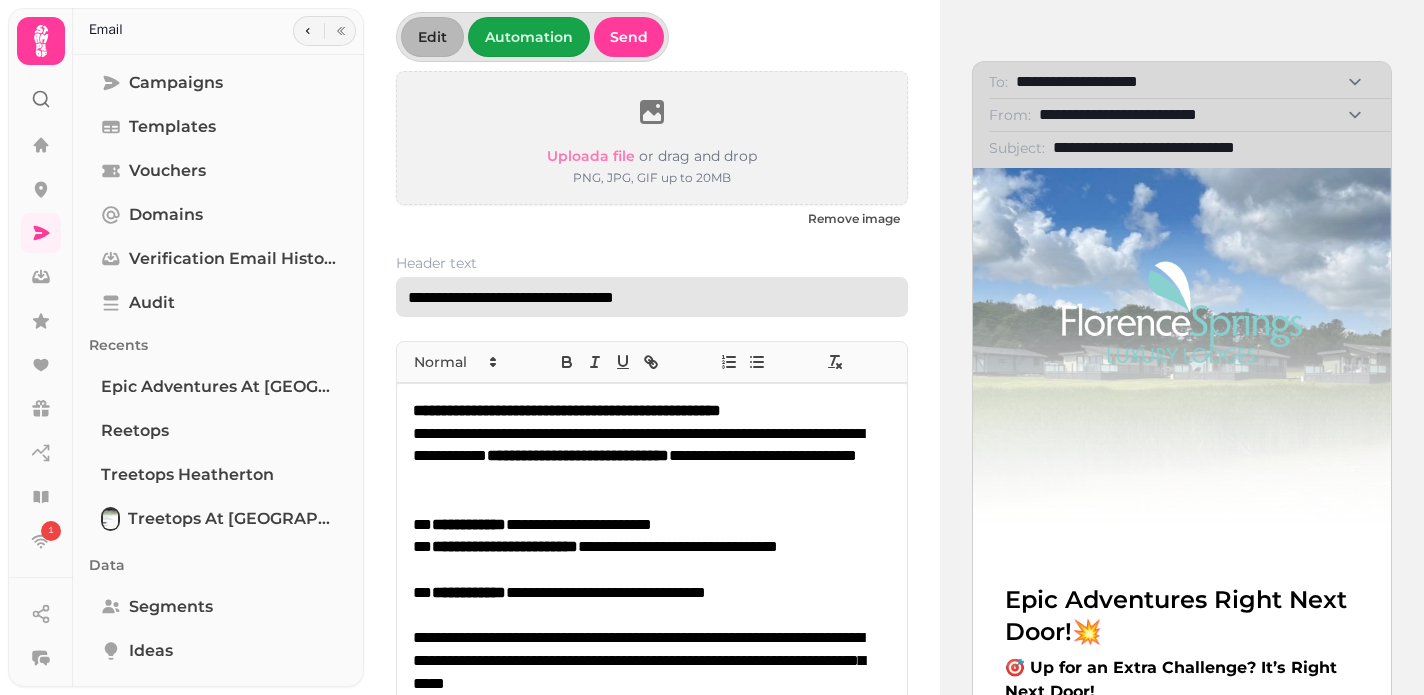 scroll, scrollTop: 121, scrollLeft: 0, axis: vertical 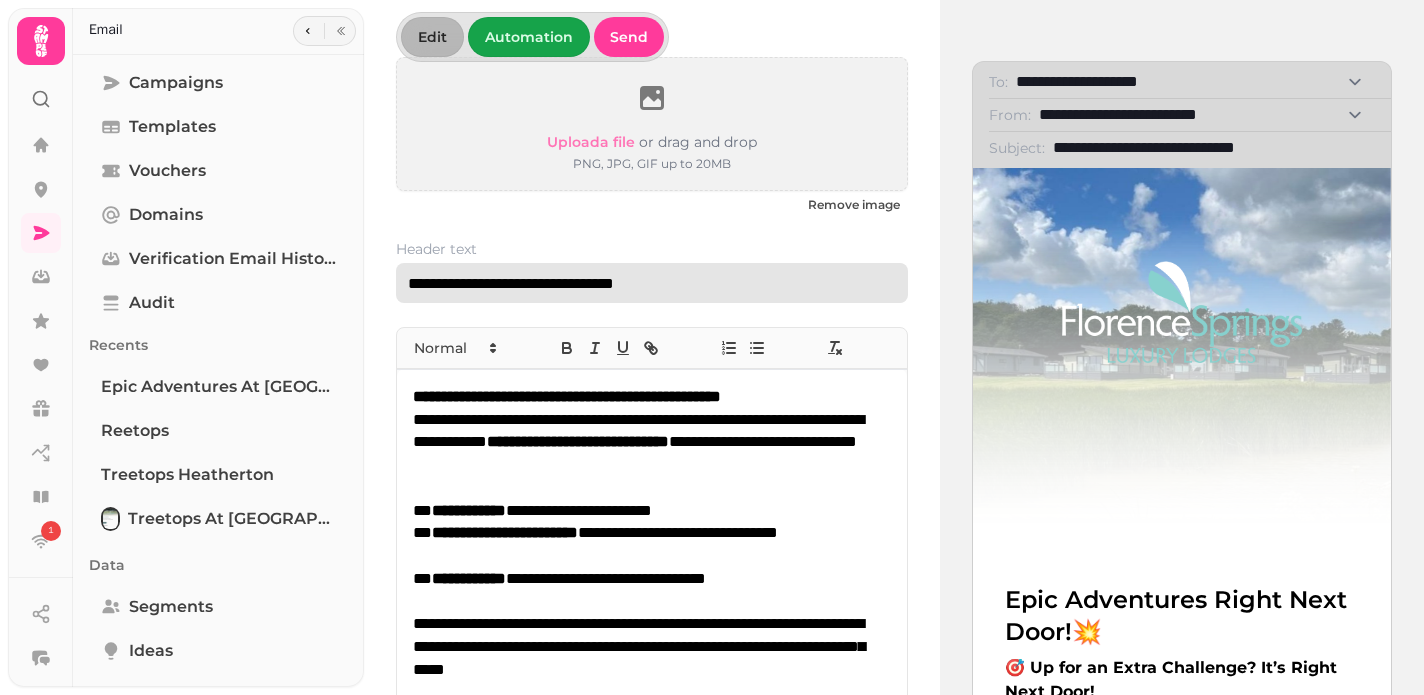 type on "**********" 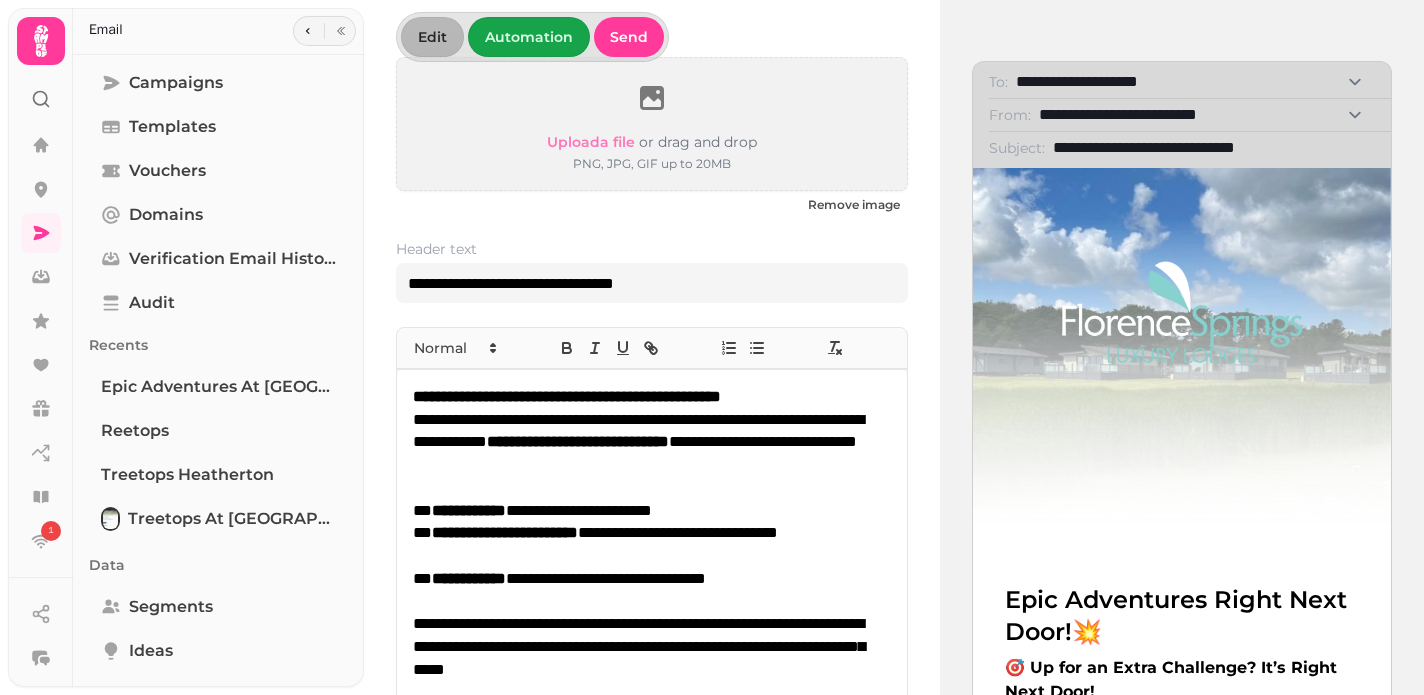 click on "**********" at bounding box center (650, 443) 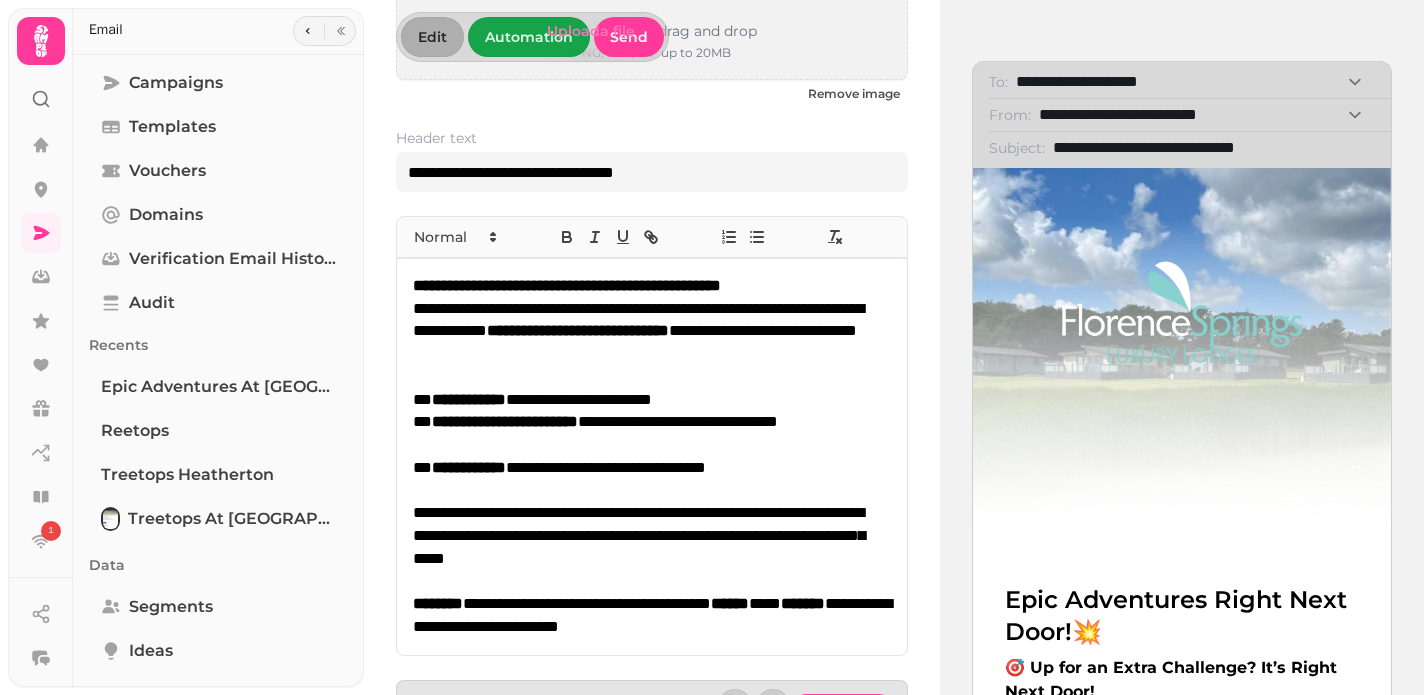 scroll, scrollTop: 237, scrollLeft: 0, axis: vertical 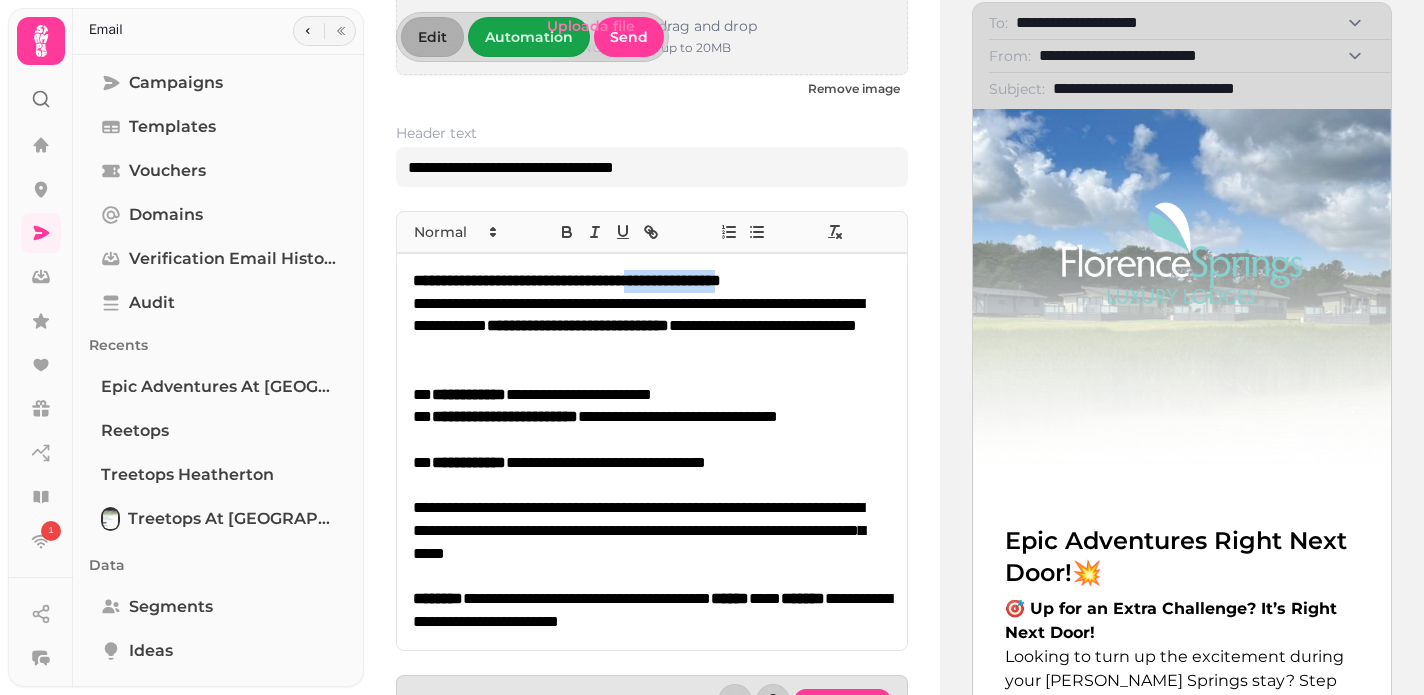 drag, startPoint x: 827, startPoint y: 282, endPoint x: 692, endPoint y: 281, distance: 135.00371 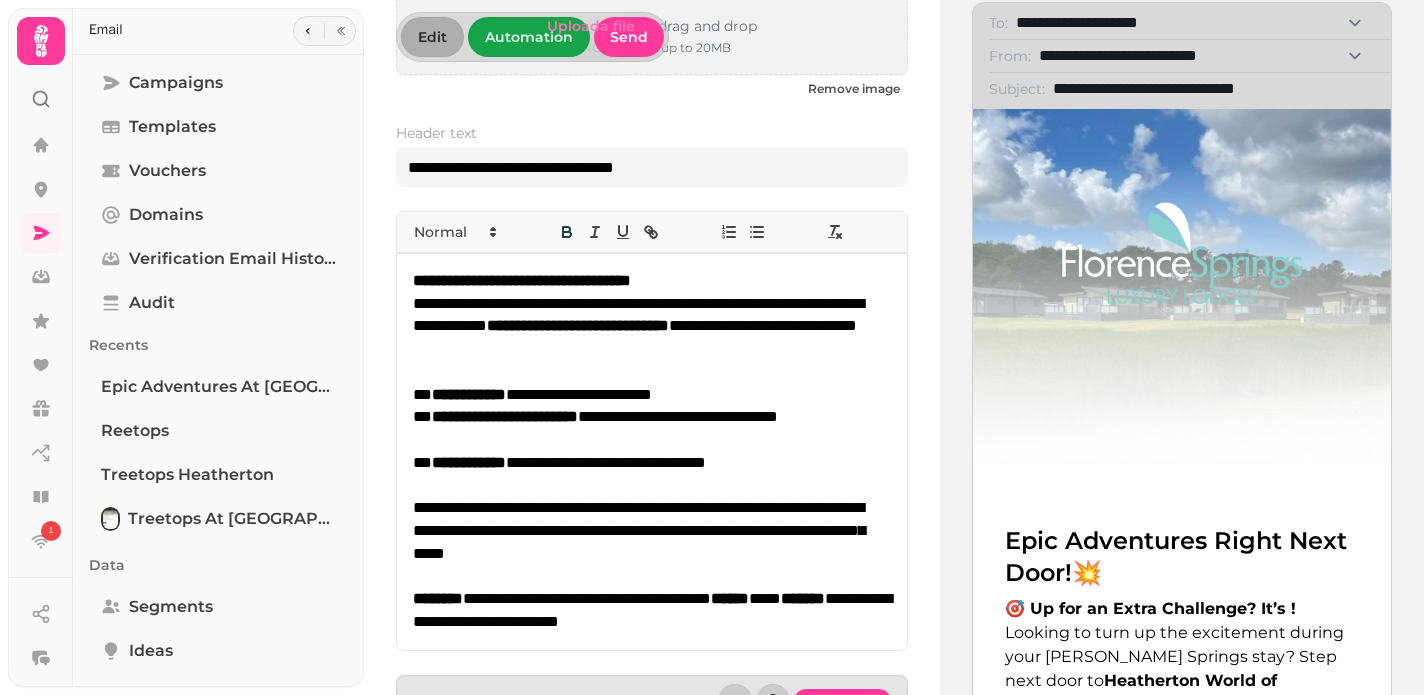 type 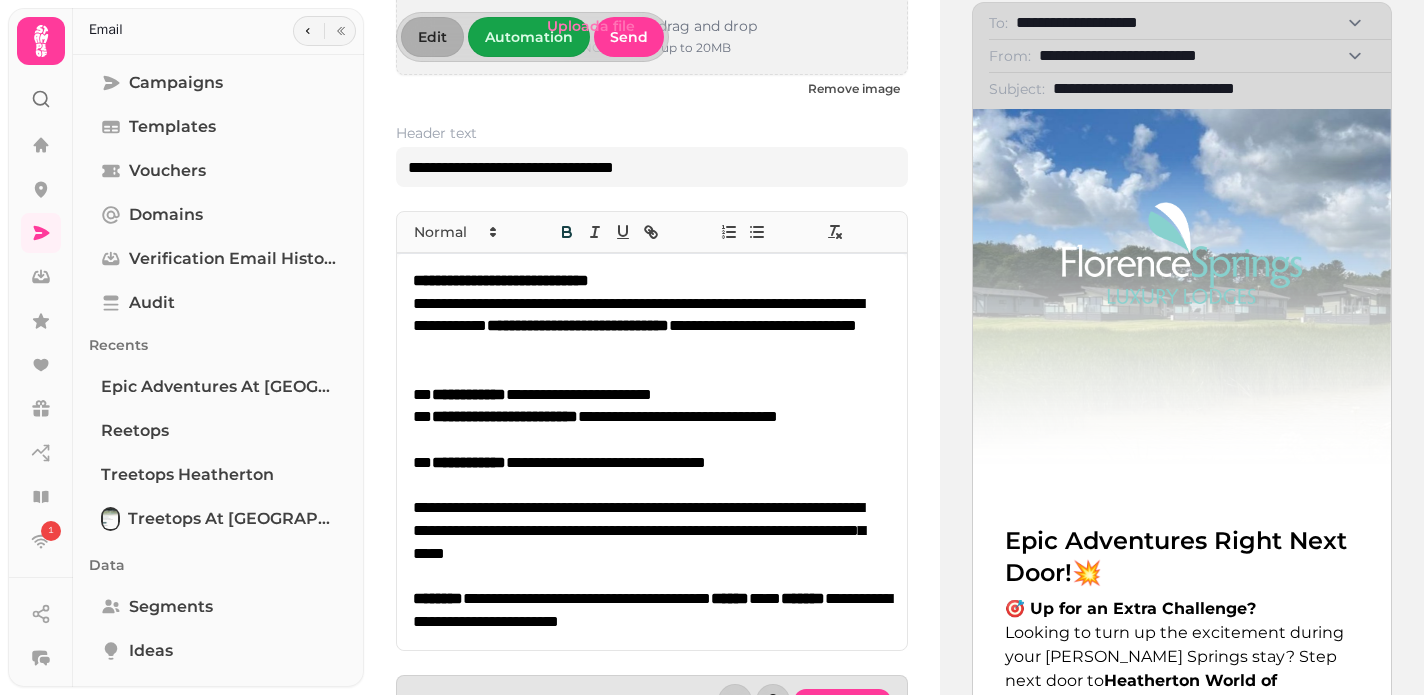 click on "**********" at bounding box center (650, 327) 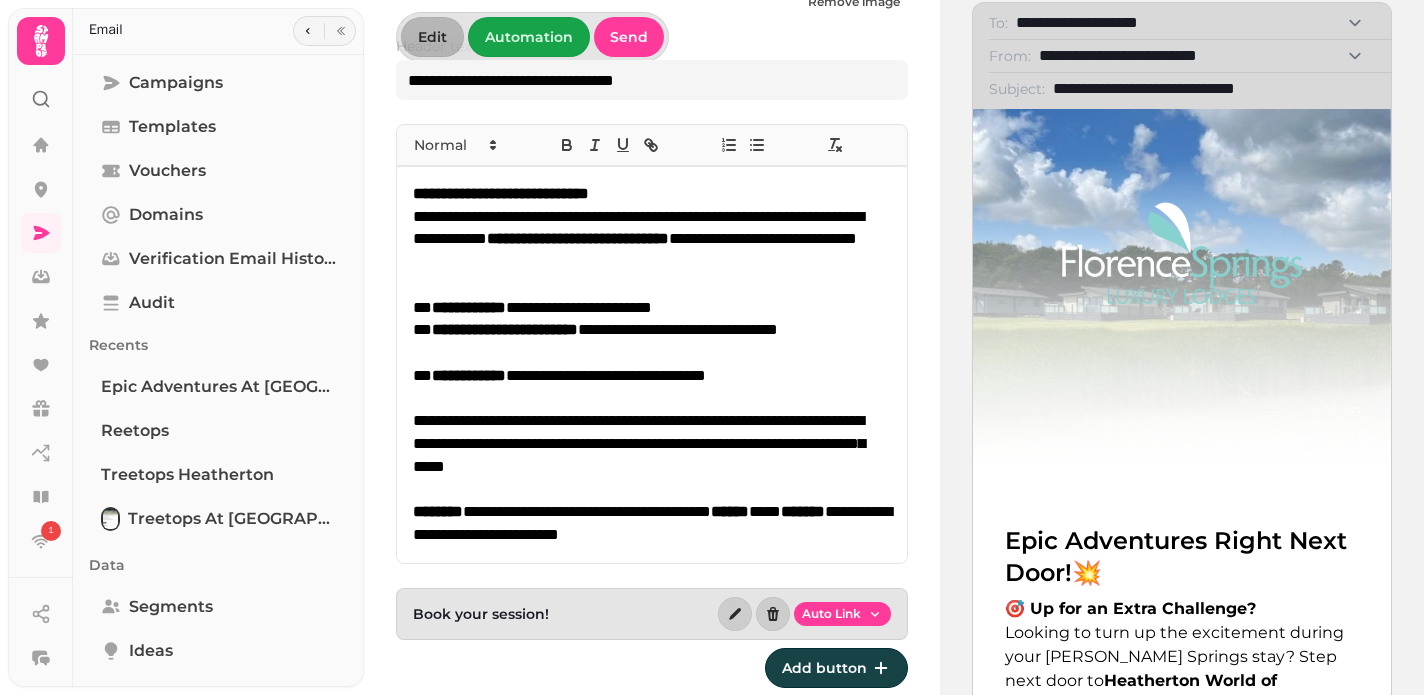 scroll, scrollTop: 324, scrollLeft: 0, axis: vertical 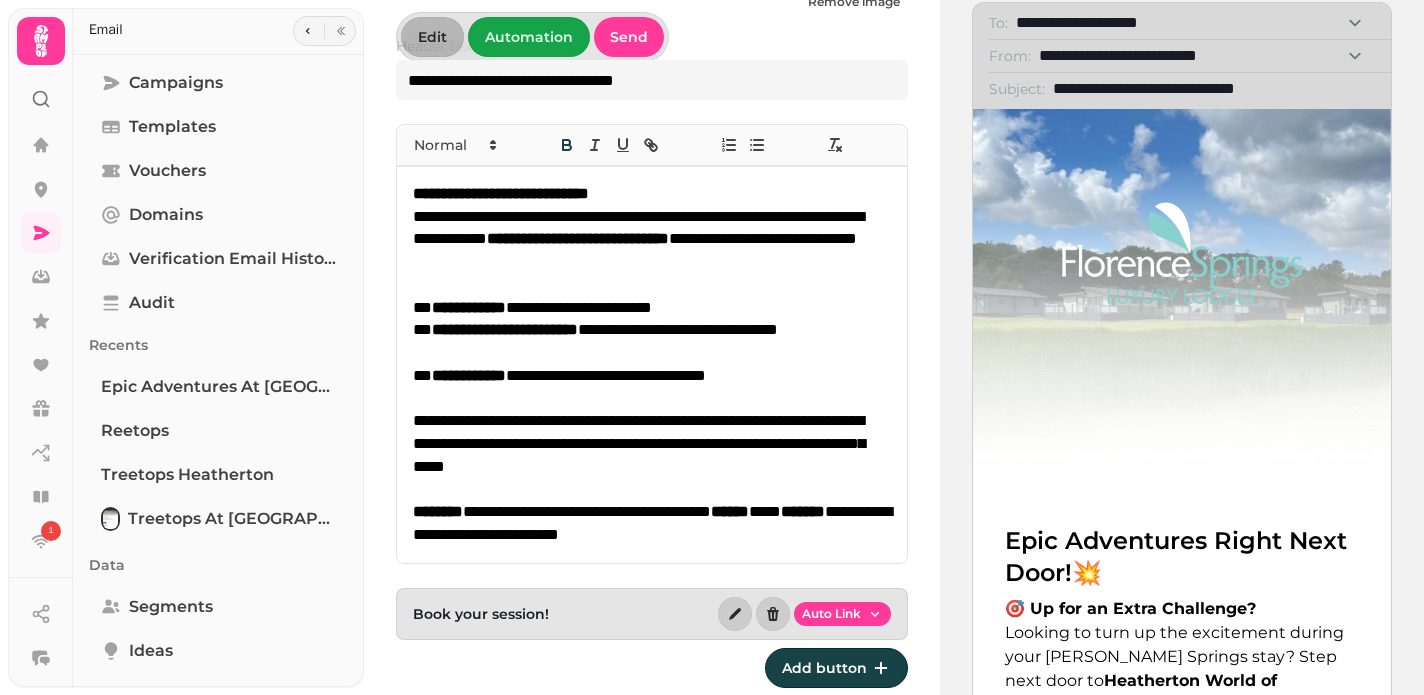 click on "**********" at bounding box center (650, 376) 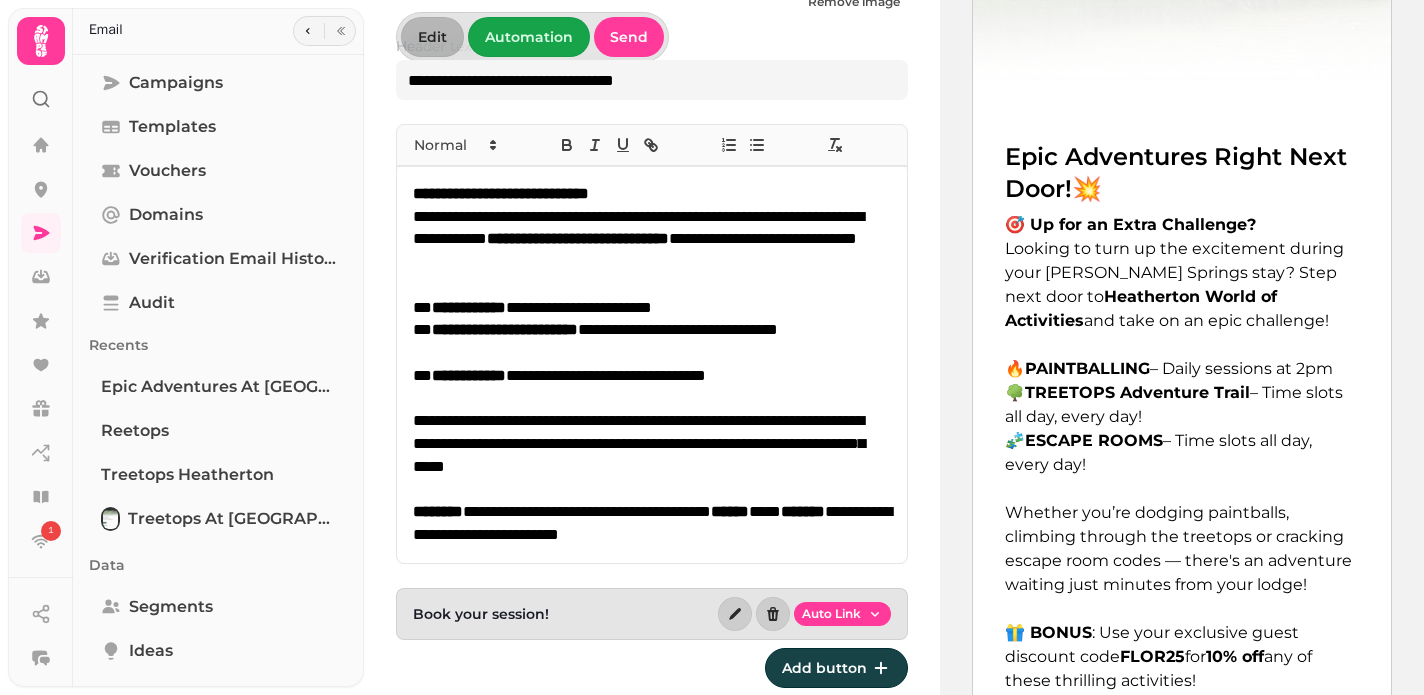 scroll, scrollTop: 543, scrollLeft: 0, axis: vertical 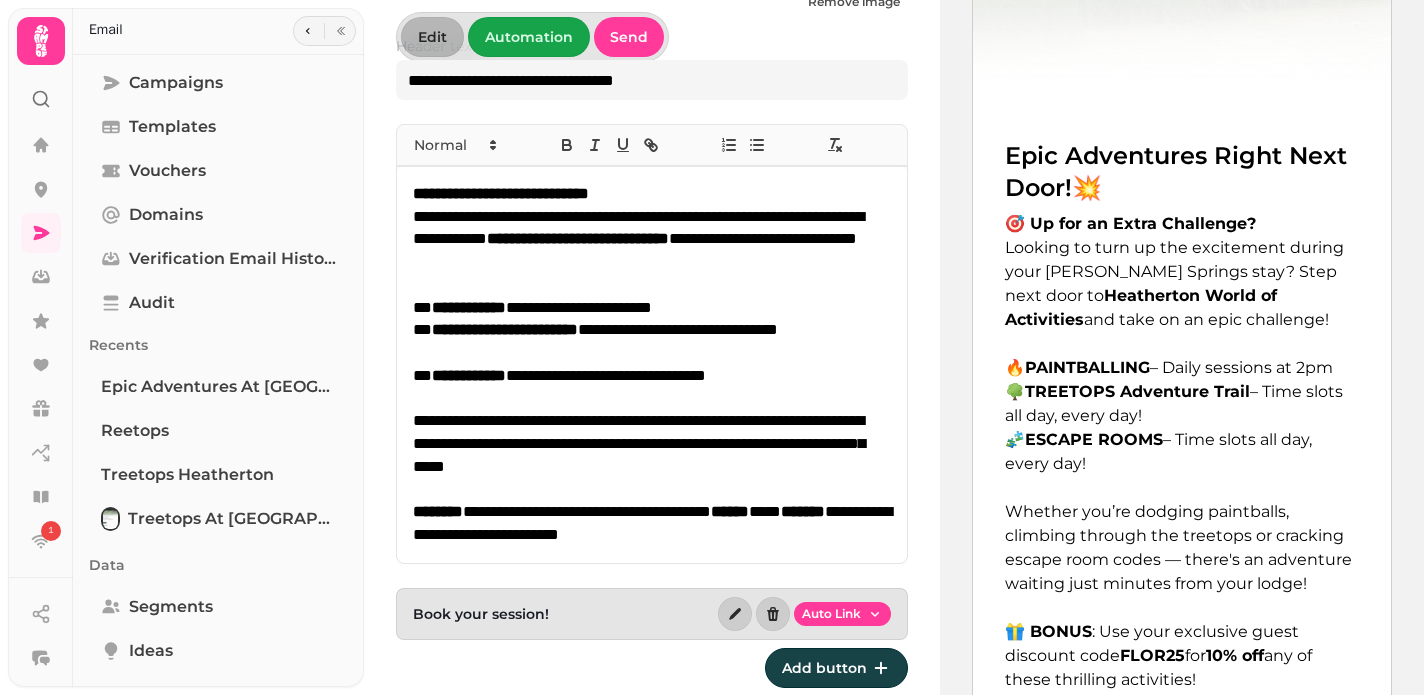 click on "**********" at bounding box center [650, 444] 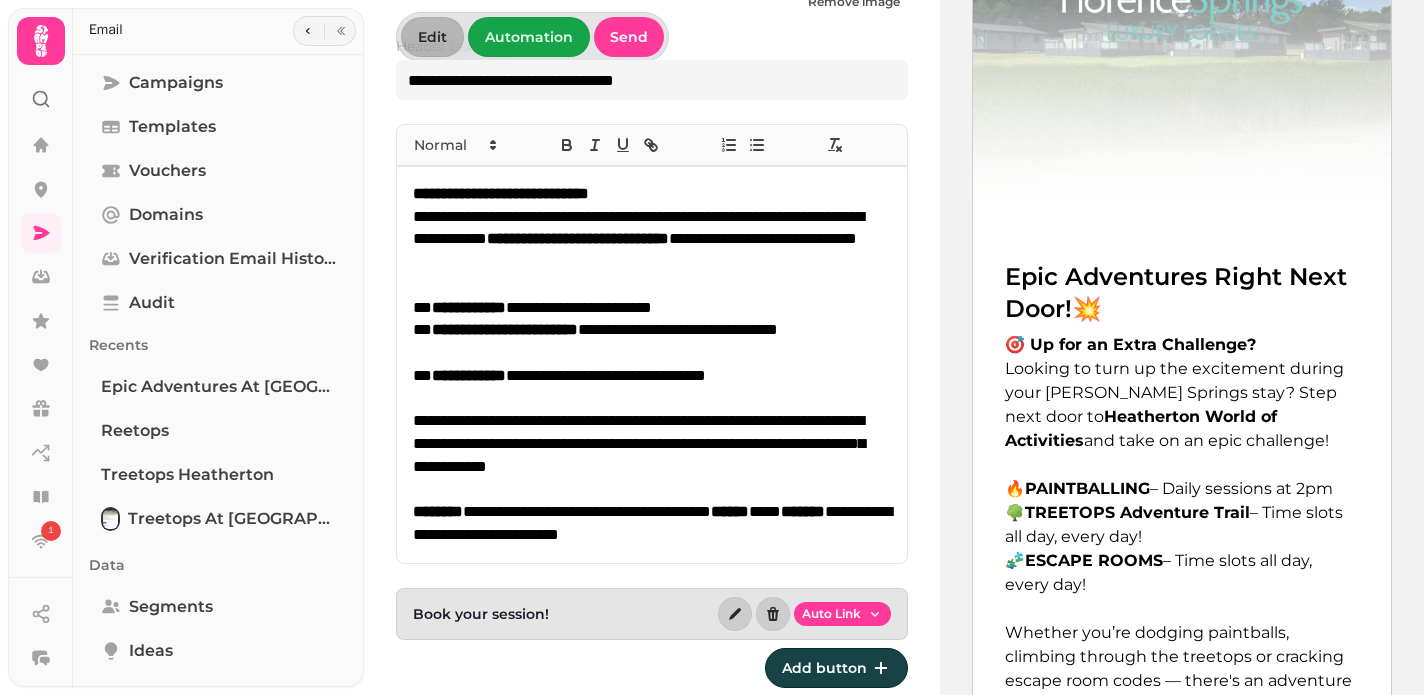 scroll, scrollTop: 321, scrollLeft: 0, axis: vertical 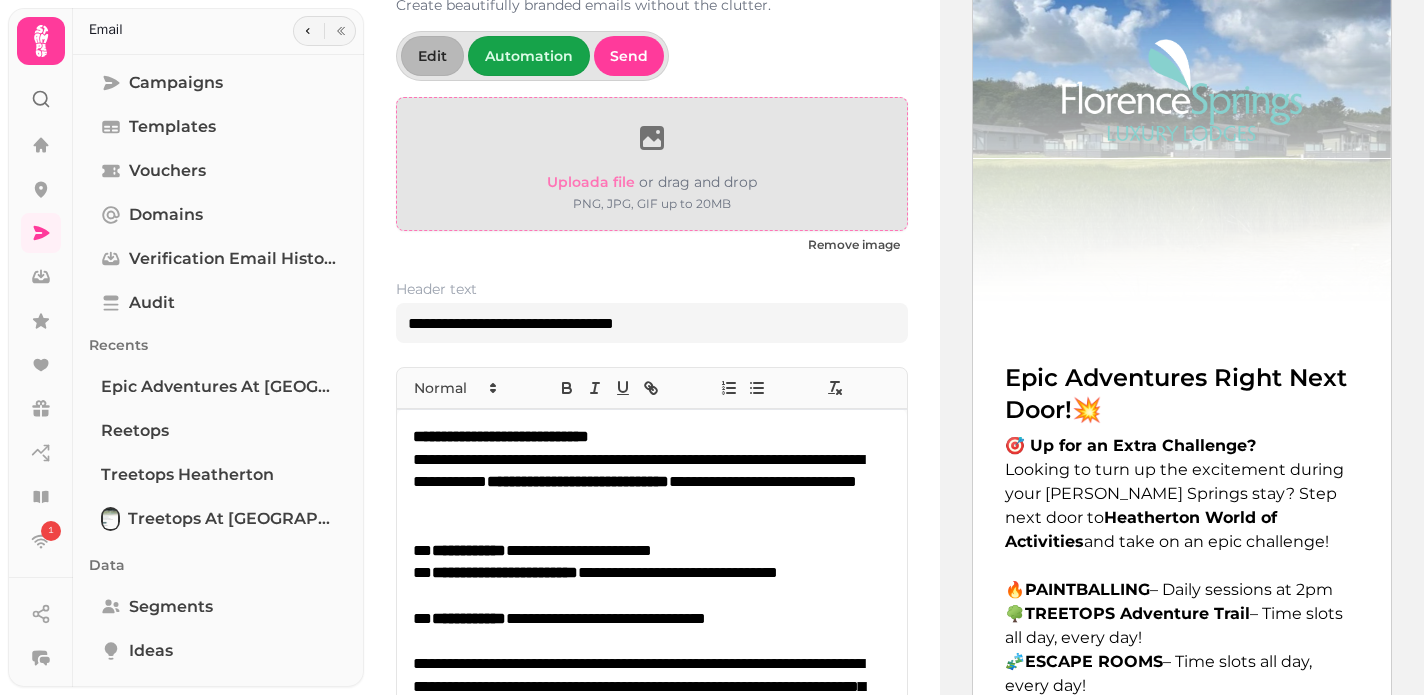 click on "Upload  a file or drag and drop PNG, JPG, GIF up to 20MB" at bounding box center [652, 164] 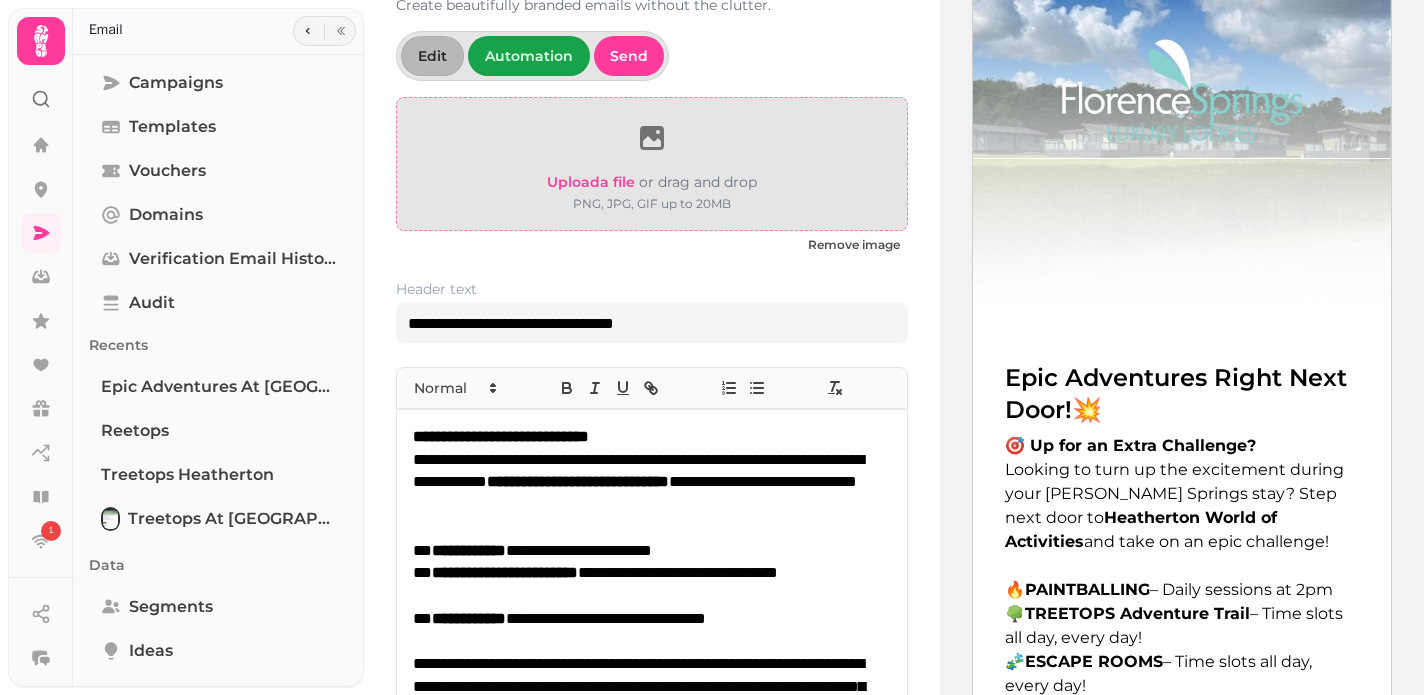 click on "Upload  a file" at bounding box center (591, 182) 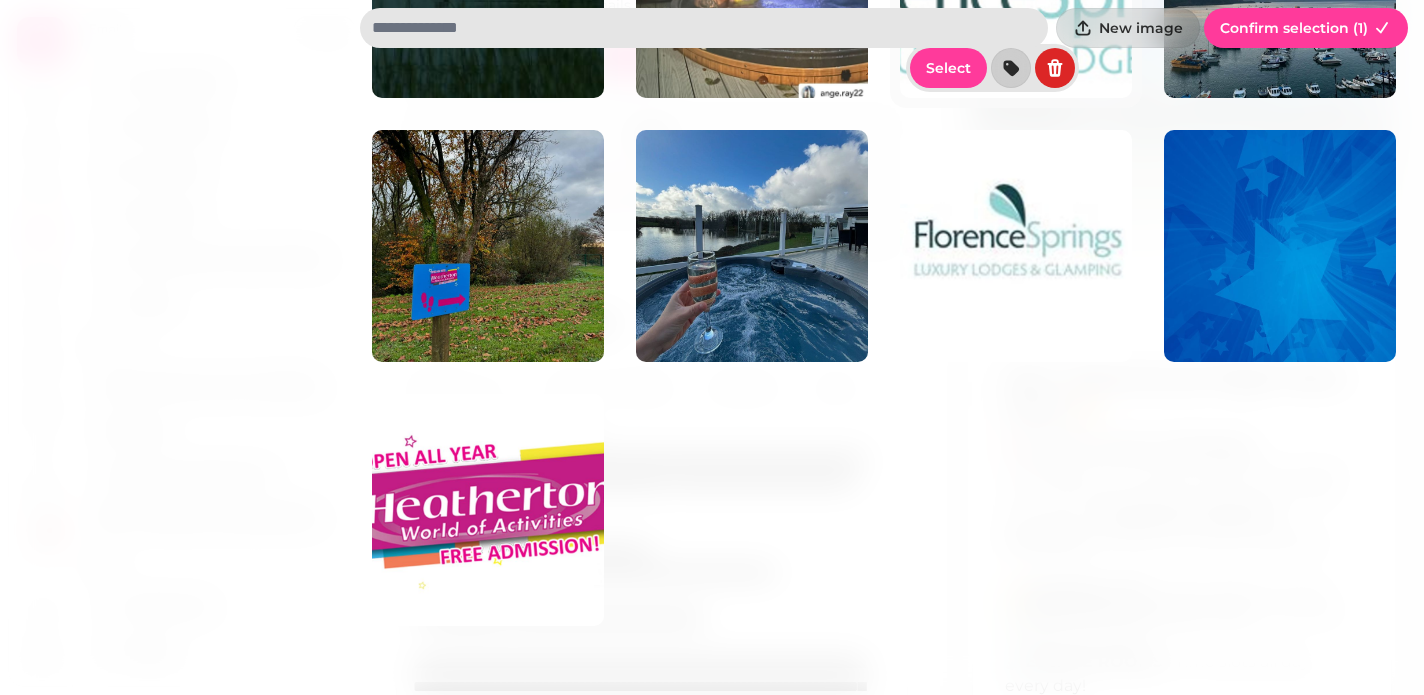 scroll, scrollTop: 0, scrollLeft: 0, axis: both 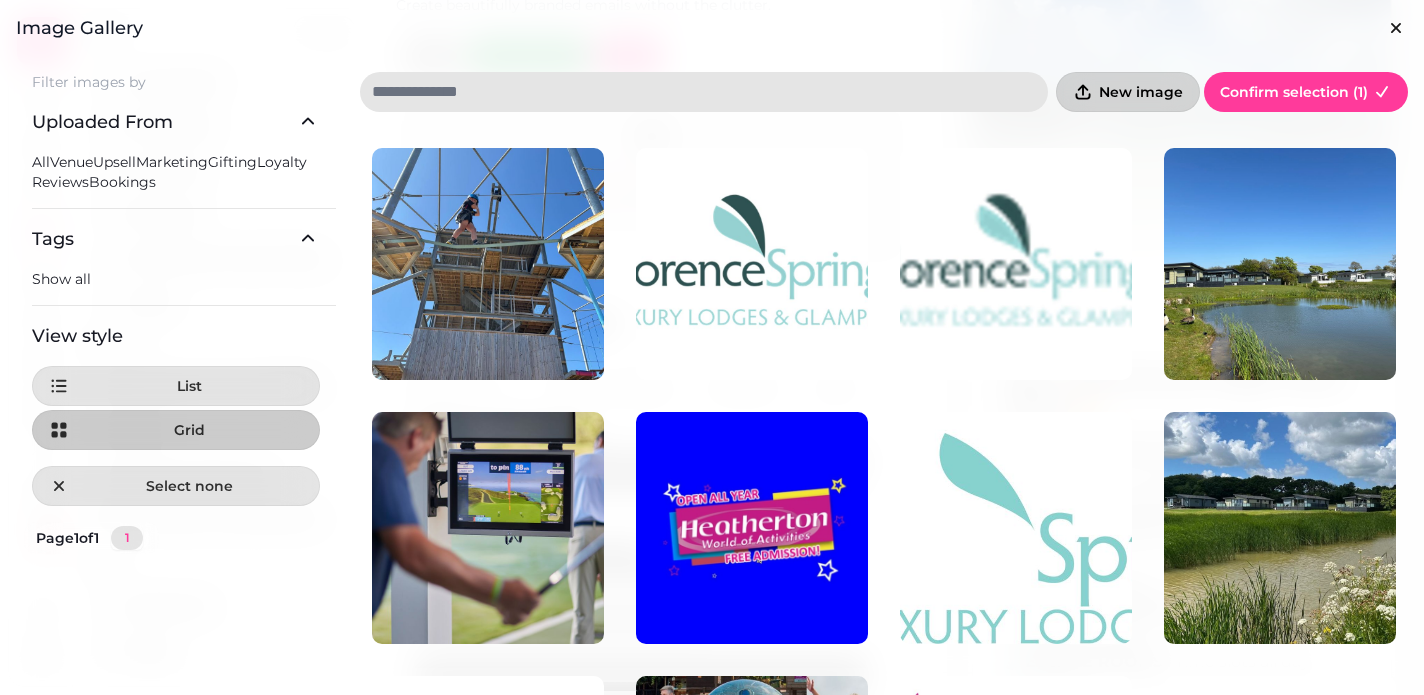 click on "New image" at bounding box center (1141, 92) 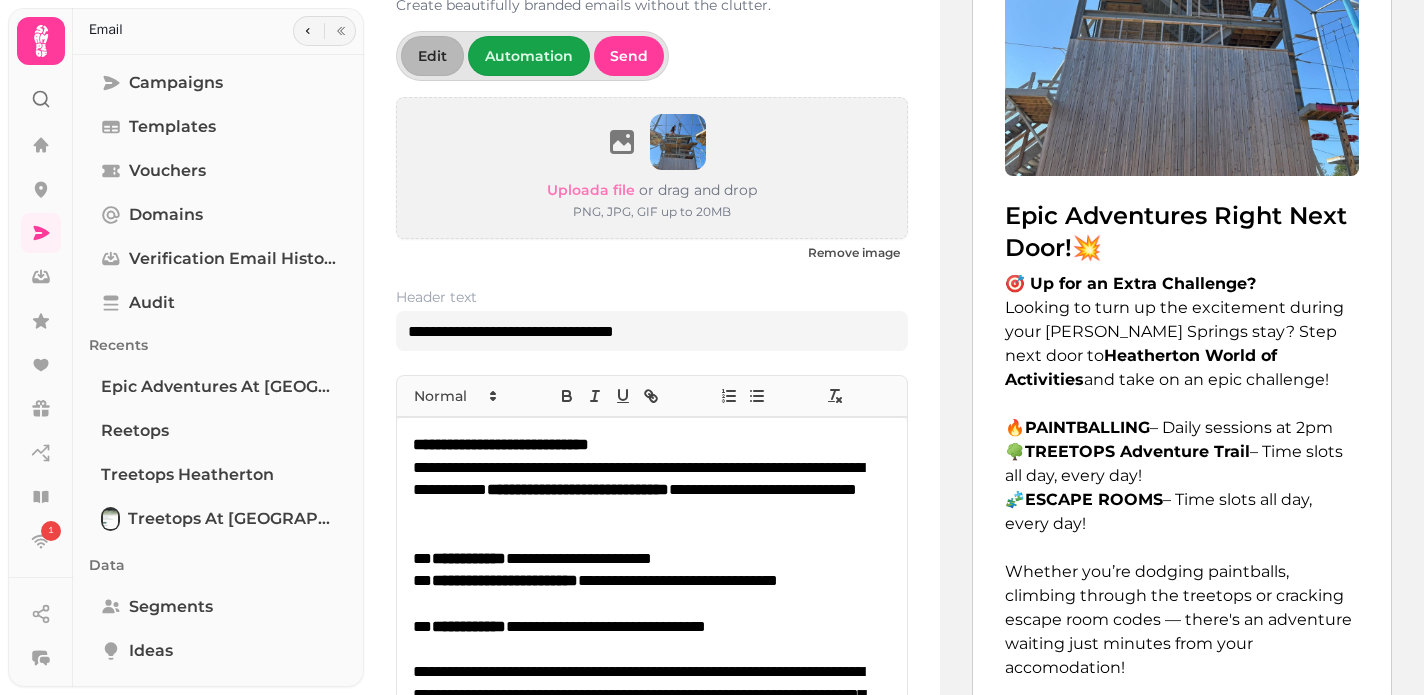 scroll, scrollTop: 1041, scrollLeft: 0, axis: vertical 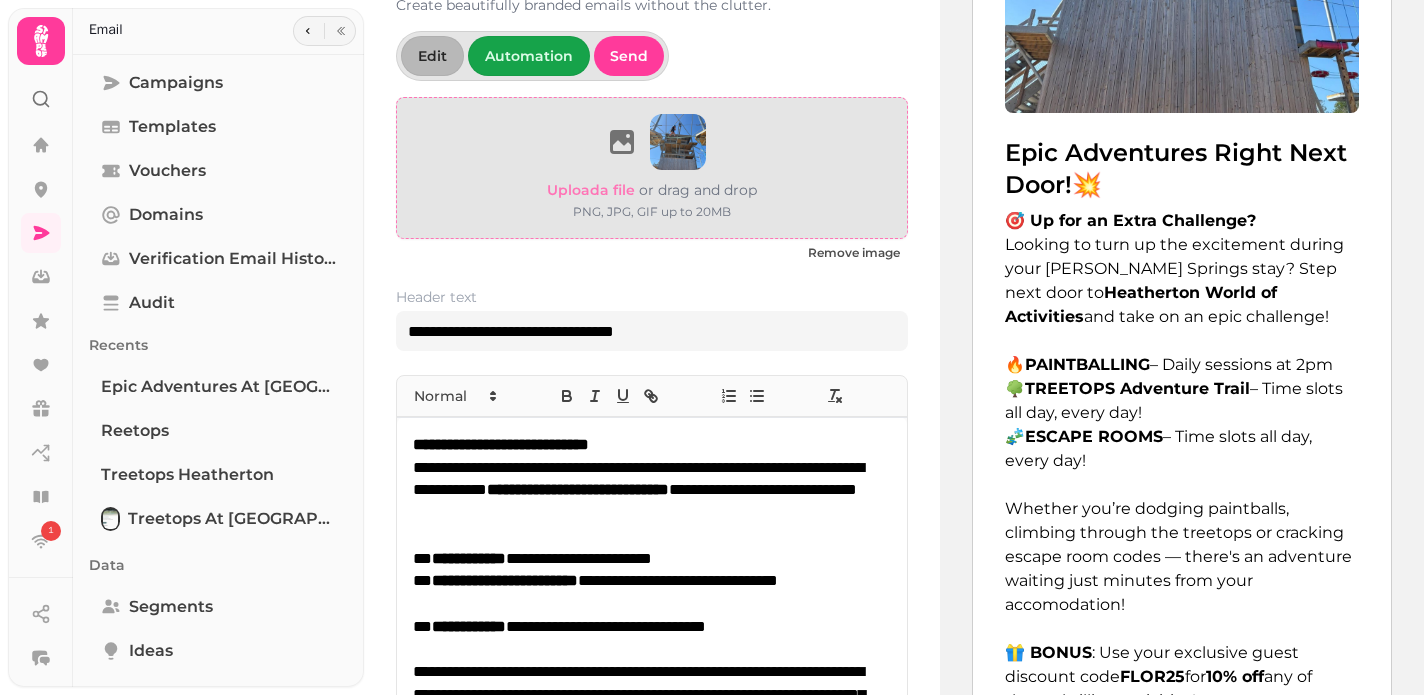 click at bounding box center [678, 142] 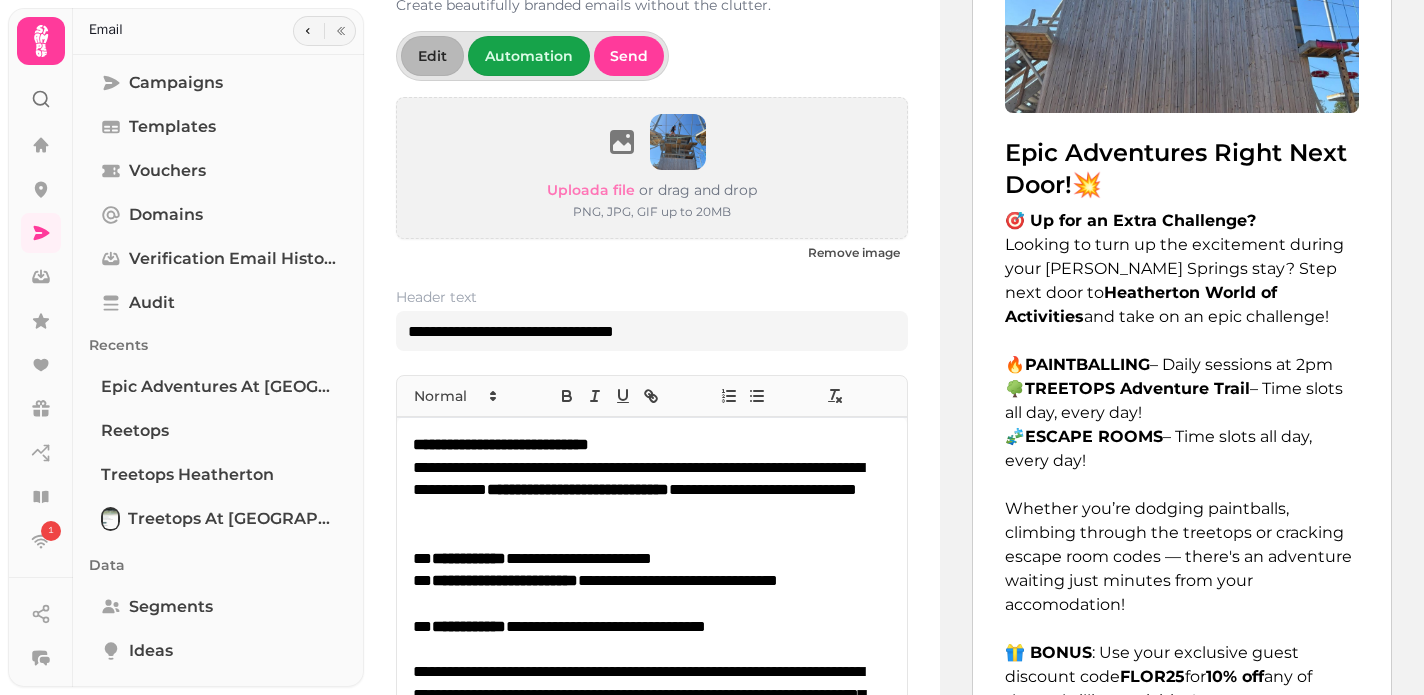 click on "**********" at bounding box center (652, 518) 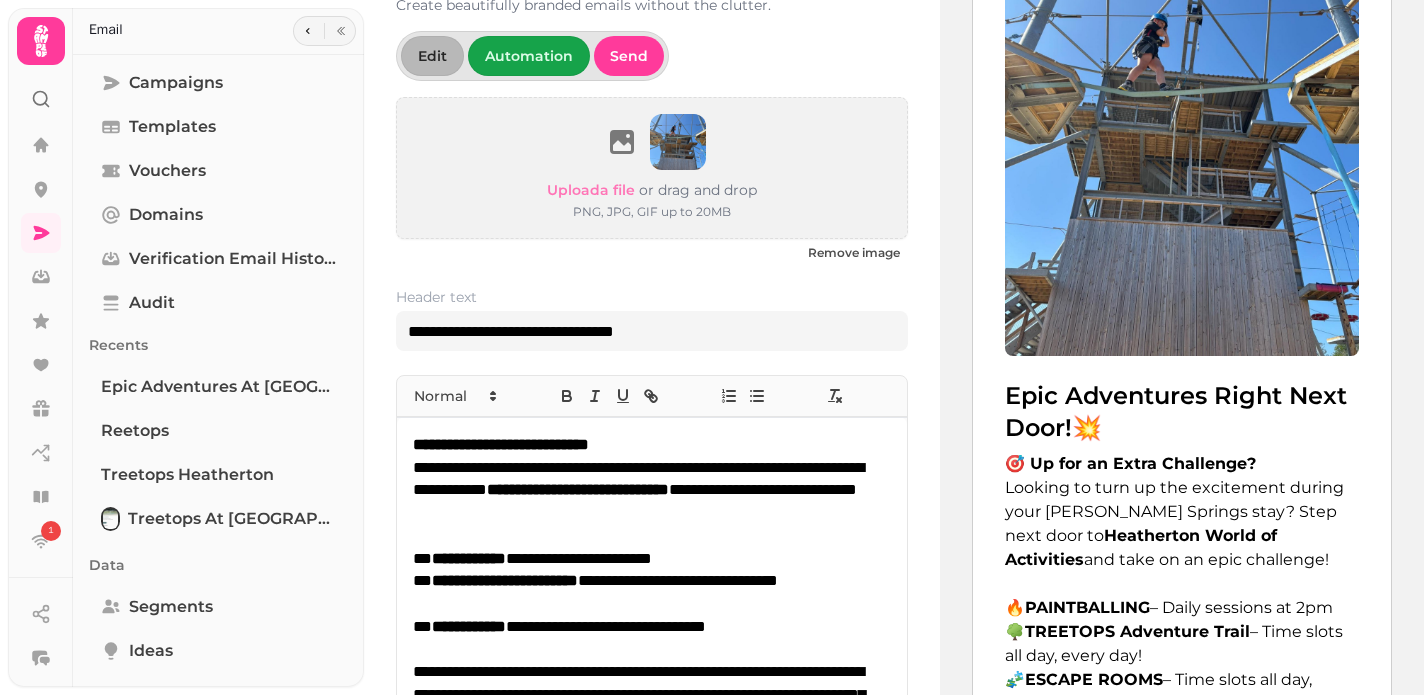 scroll, scrollTop: 799, scrollLeft: 0, axis: vertical 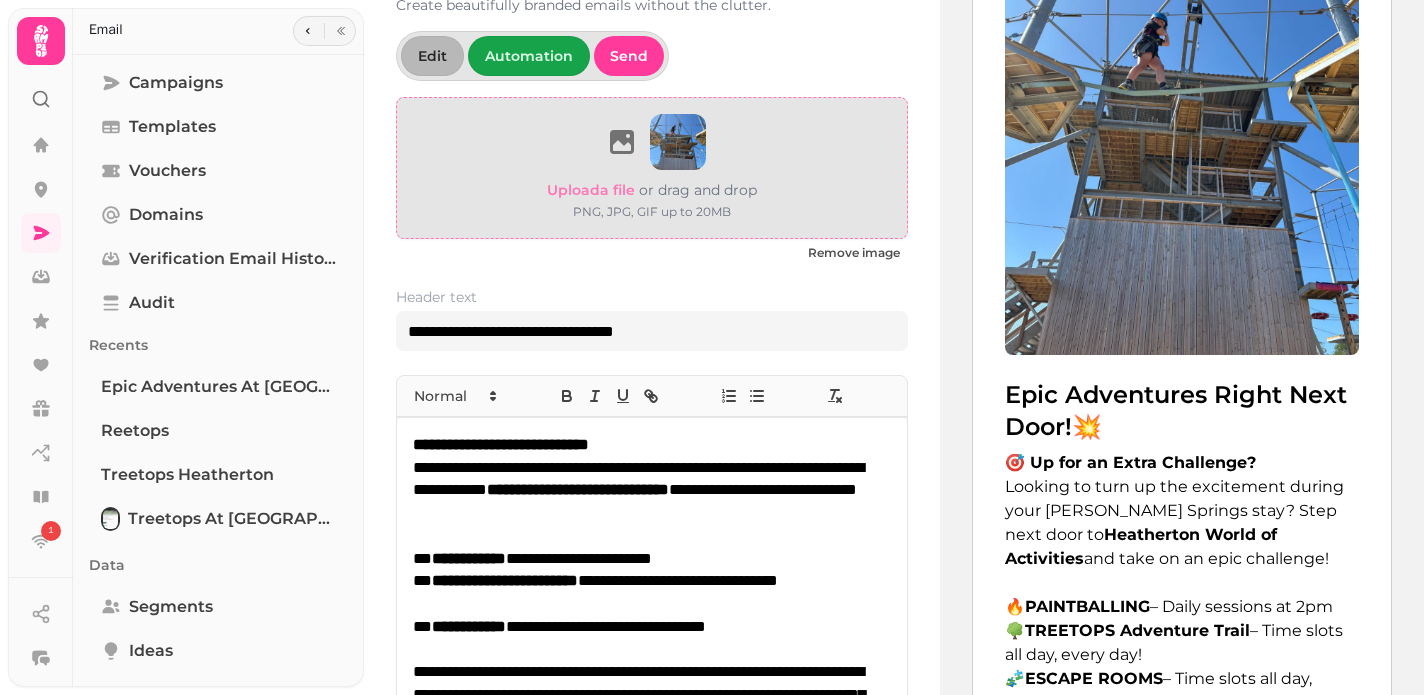 click at bounding box center [678, 142] 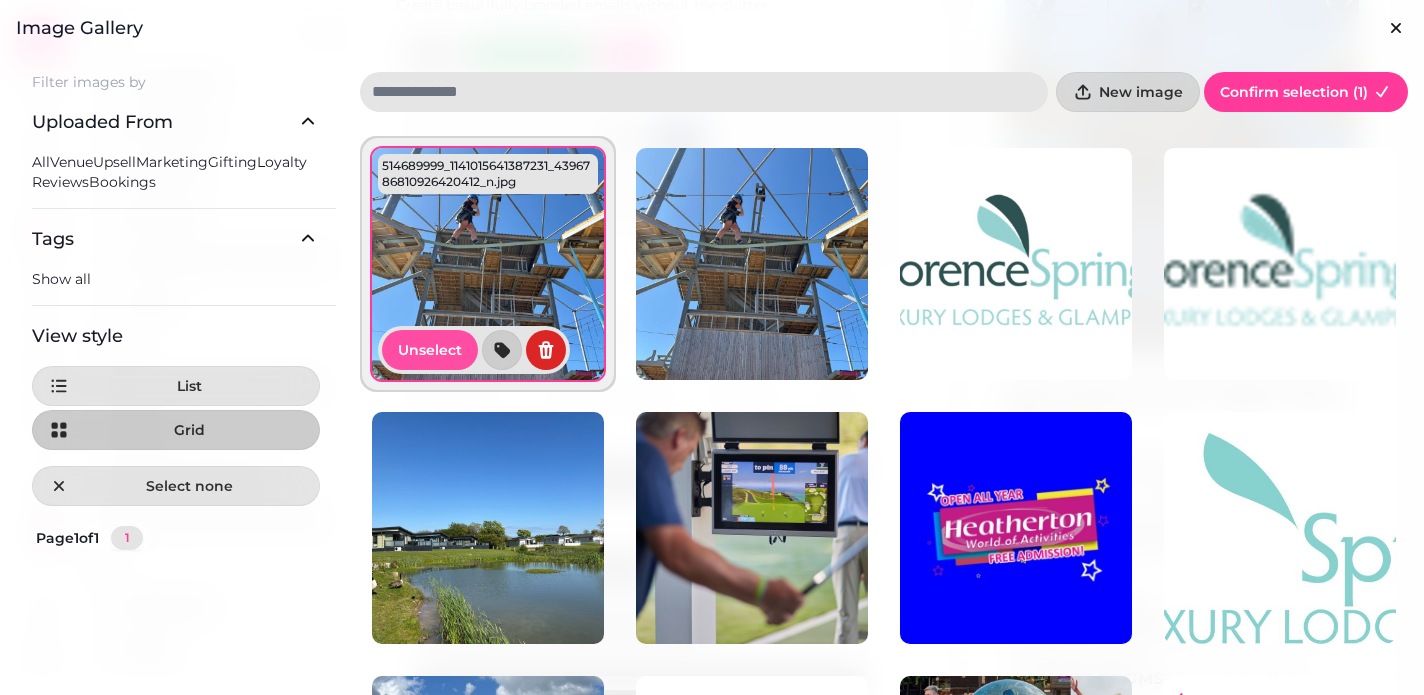 click at bounding box center (488, 264) 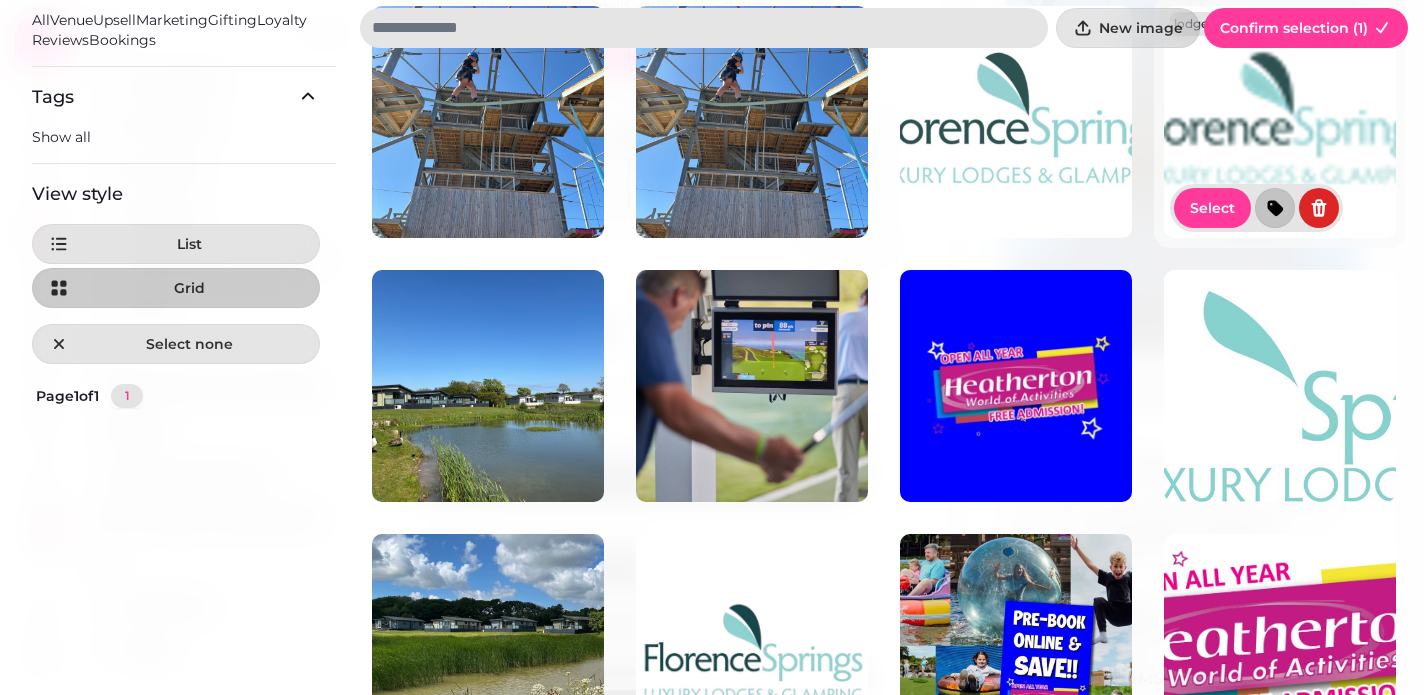 scroll, scrollTop: 0, scrollLeft: 0, axis: both 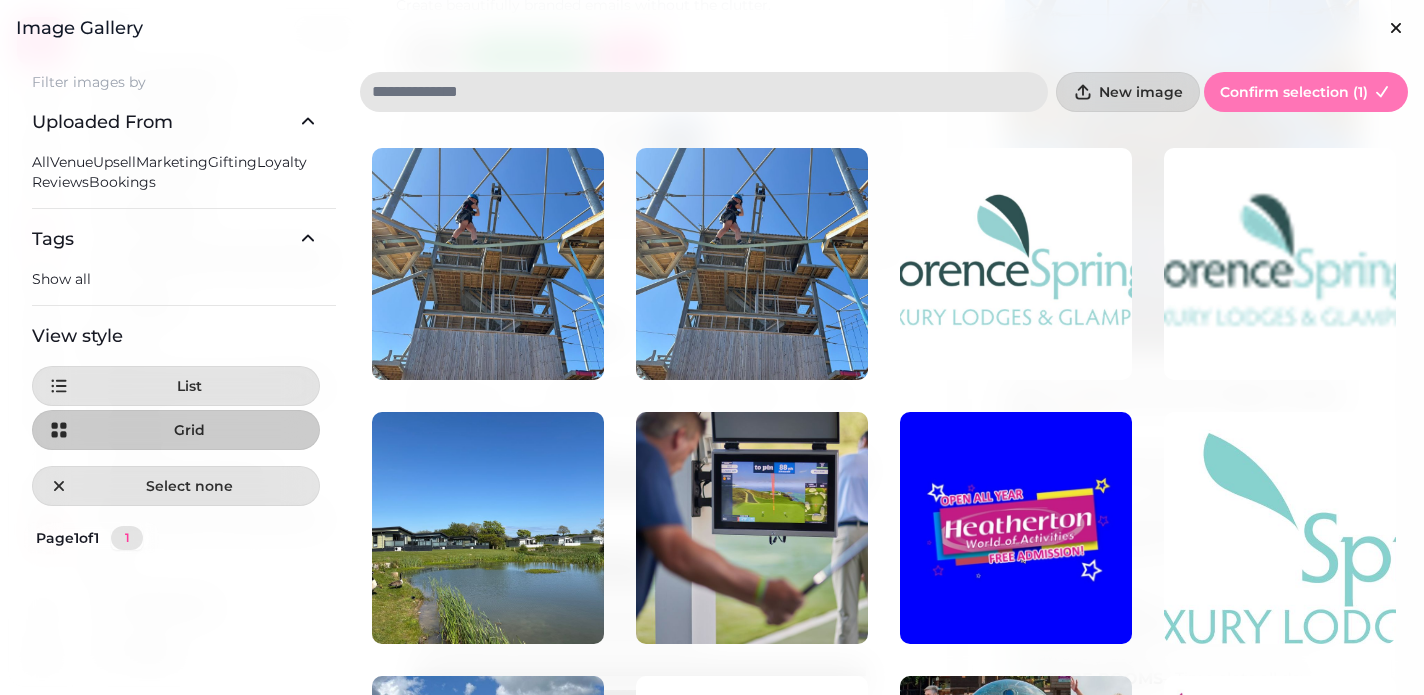click on "Confirm selection ( 1 )" at bounding box center [1294, 92] 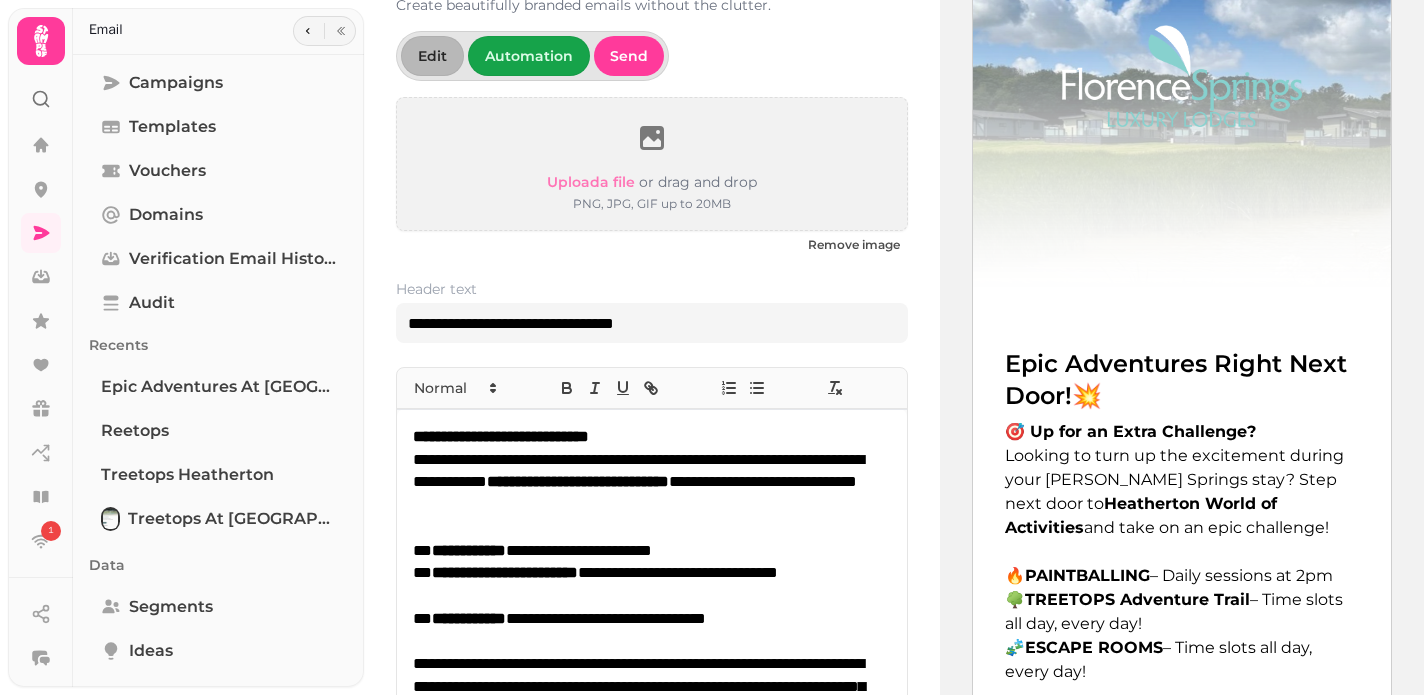 scroll, scrollTop: 356, scrollLeft: 0, axis: vertical 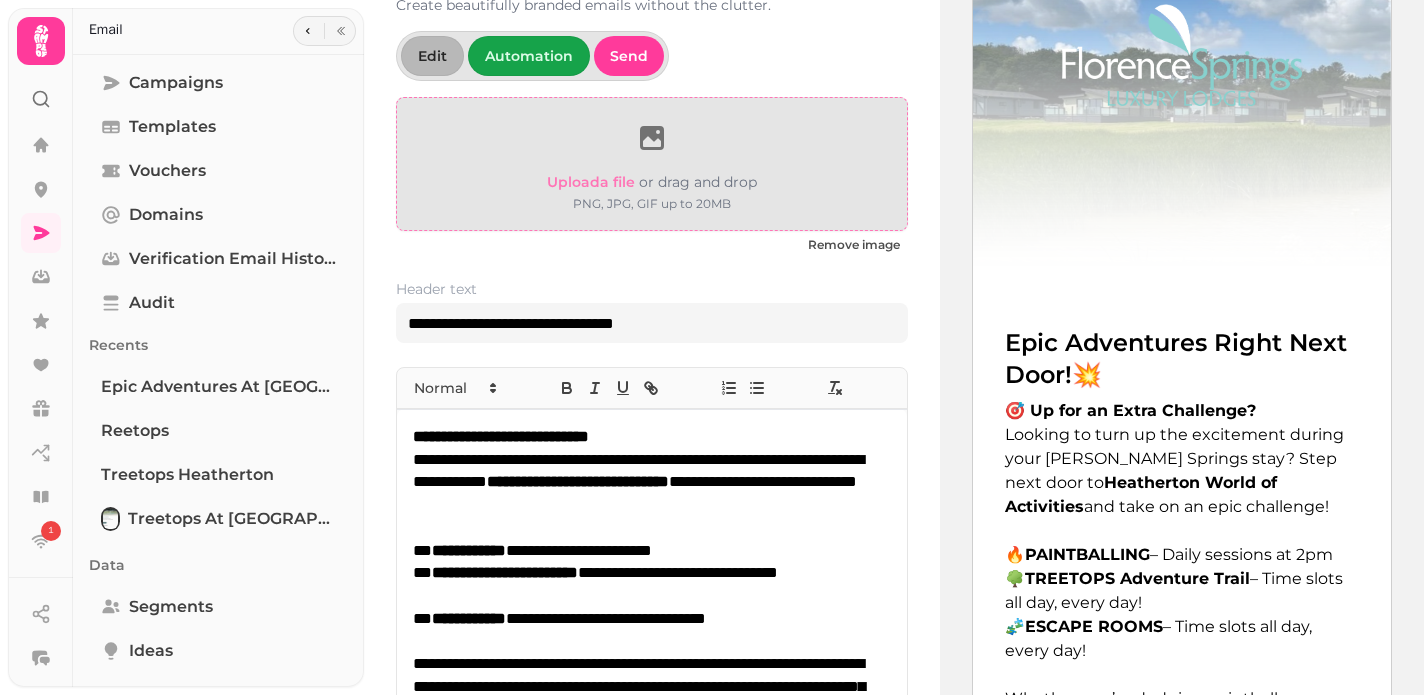 click 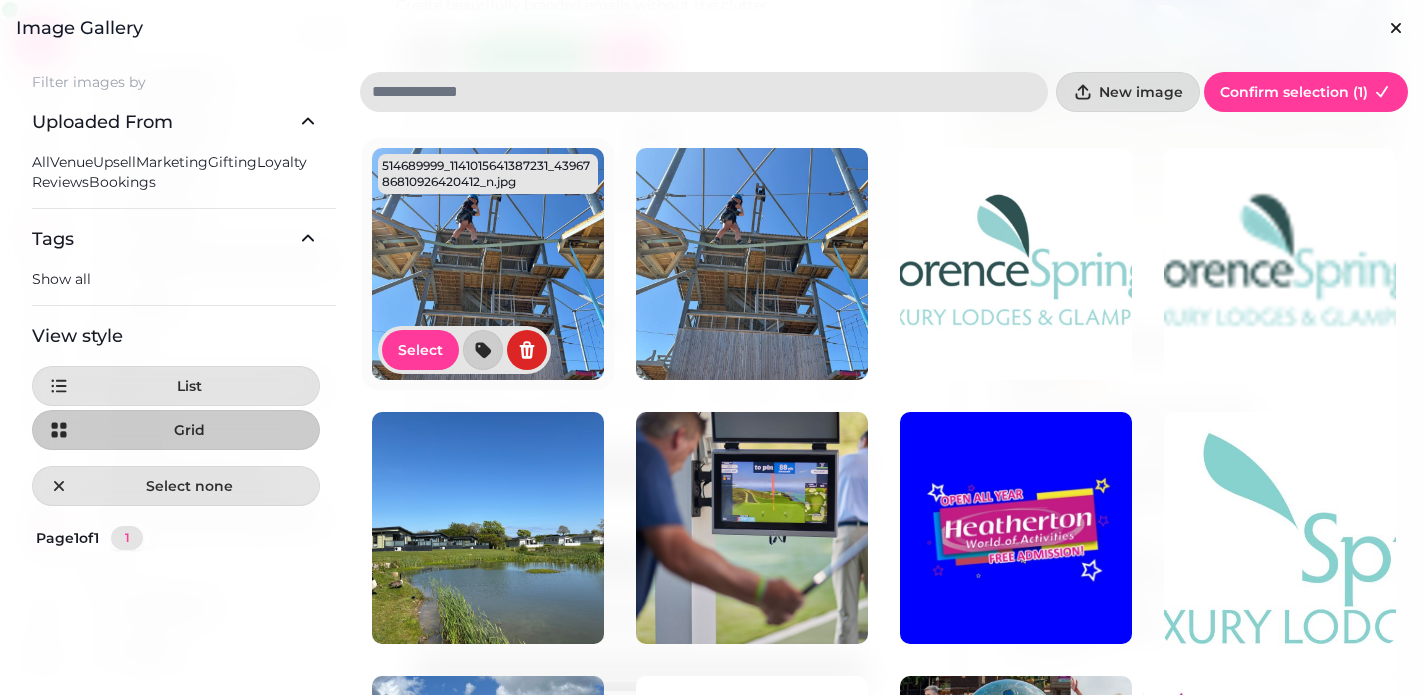 click at bounding box center [488, 264] 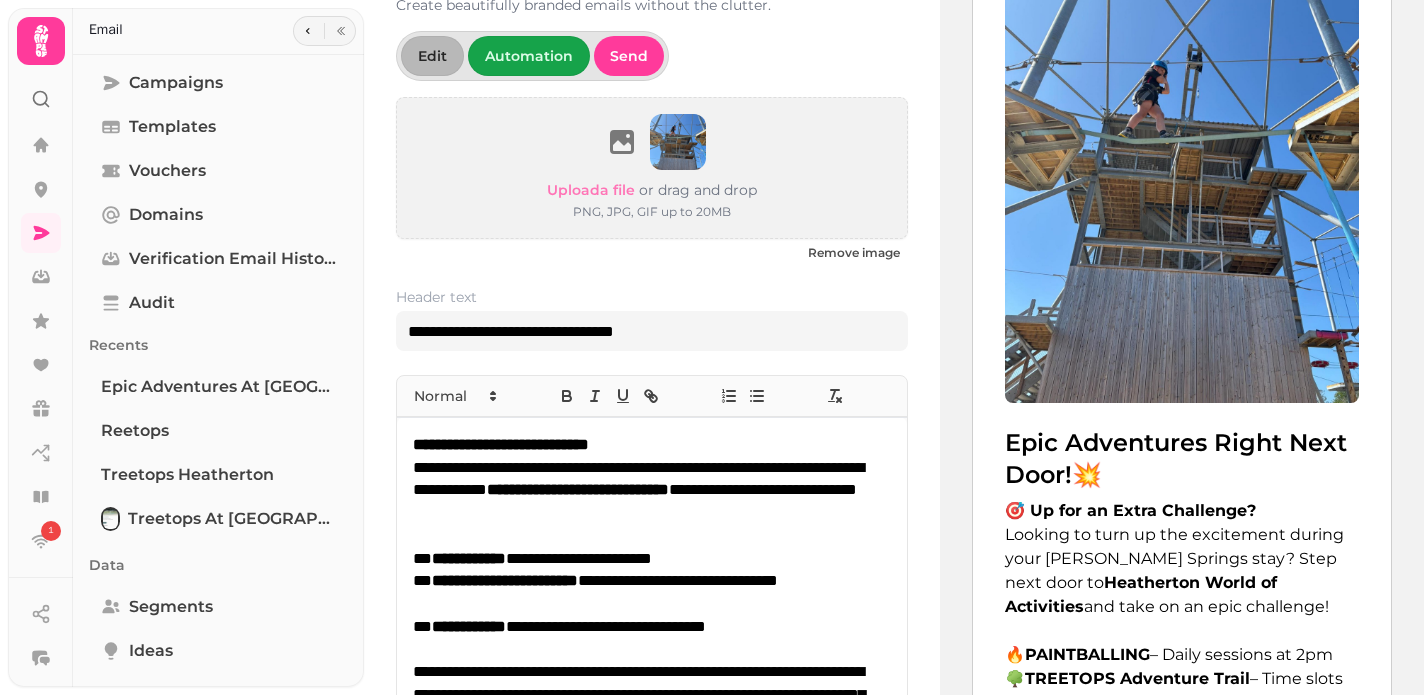scroll, scrollTop: 771, scrollLeft: 0, axis: vertical 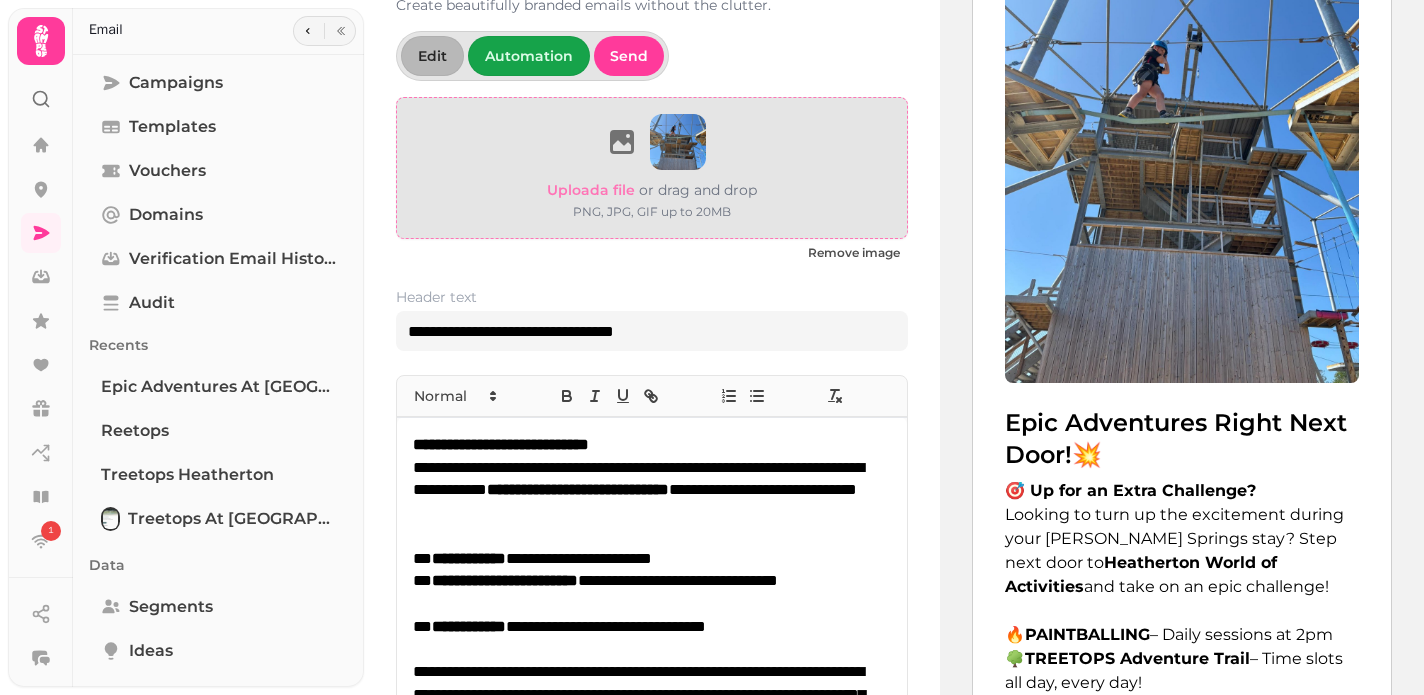 click at bounding box center [678, 142] 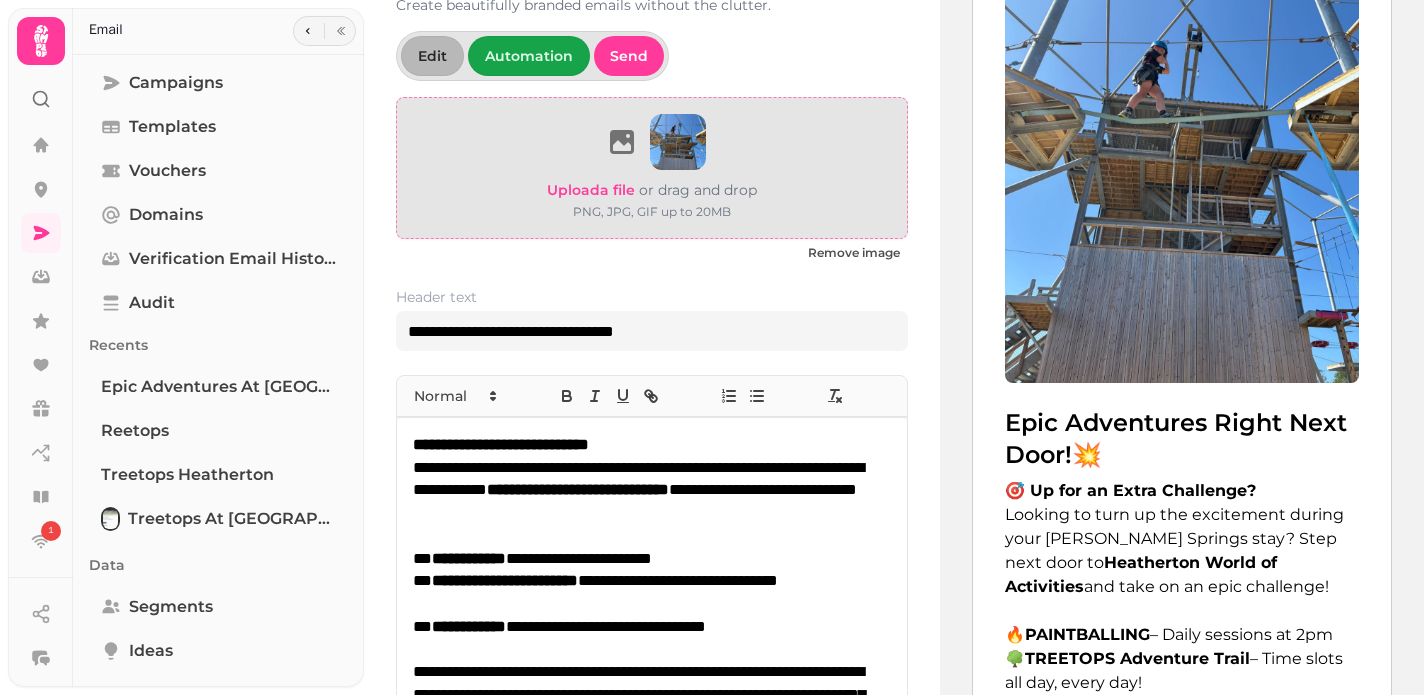 click on "Upload  a file" at bounding box center (591, 190) 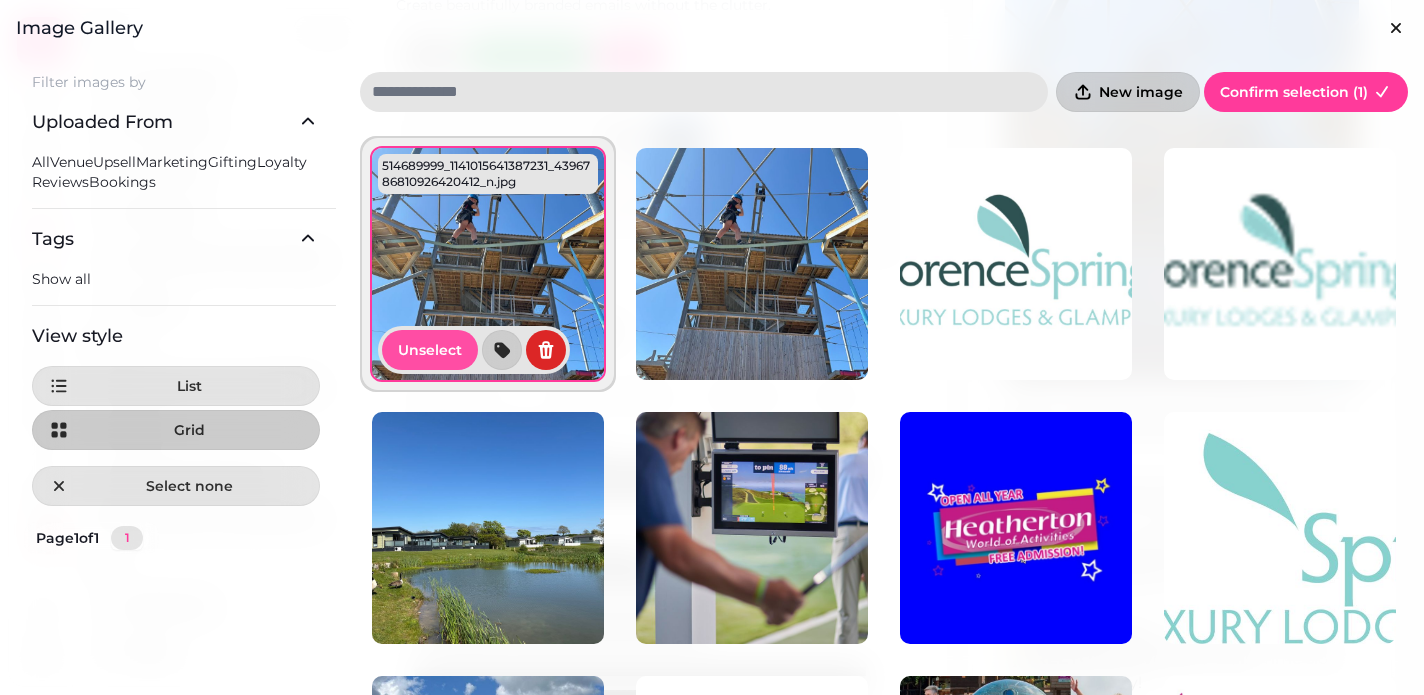 click on "New image" at bounding box center (1141, 92) 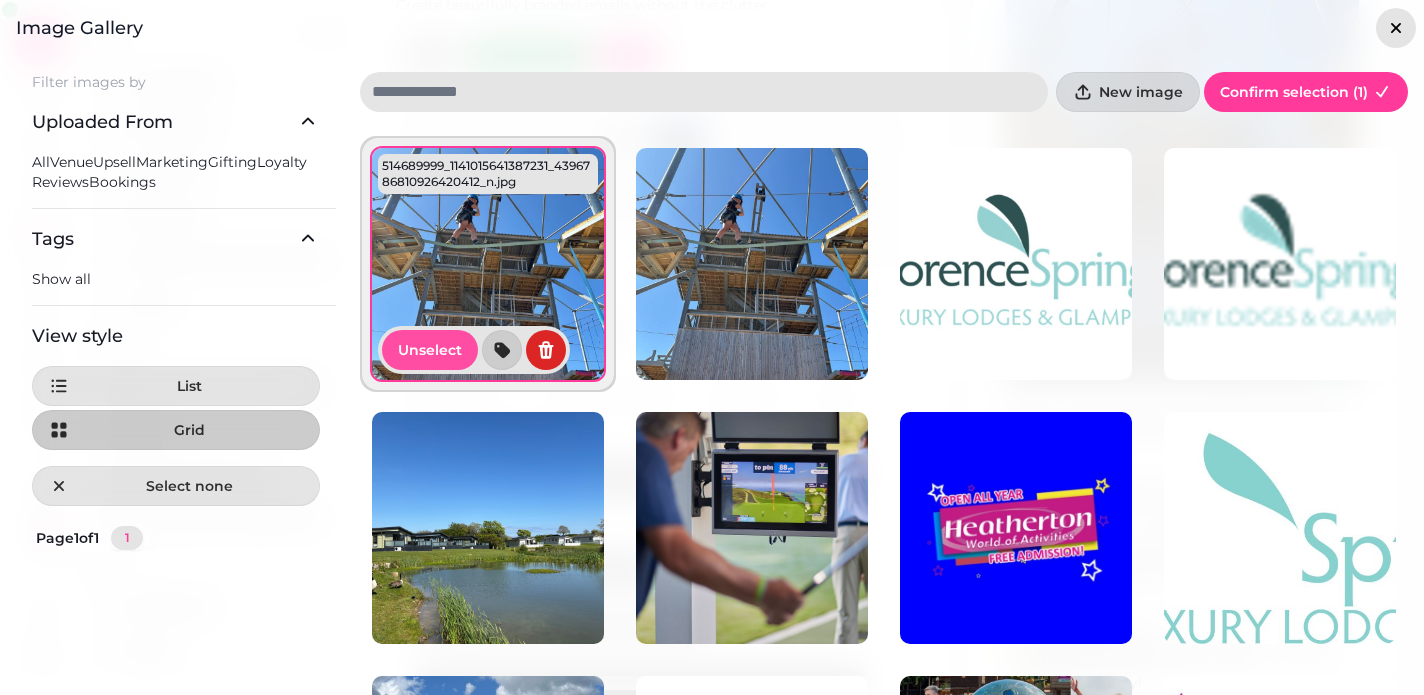 click 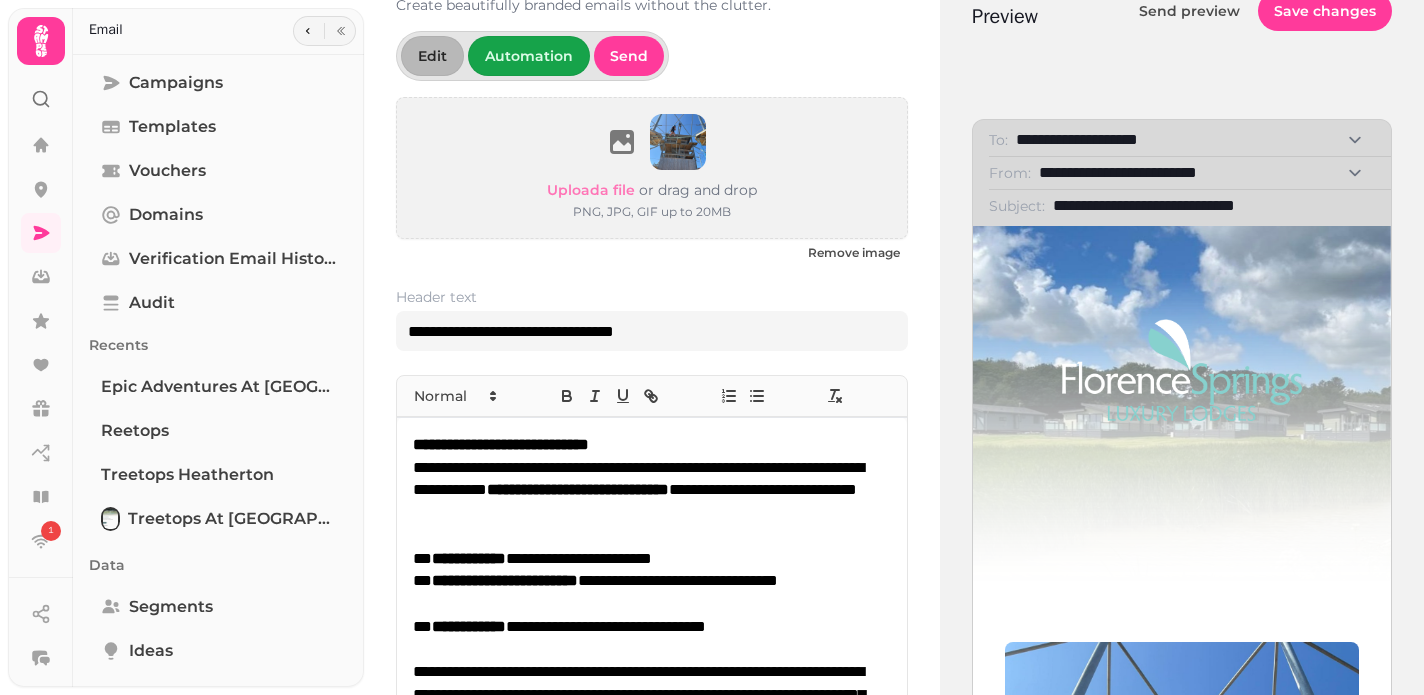 scroll, scrollTop: 46, scrollLeft: 0, axis: vertical 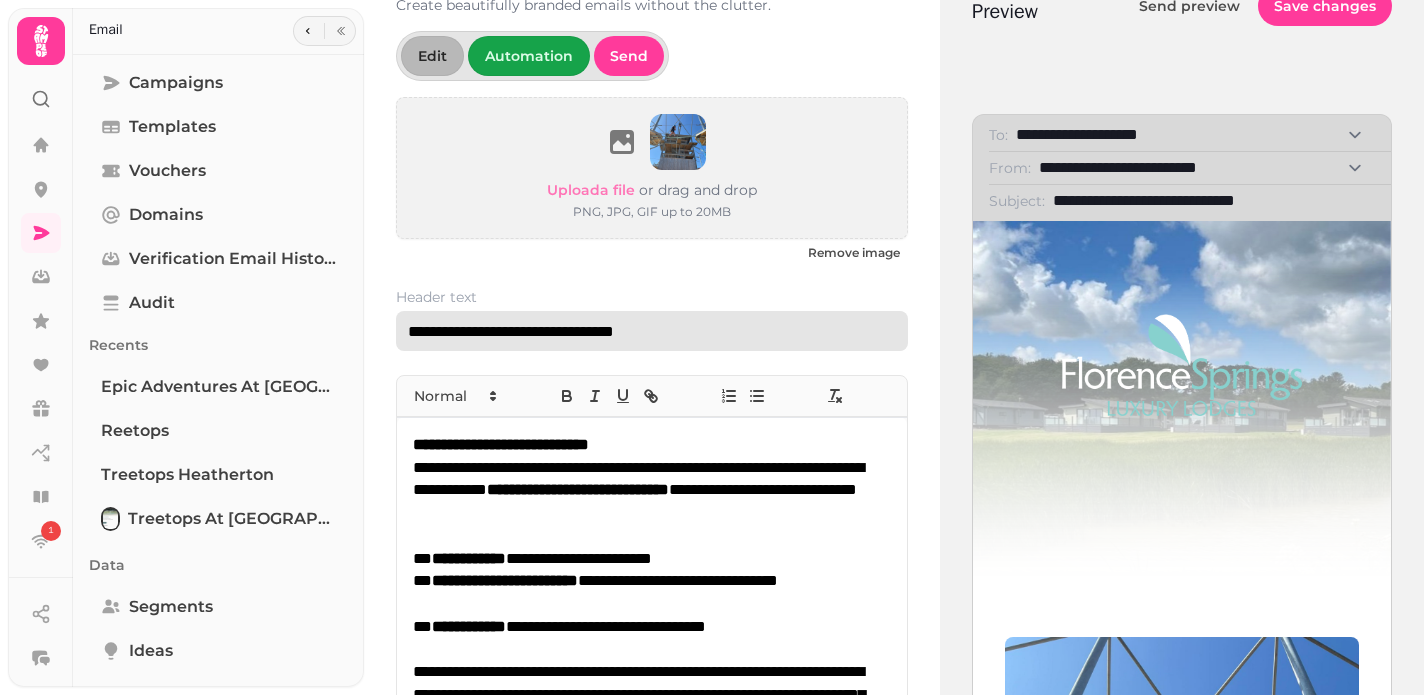 click on "**********" at bounding box center [652, 331] 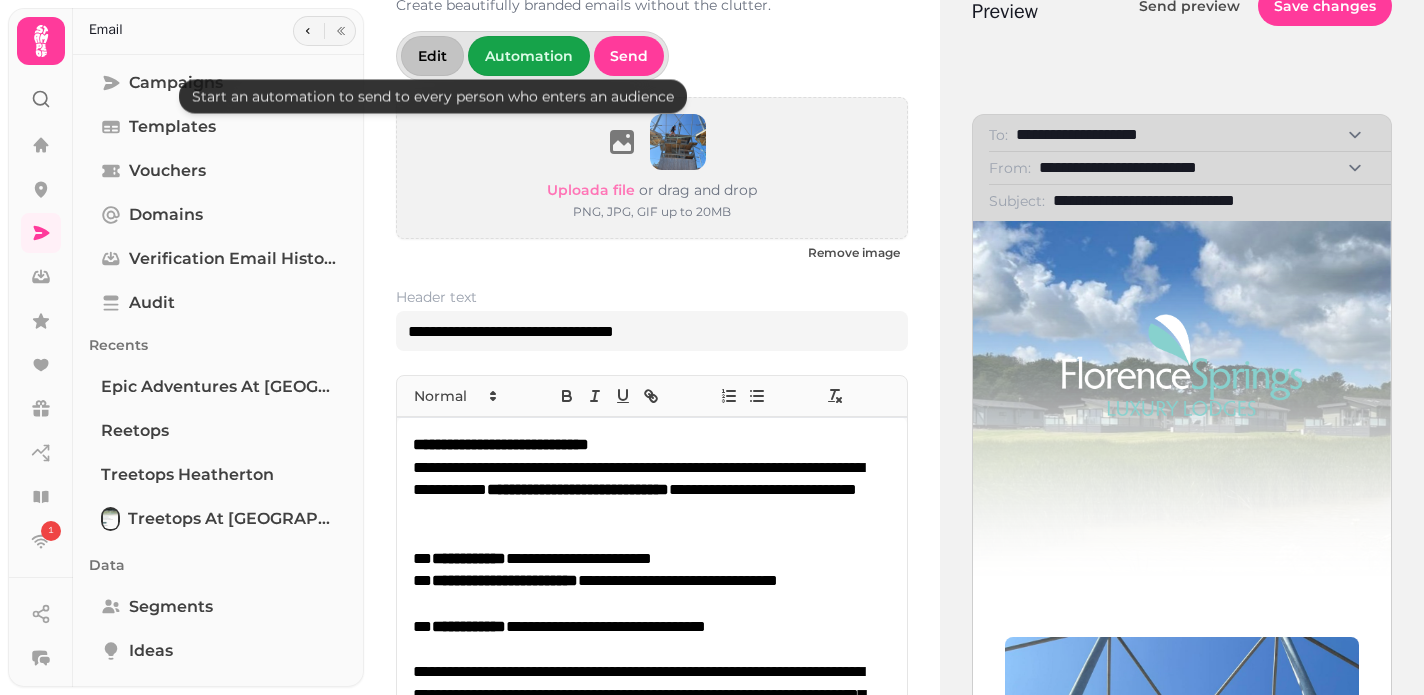 click on "Edit" at bounding box center (432, 56) 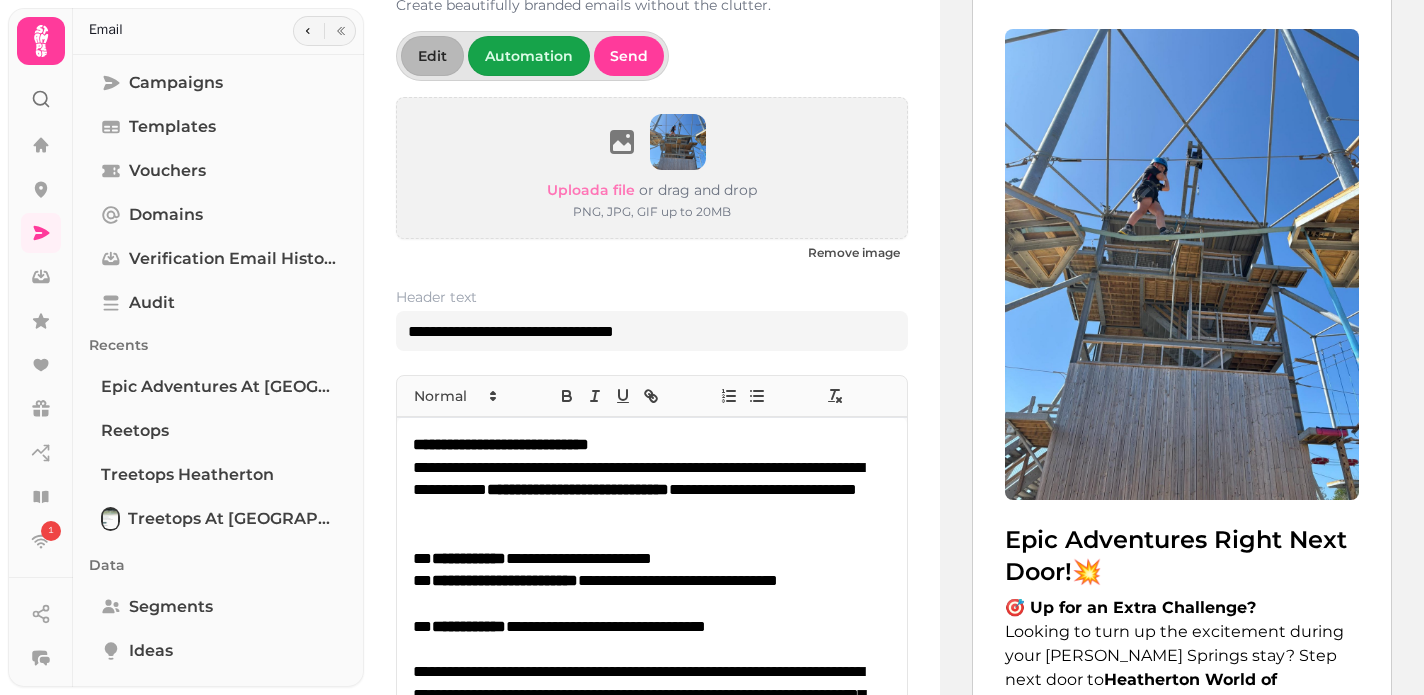 scroll, scrollTop: 680, scrollLeft: 0, axis: vertical 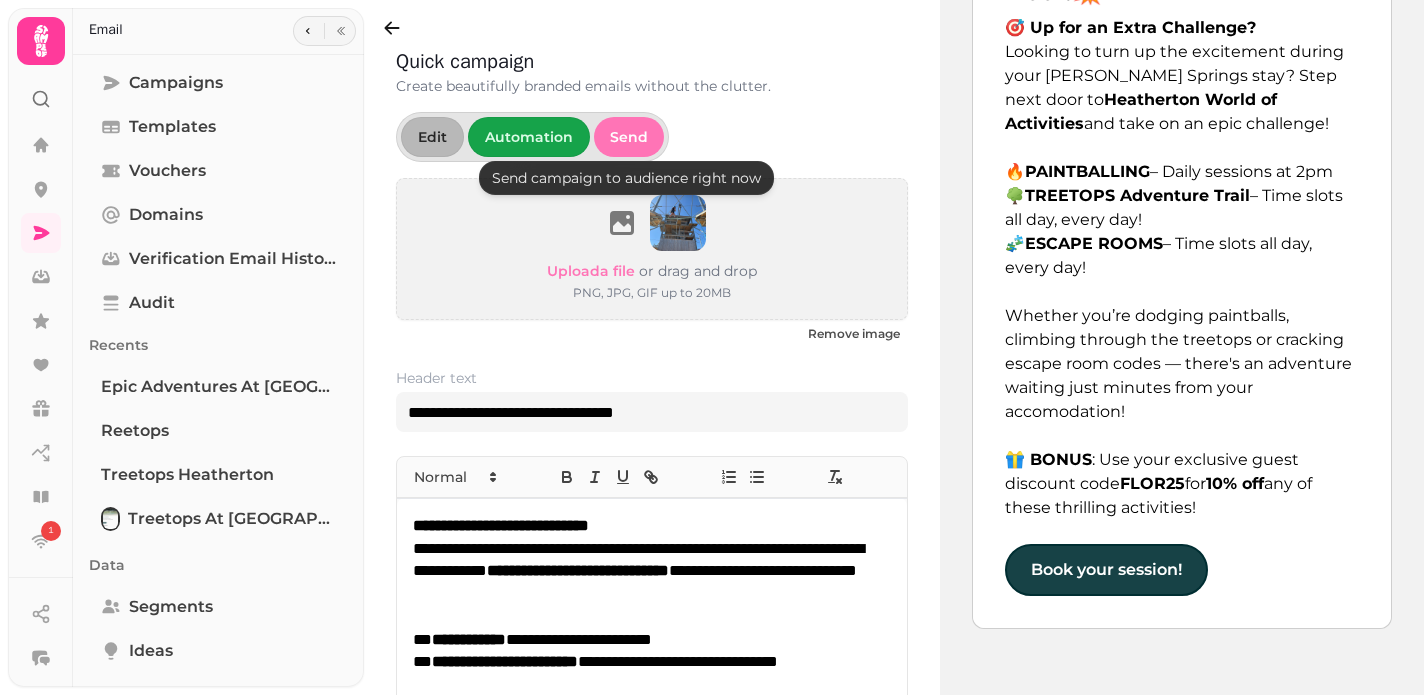 click on "Send" at bounding box center (629, 137) 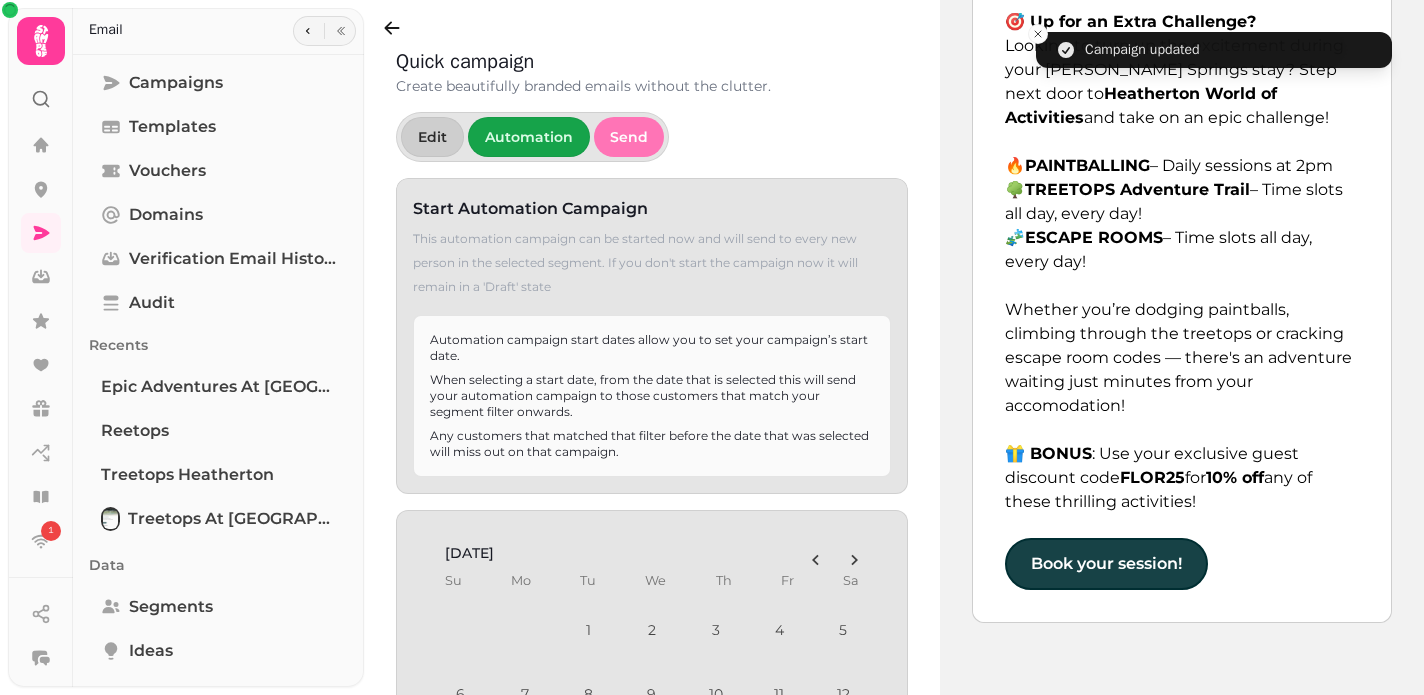 scroll, scrollTop: 1222, scrollLeft: 0, axis: vertical 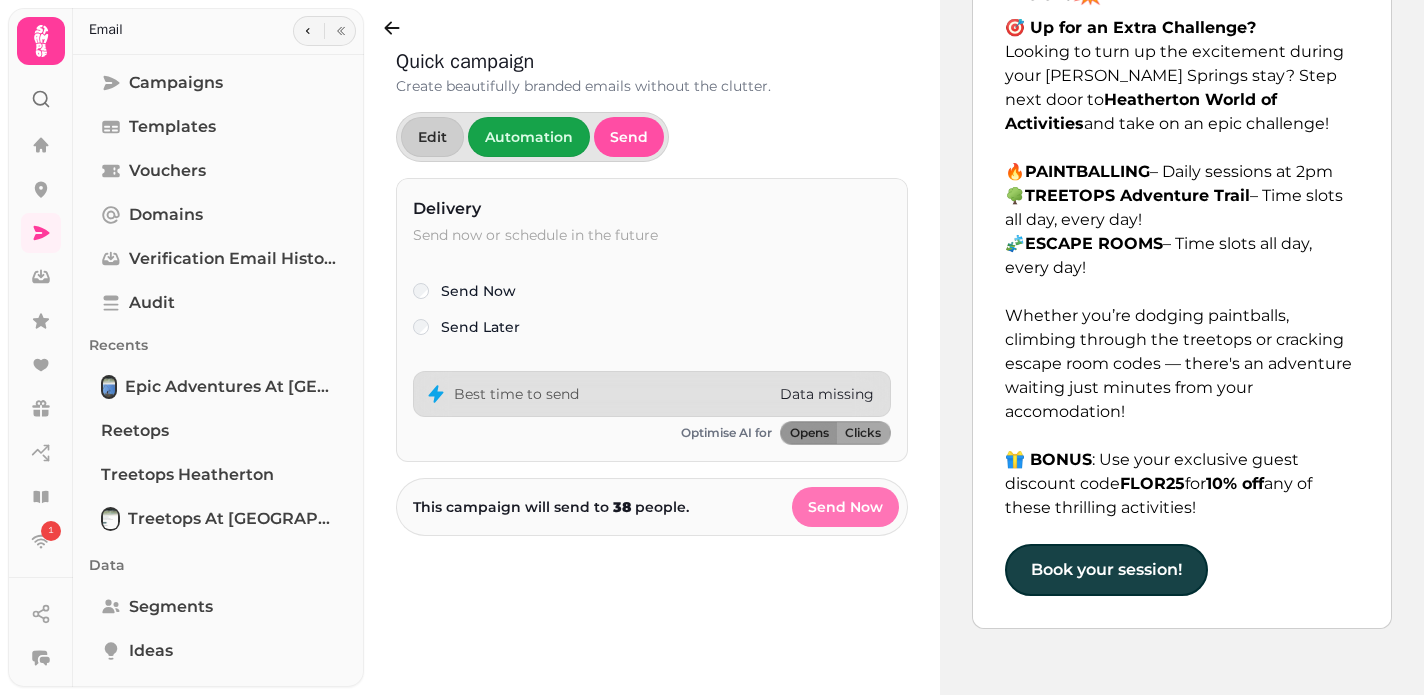 click on "Send Now" at bounding box center [845, 507] 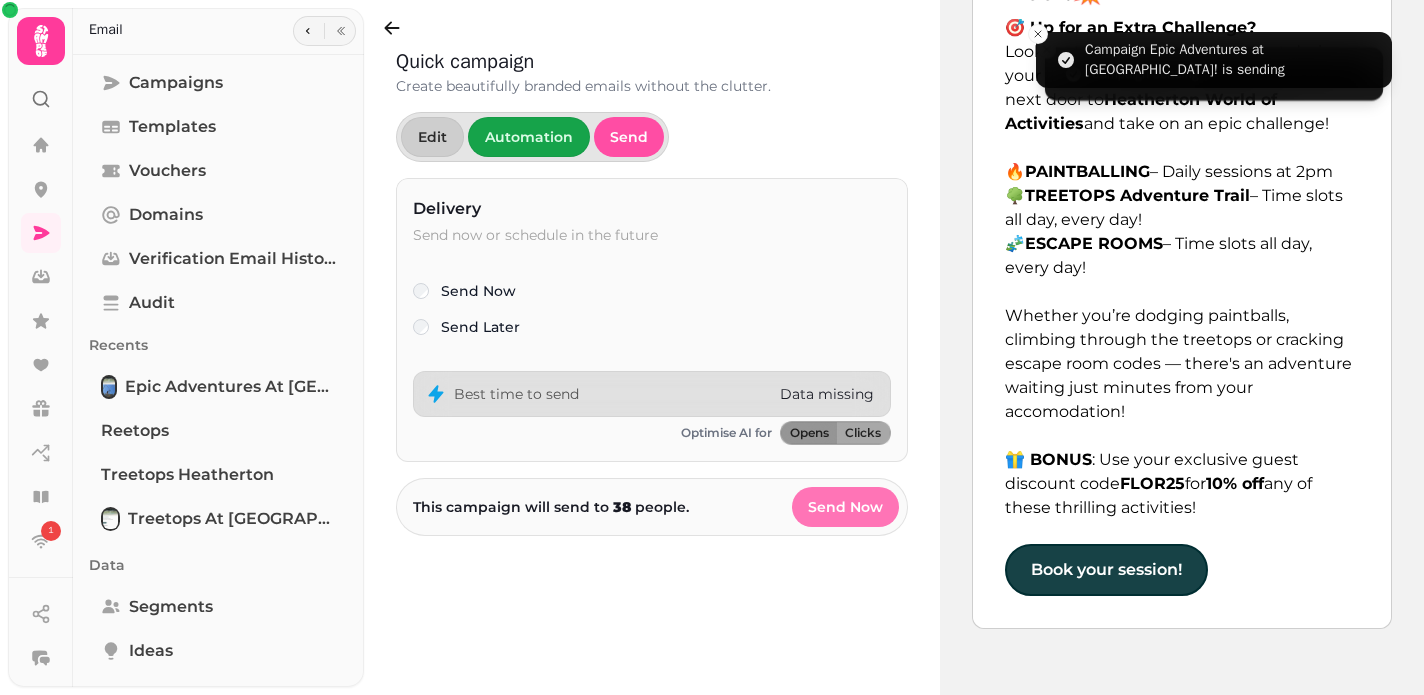 select on "**" 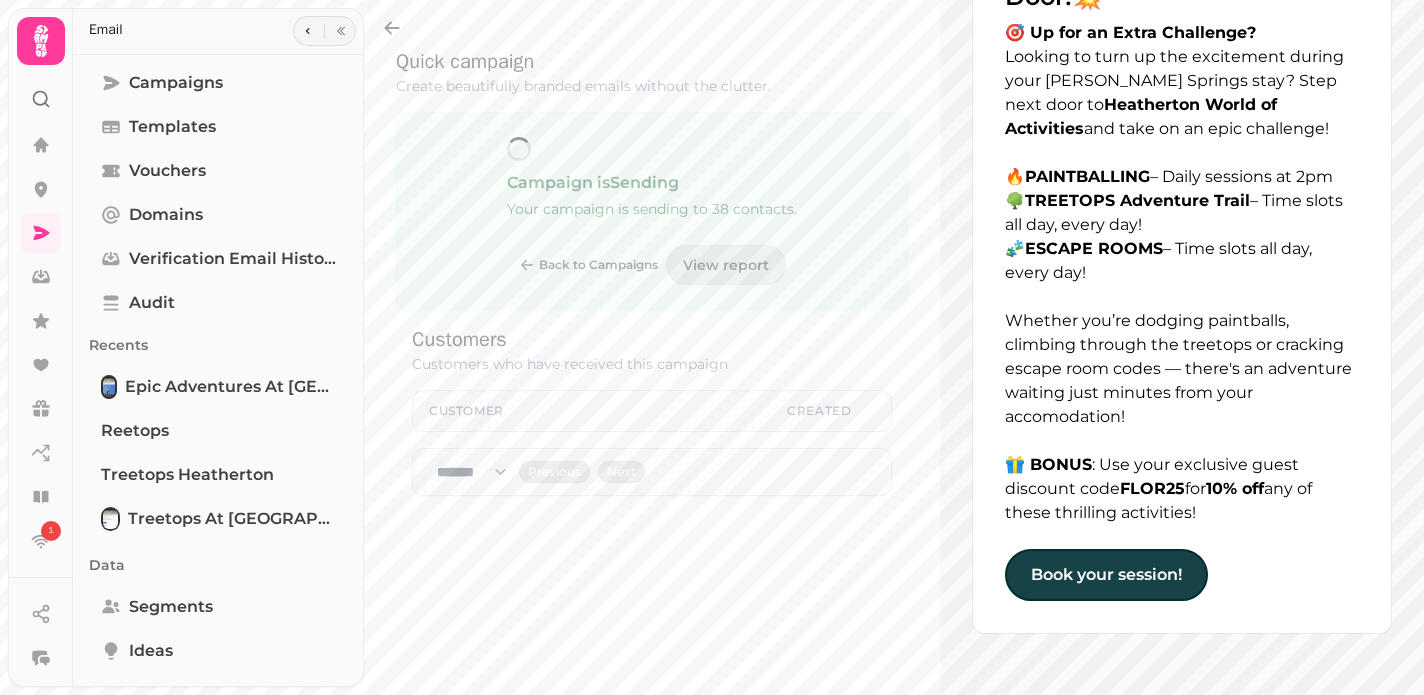 scroll, scrollTop: 1222, scrollLeft: 0, axis: vertical 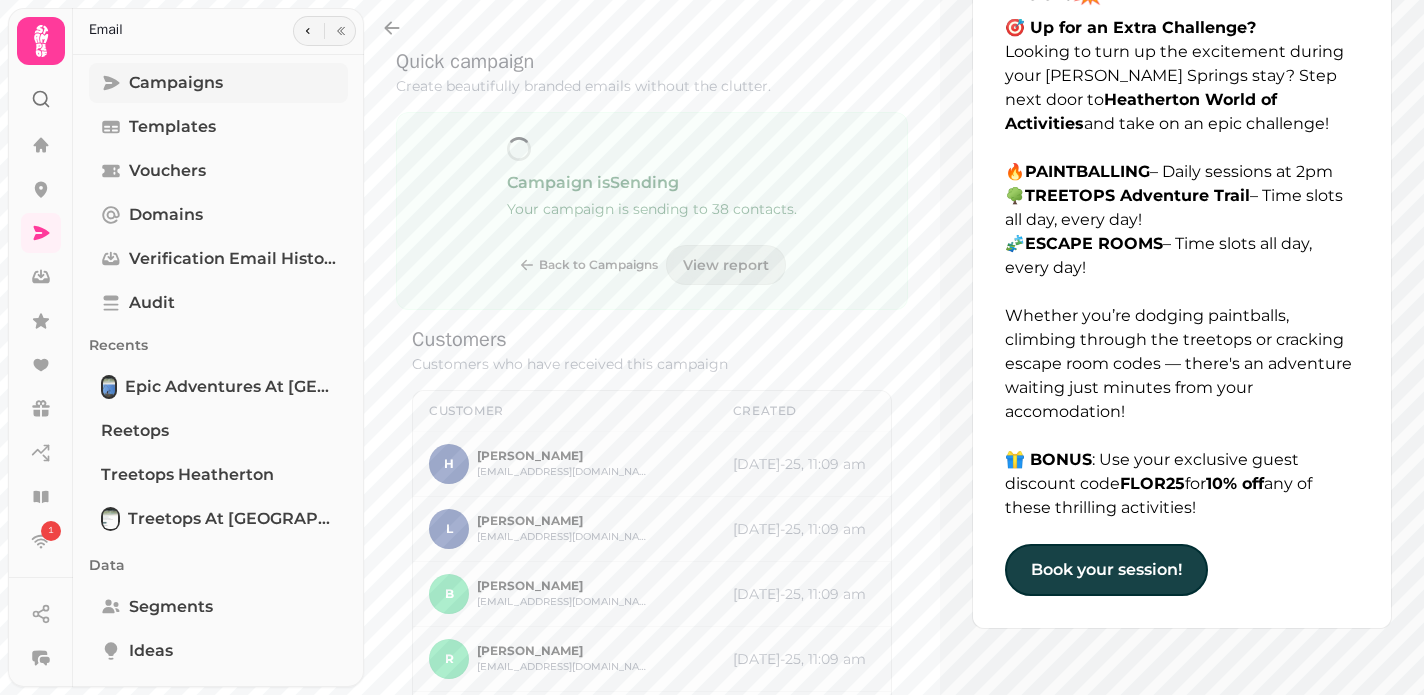 click on "Campaigns" at bounding box center [176, 83] 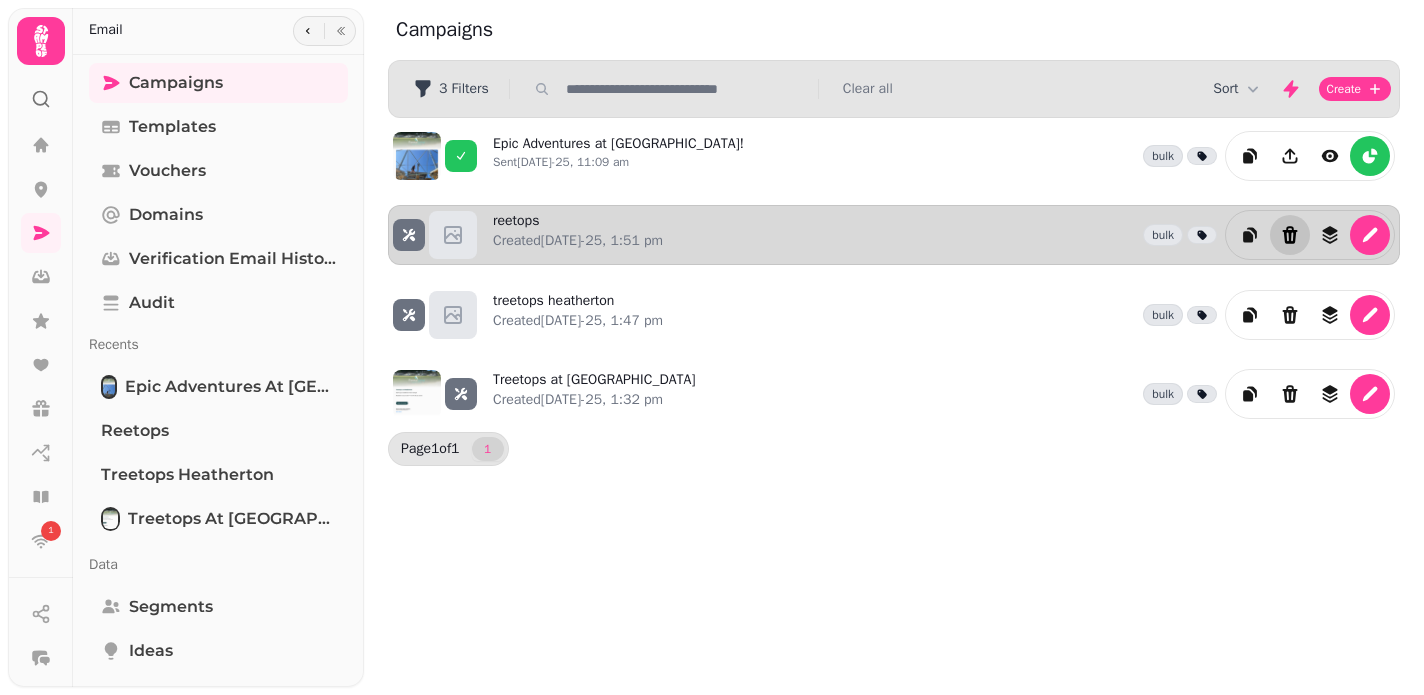 click 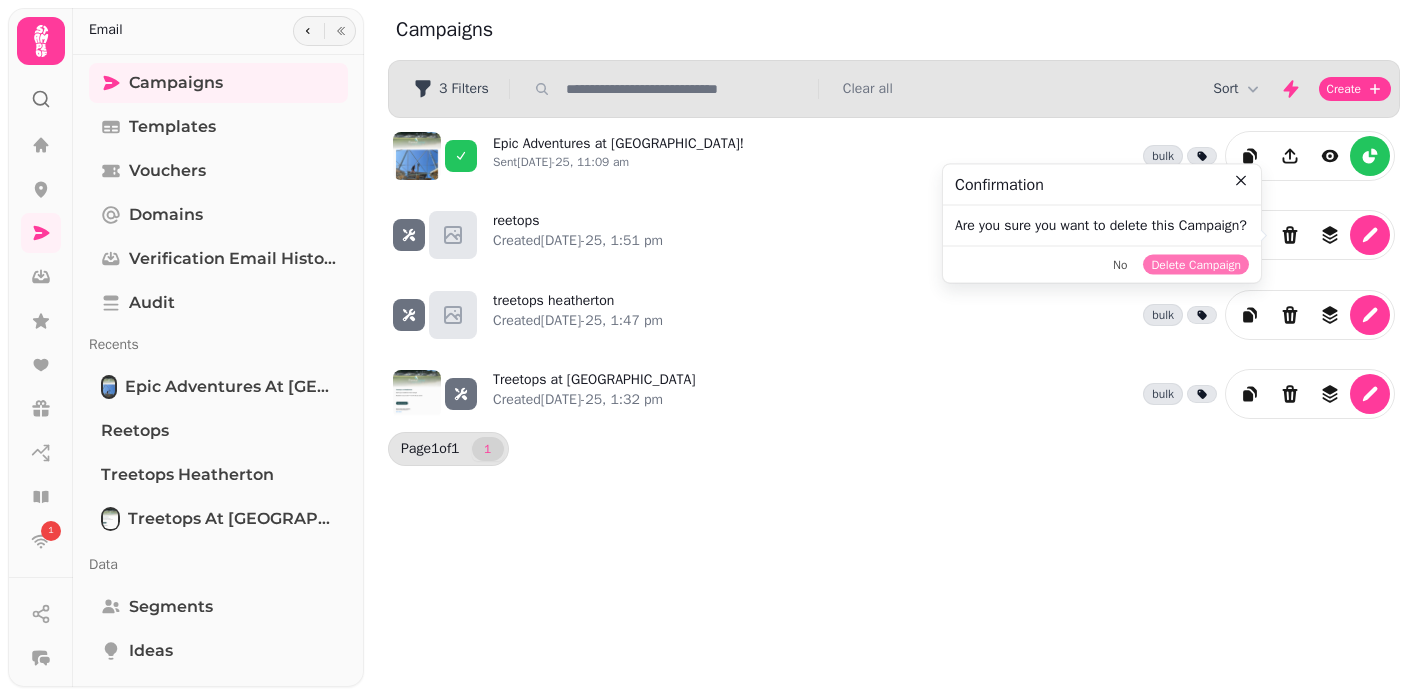 click on "Delete Campaign" at bounding box center [1196, 264] 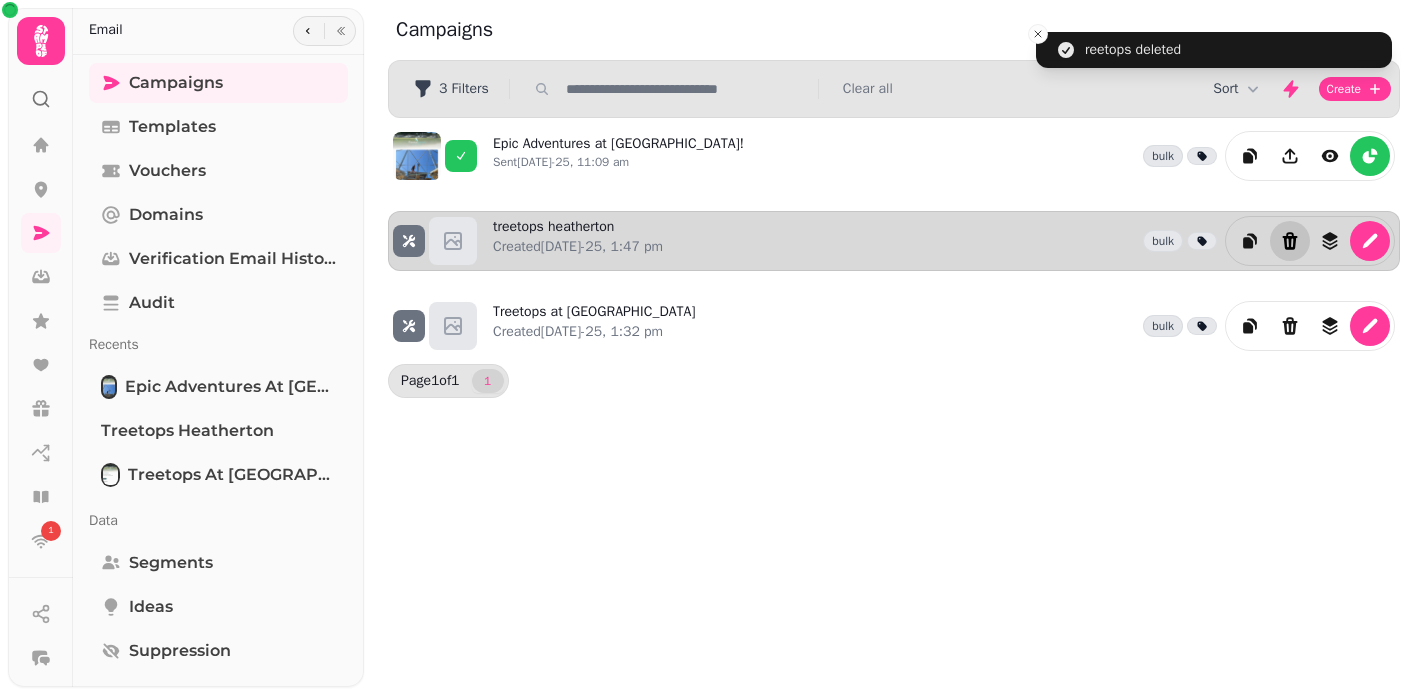 click at bounding box center [1290, 241] 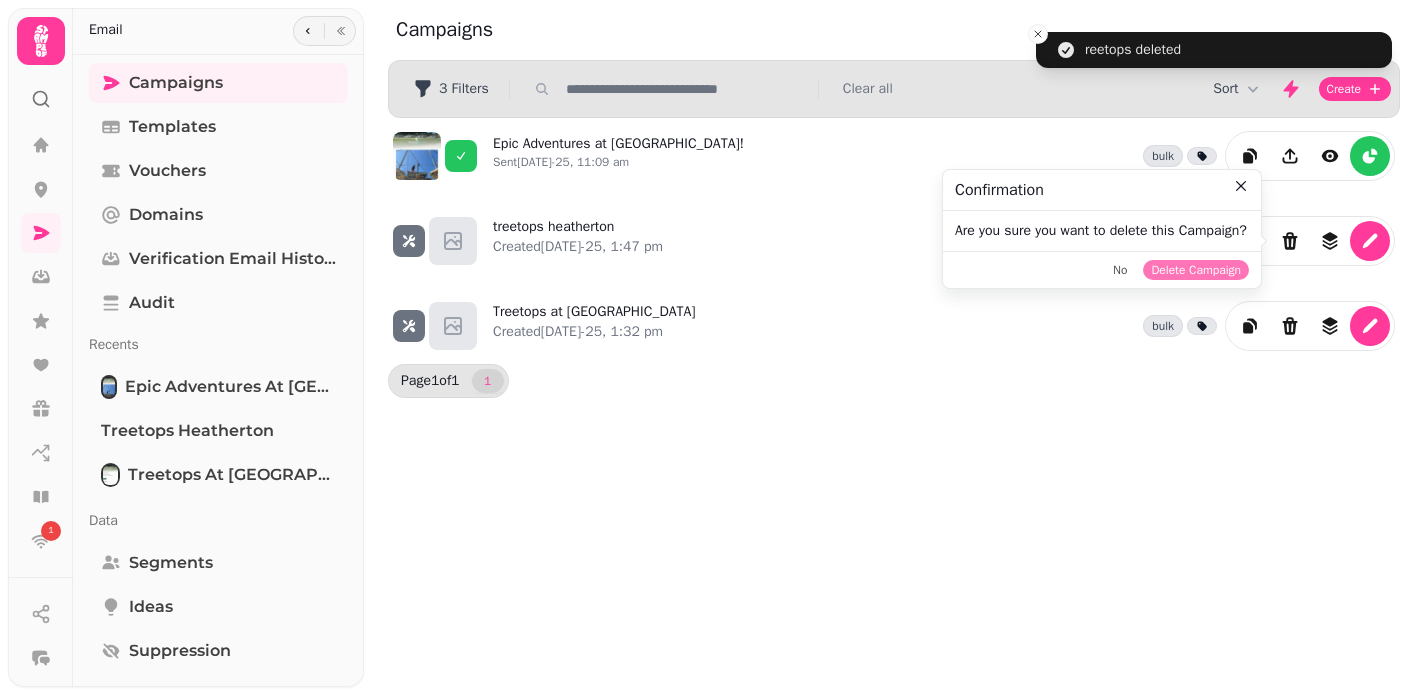 click on "Delete Campaign" at bounding box center [1196, 270] 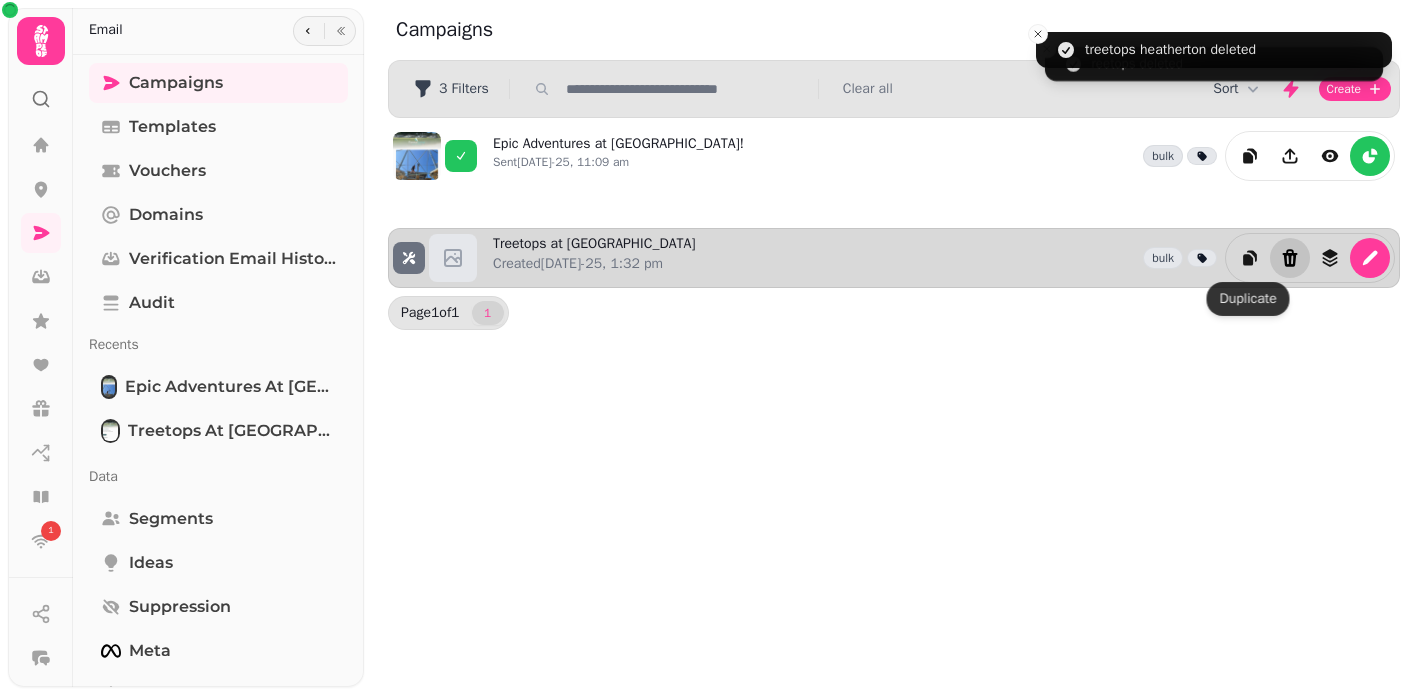 click at bounding box center [1290, 258] 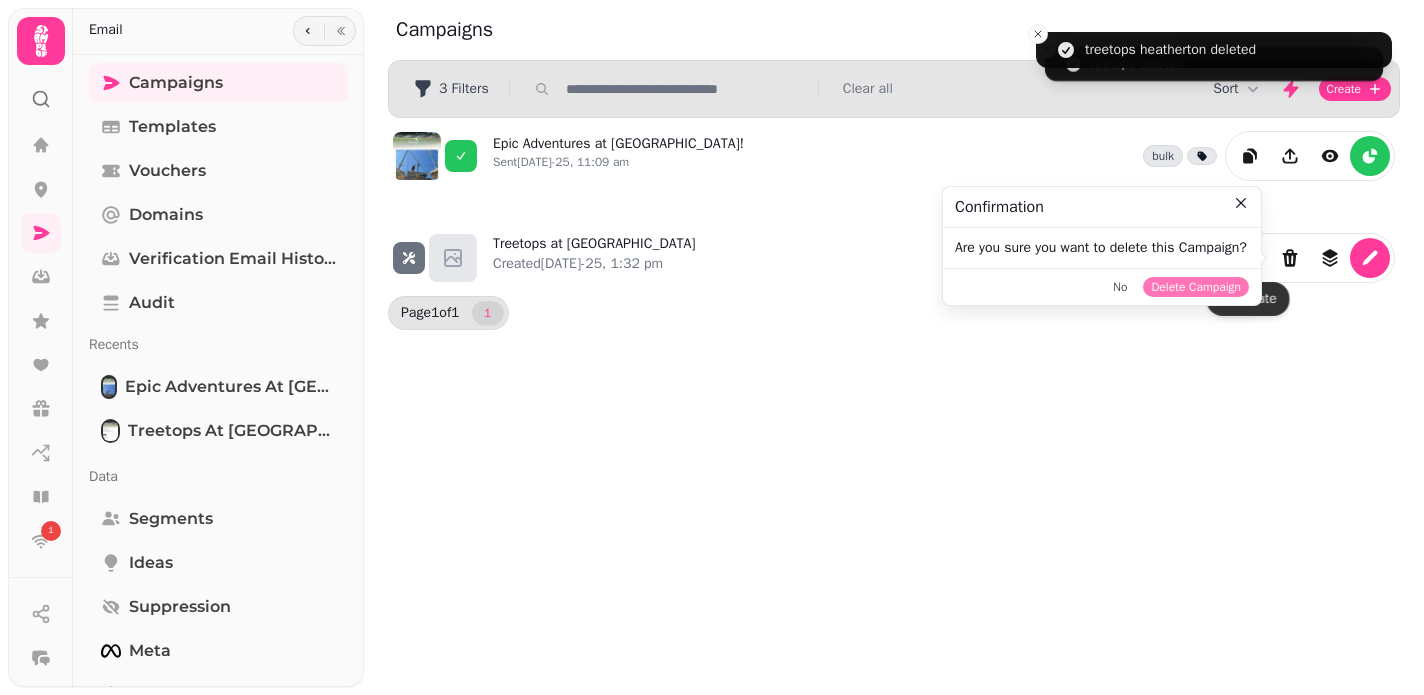 click on "Delete Campaign" at bounding box center (1196, 287) 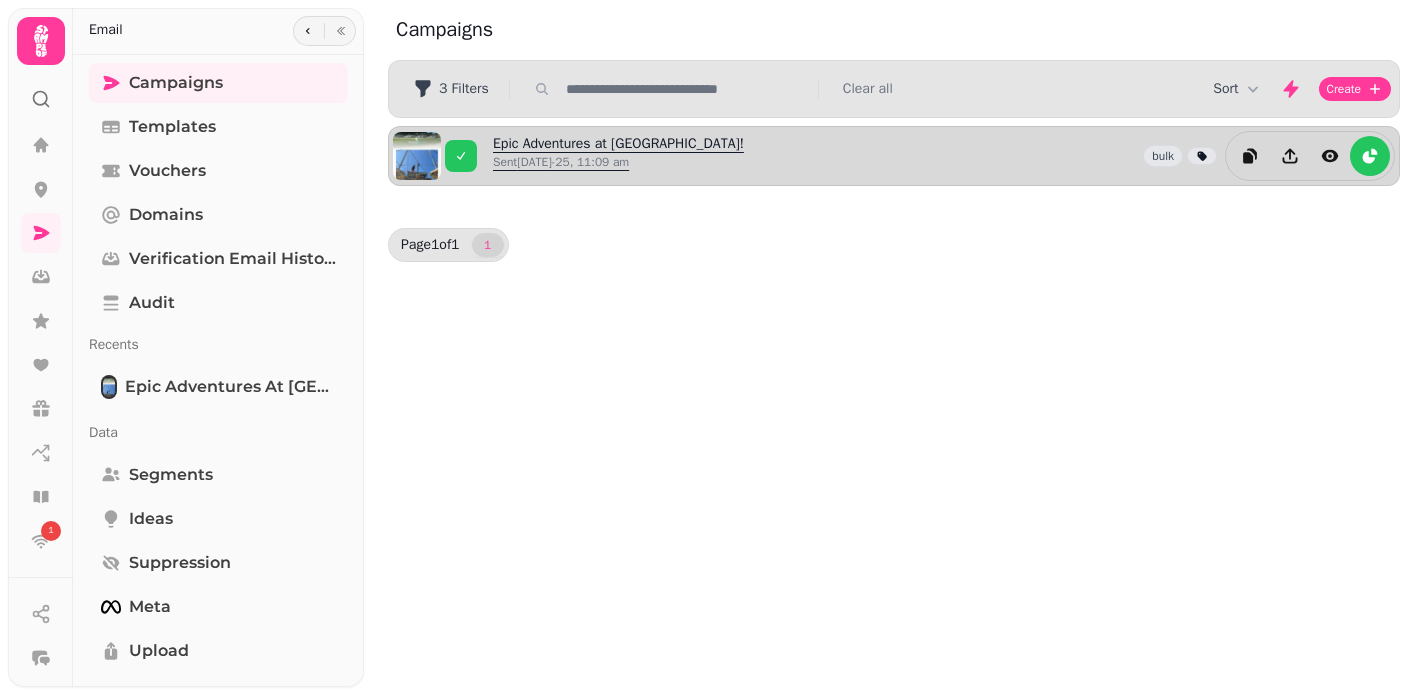click on "Epic Adventures at [GEOGRAPHIC_DATA]! Sent  [DATE]-25, 11:09 am" at bounding box center [618, 156] 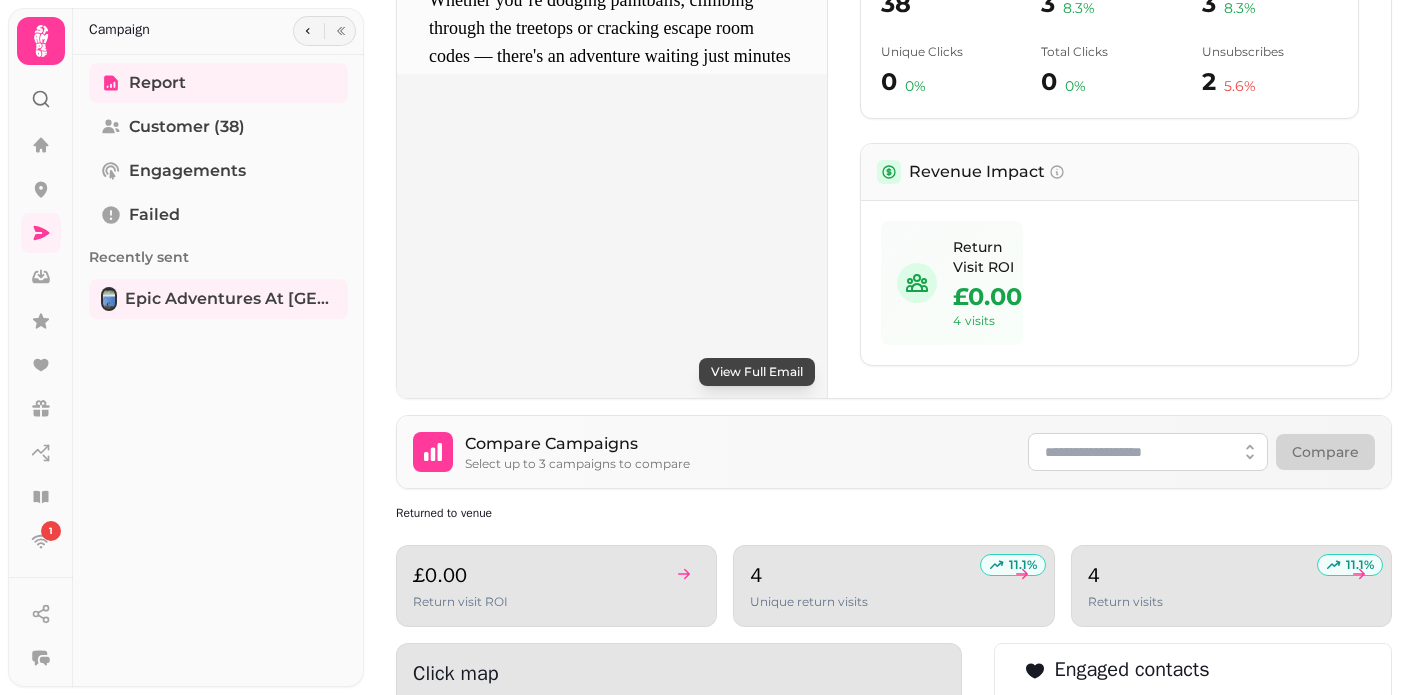 scroll, scrollTop: 1262, scrollLeft: 0, axis: vertical 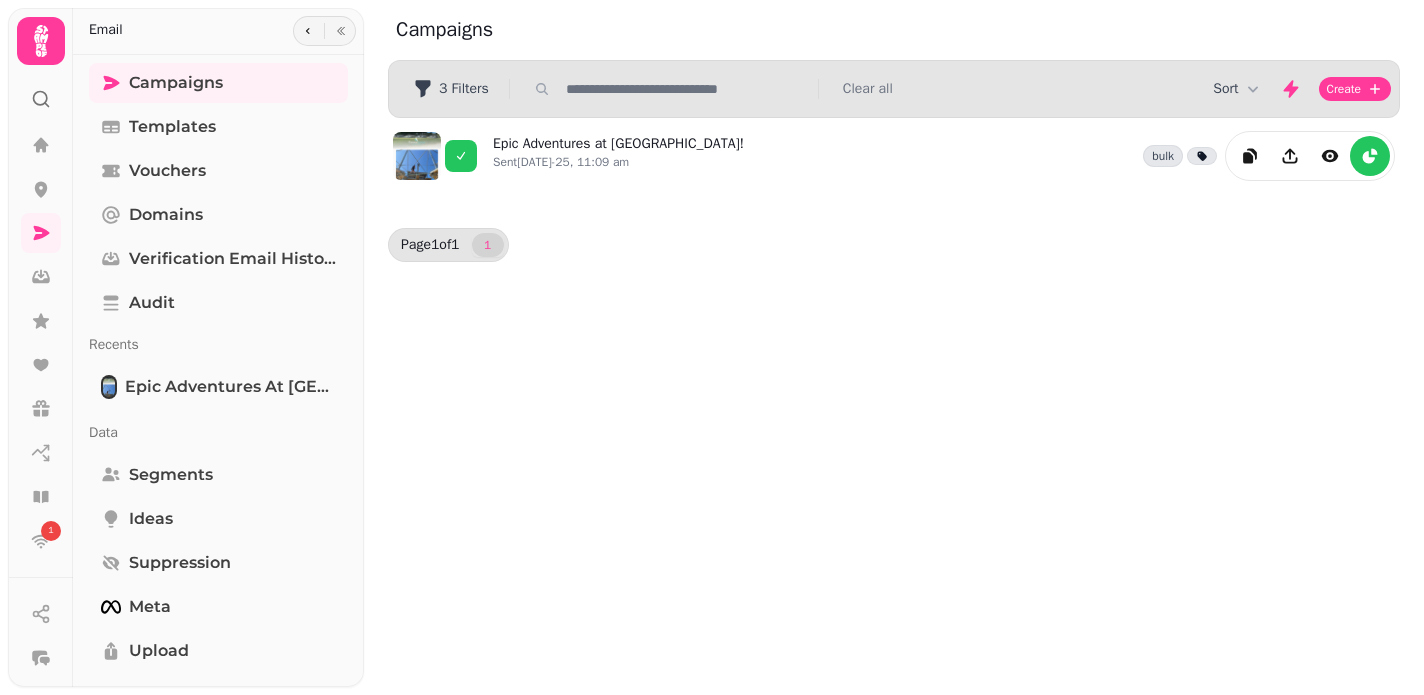 select on "**" 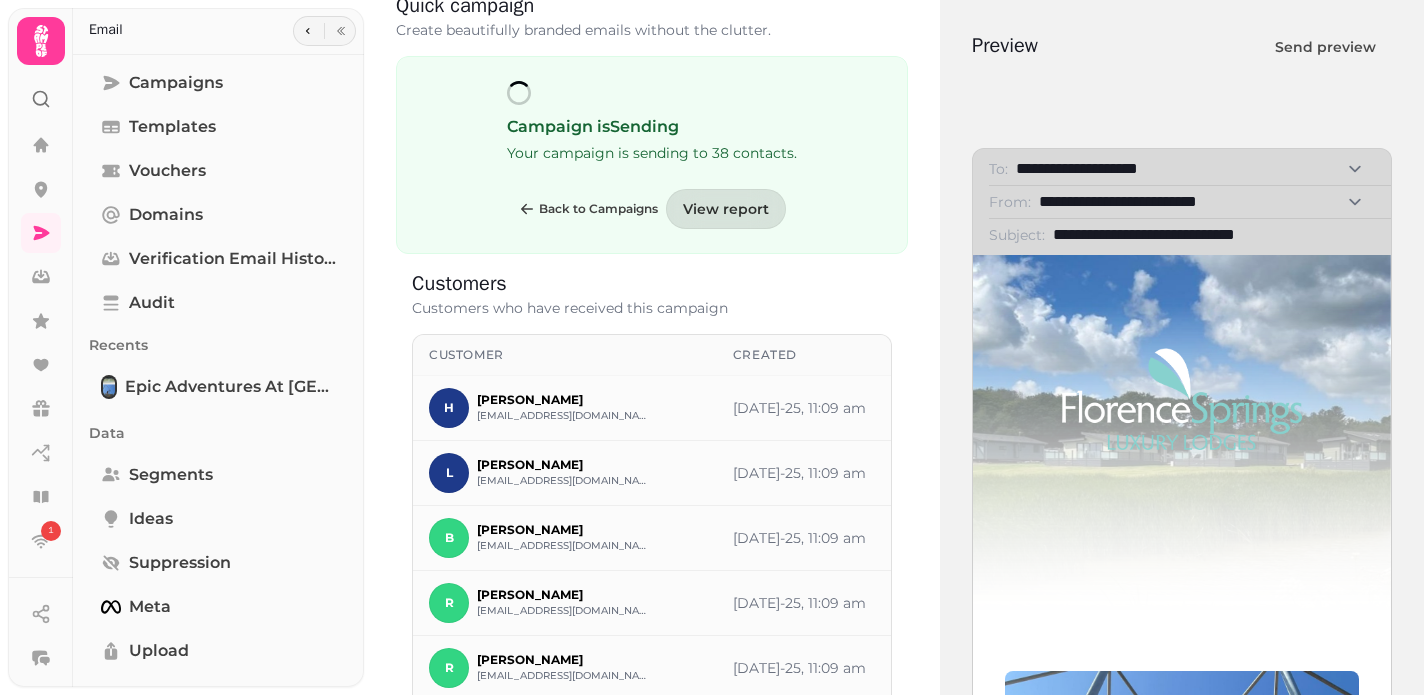 scroll, scrollTop: 103, scrollLeft: 0, axis: vertical 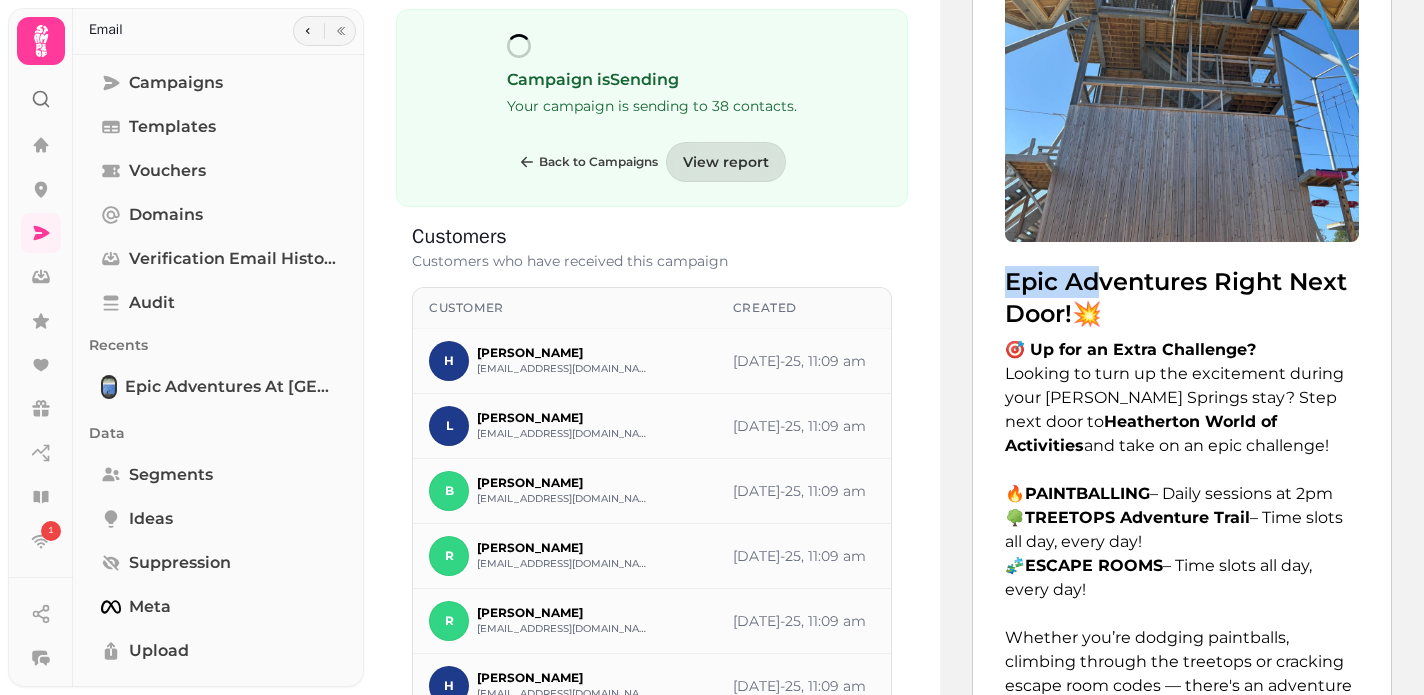 drag, startPoint x: 1101, startPoint y: 287, endPoint x: 1012, endPoint y: 278, distance: 89.453896 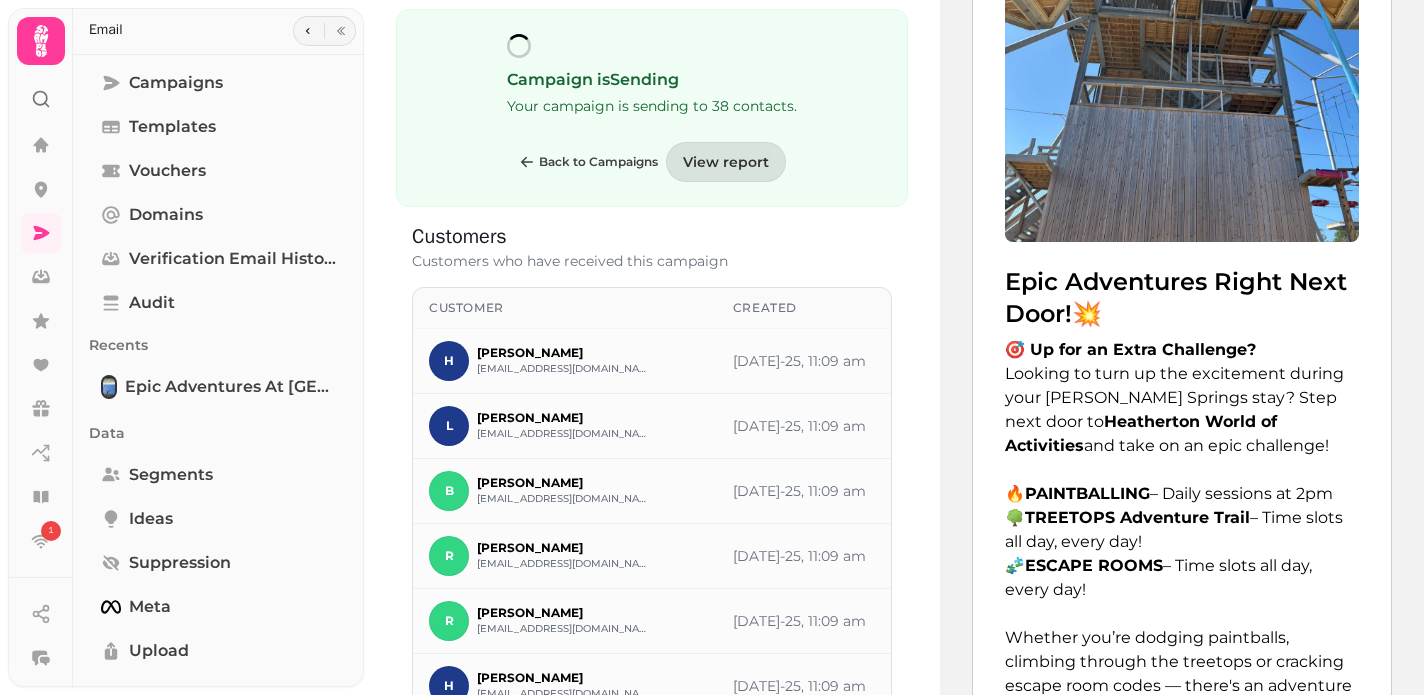 click on "Epic Adventures Right Next Door!💥" at bounding box center (1182, 298) 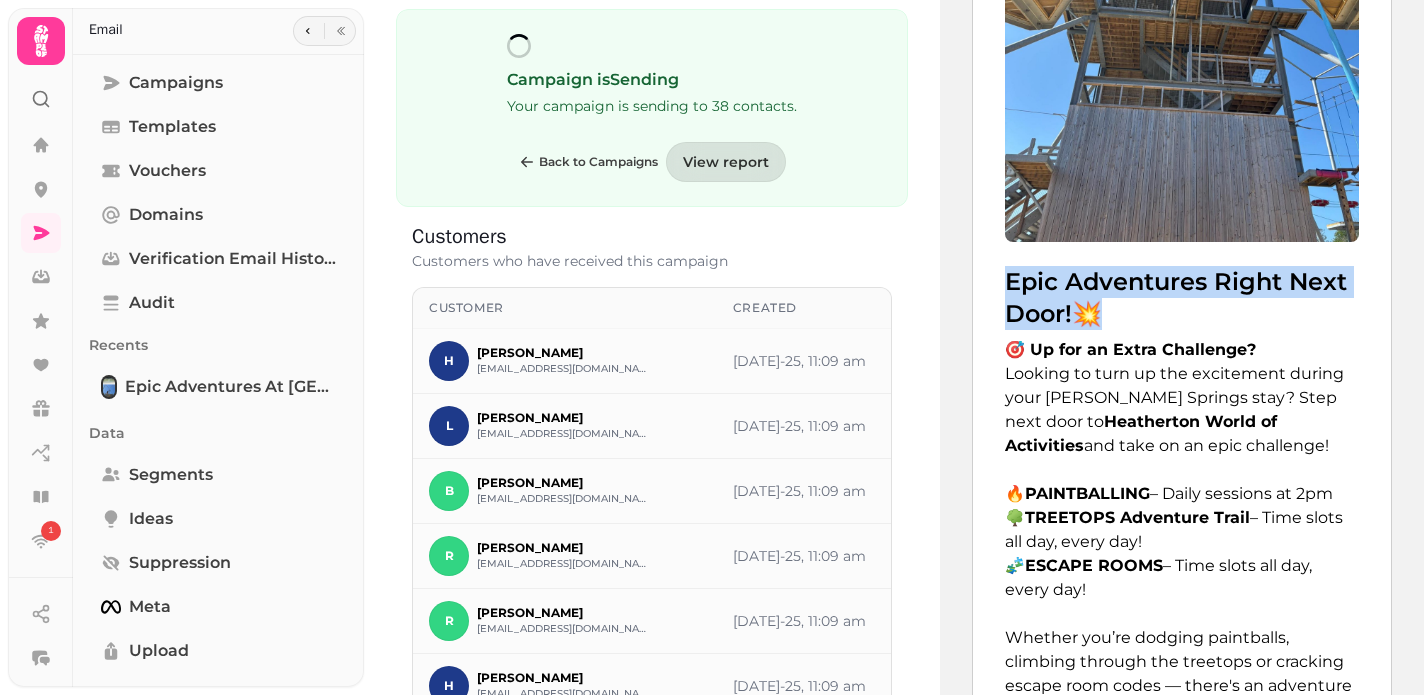 drag, startPoint x: 1007, startPoint y: 278, endPoint x: 1100, endPoint y: 314, distance: 99.724625 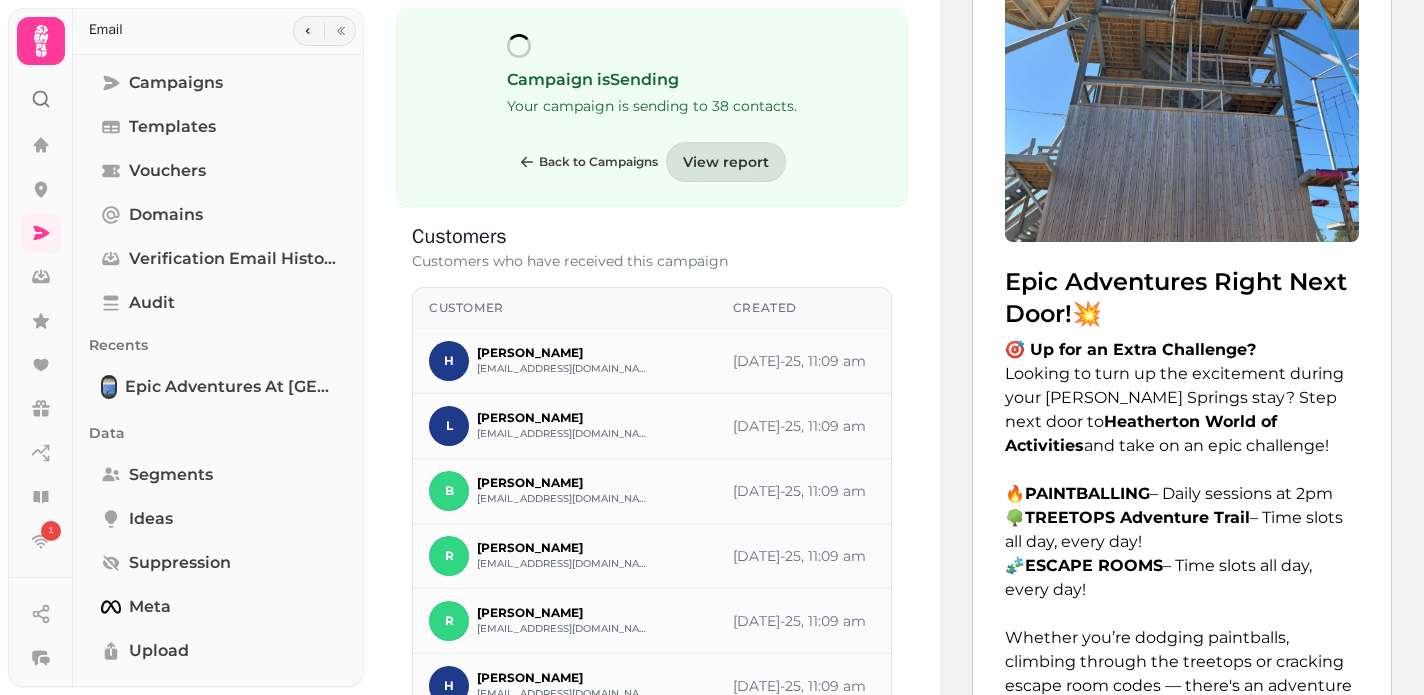 click on "Looking to turn up the excitement during your [PERSON_NAME] Springs stay? Step next door to  Heatherton World of Activities  and take on an epic challenge!" at bounding box center (1182, 410) 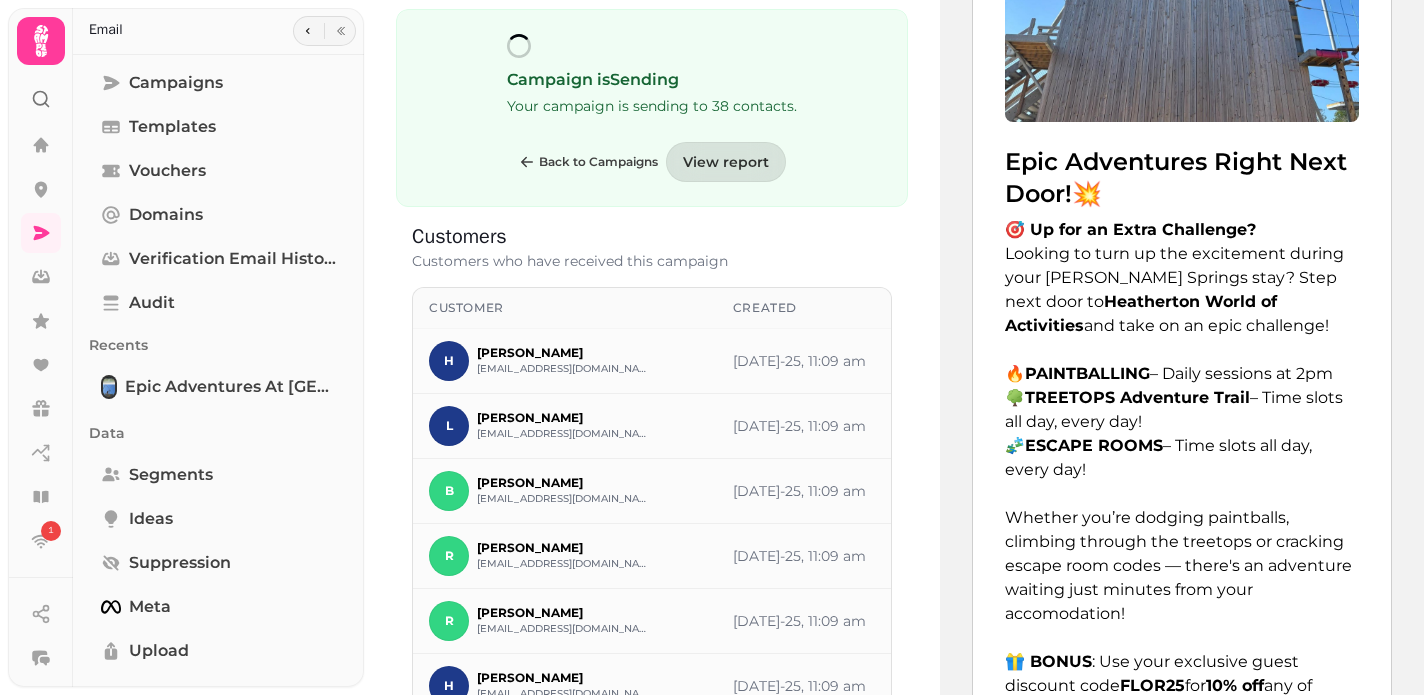 scroll, scrollTop: 1022, scrollLeft: 0, axis: vertical 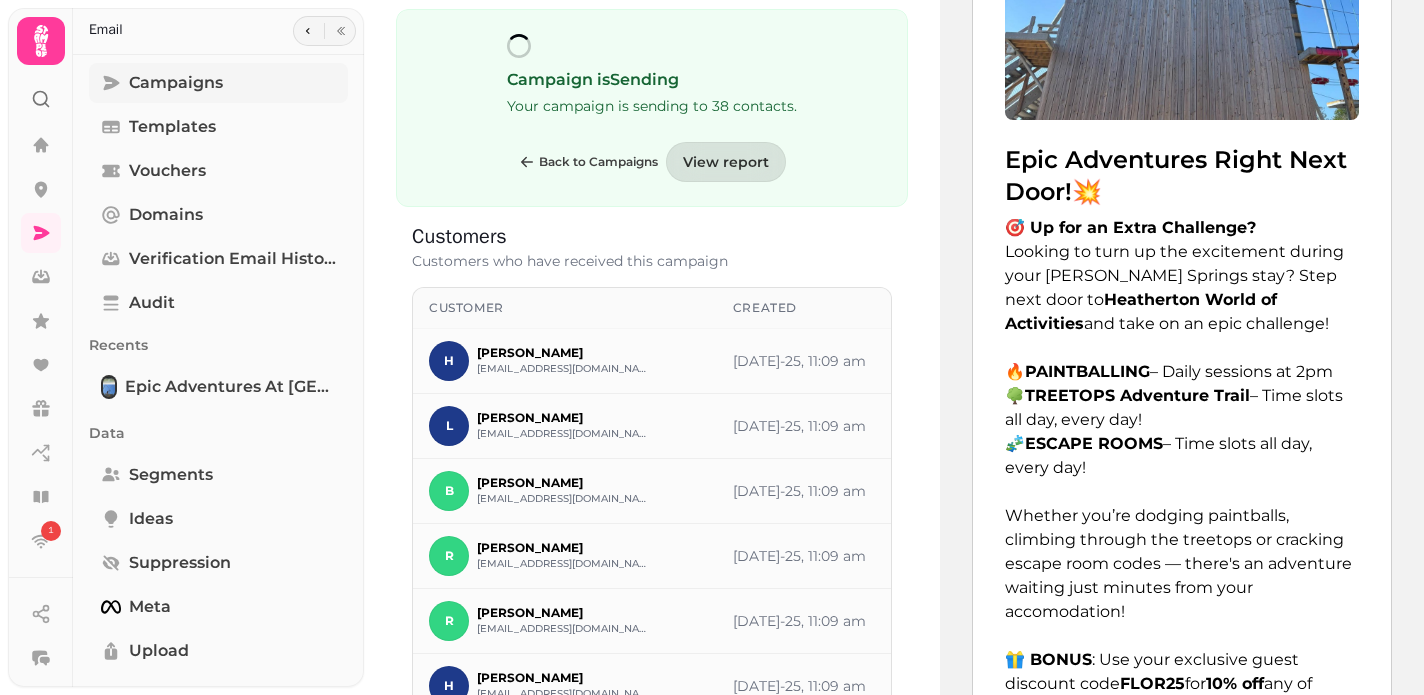 click on "Campaigns" at bounding box center [176, 83] 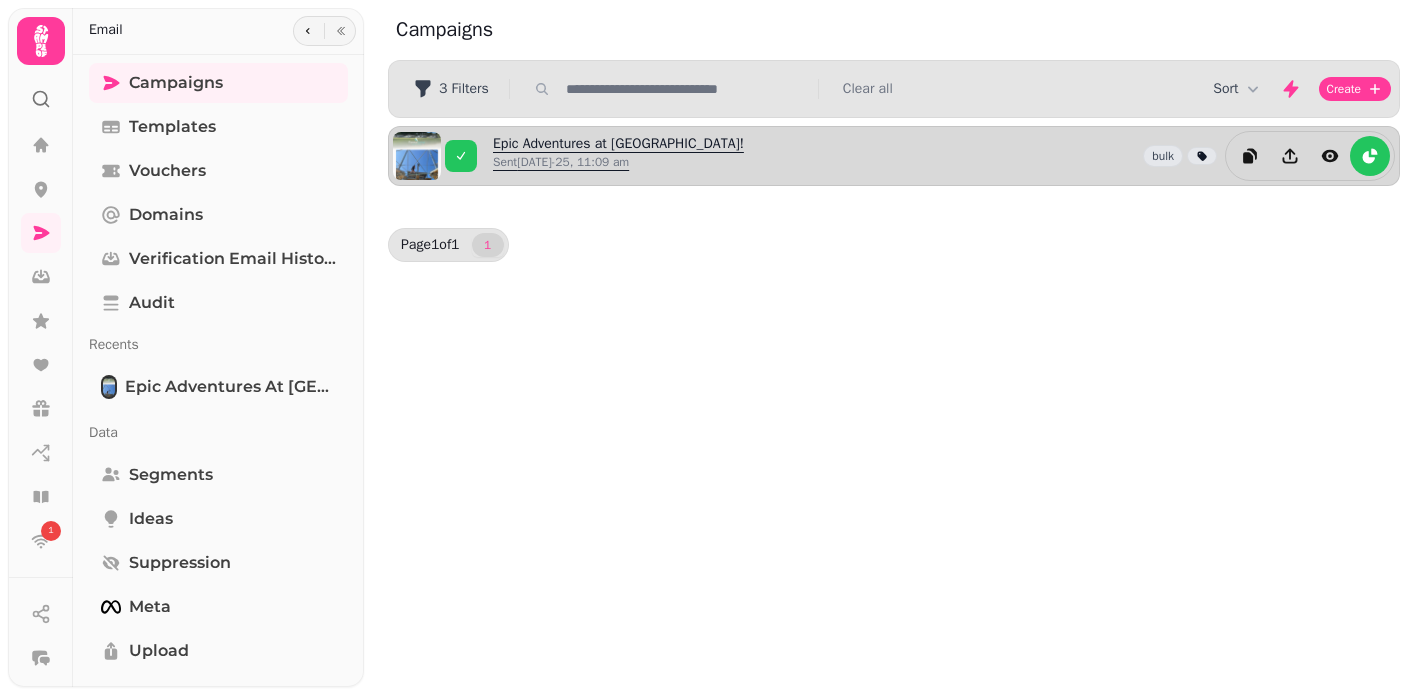 click on "Epic Adventures at [GEOGRAPHIC_DATA]! Sent  [DATE]-25, 11:09 am" at bounding box center (618, 156) 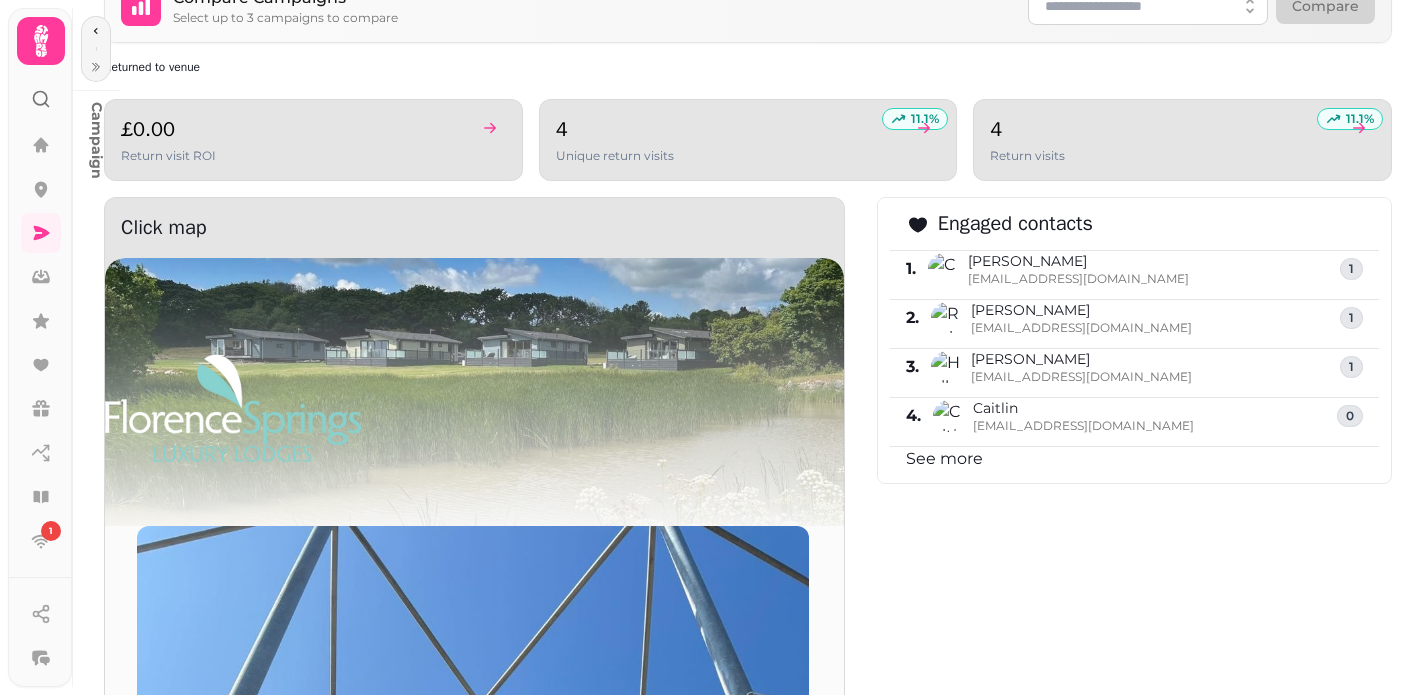 scroll, scrollTop: 1469, scrollLeft: 0, axis: vertical 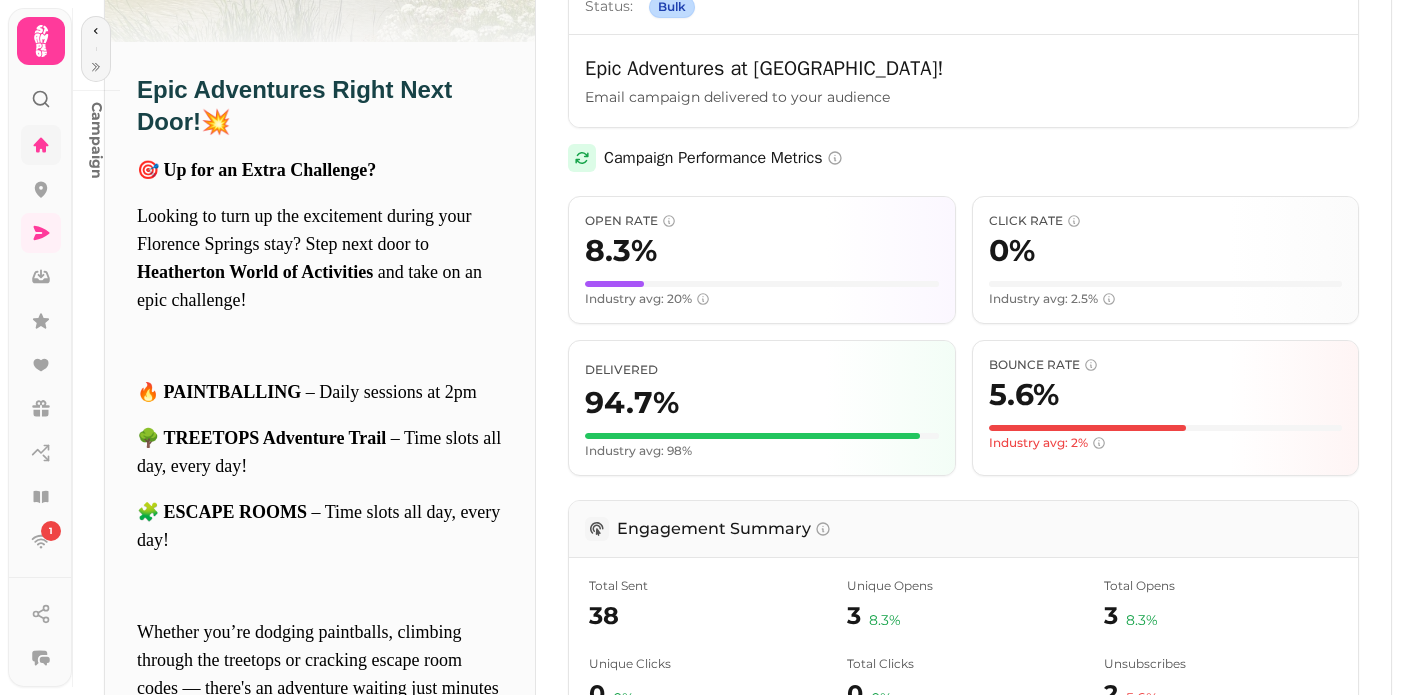 click at bounding box center [41, 145] 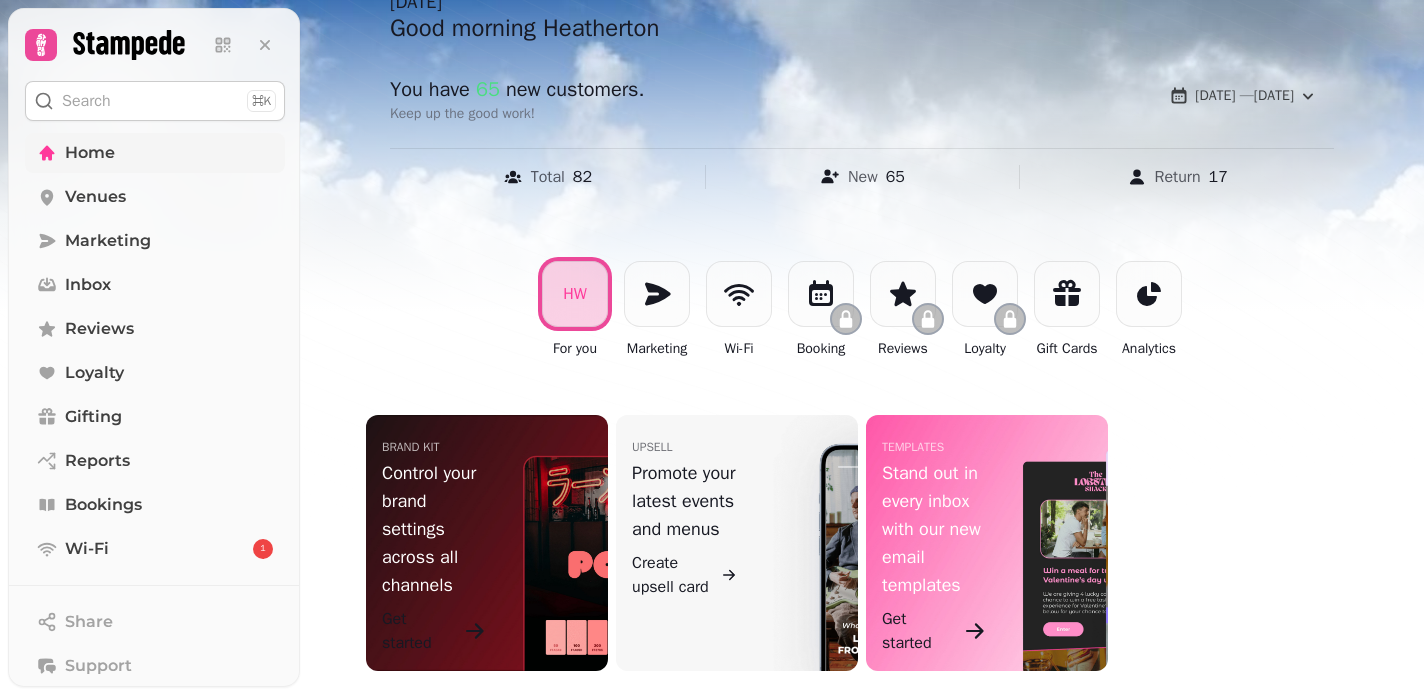 scroll, scrollTop: 140, scrollLeft: 0, axis: vertical 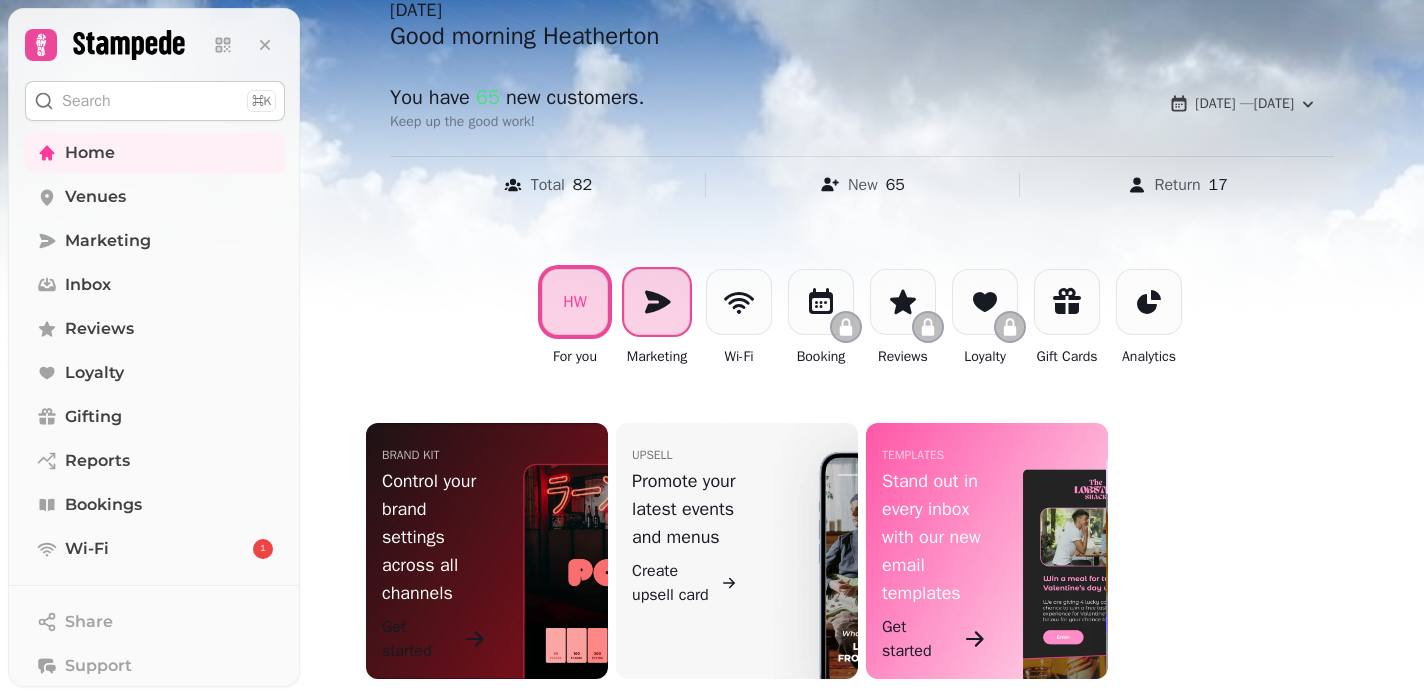 click 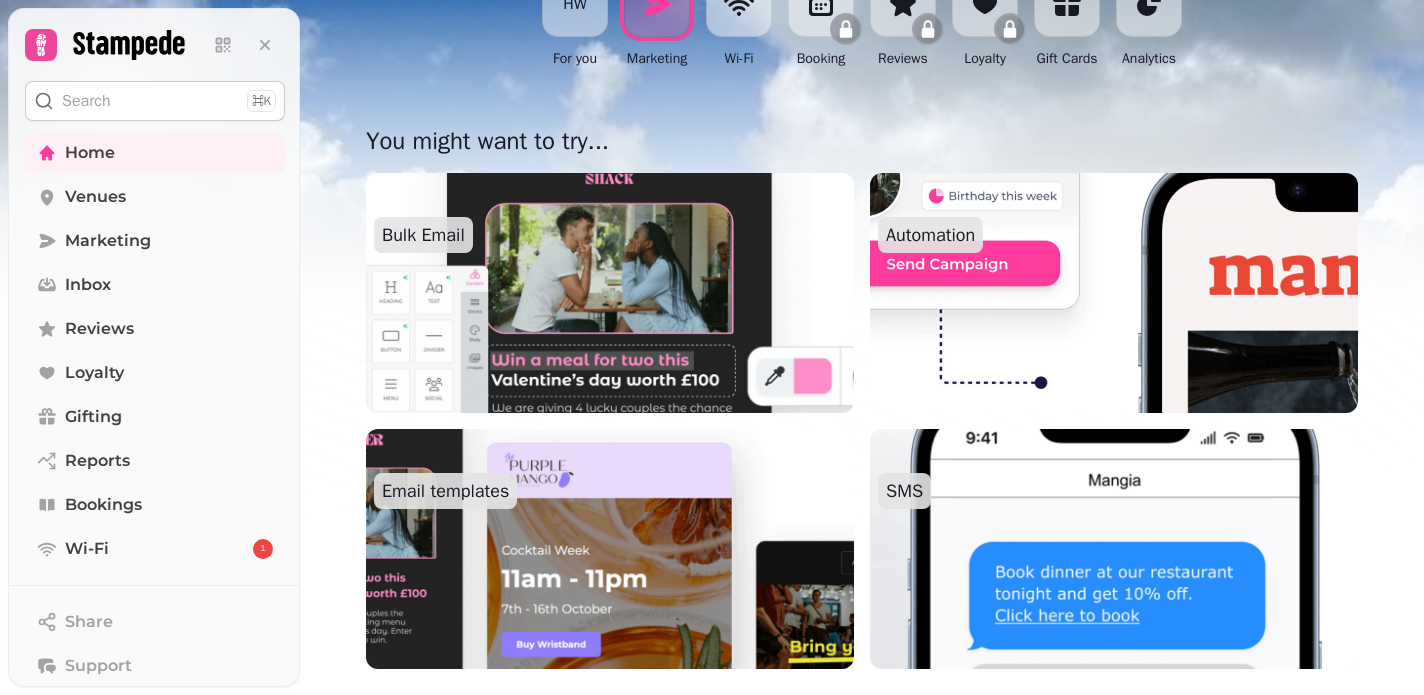 scroll, scrollTop: 406, scrollLeft: 0, axis: vertical 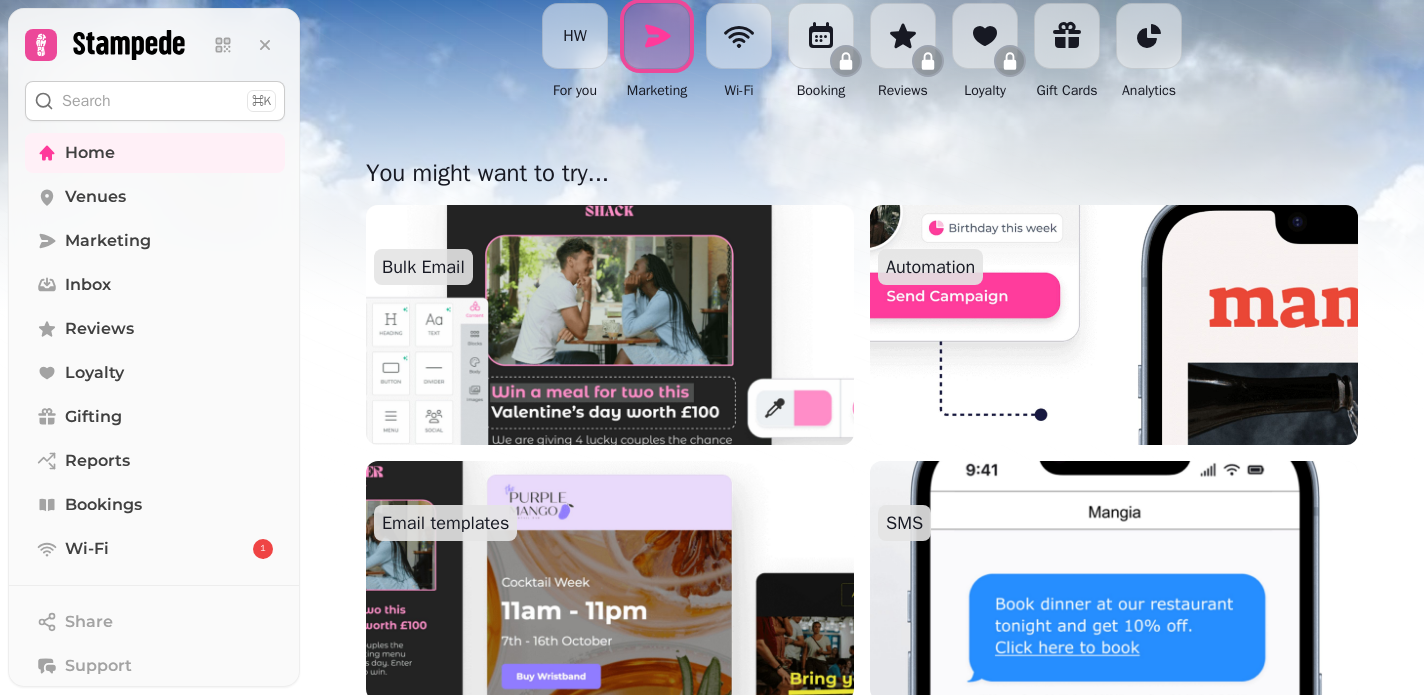 click at bounding box center [1114, 325] 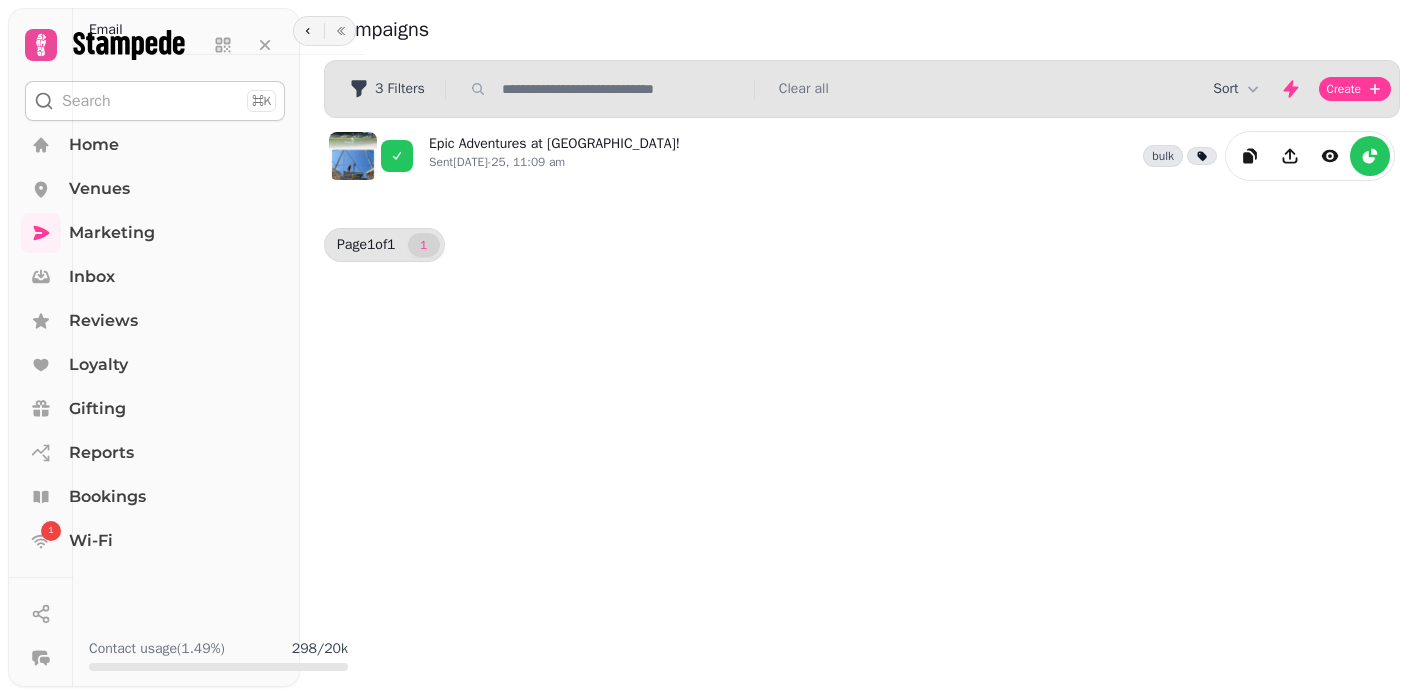 scroll, scrollTop: 0, scrollLeft: 0, axis: both 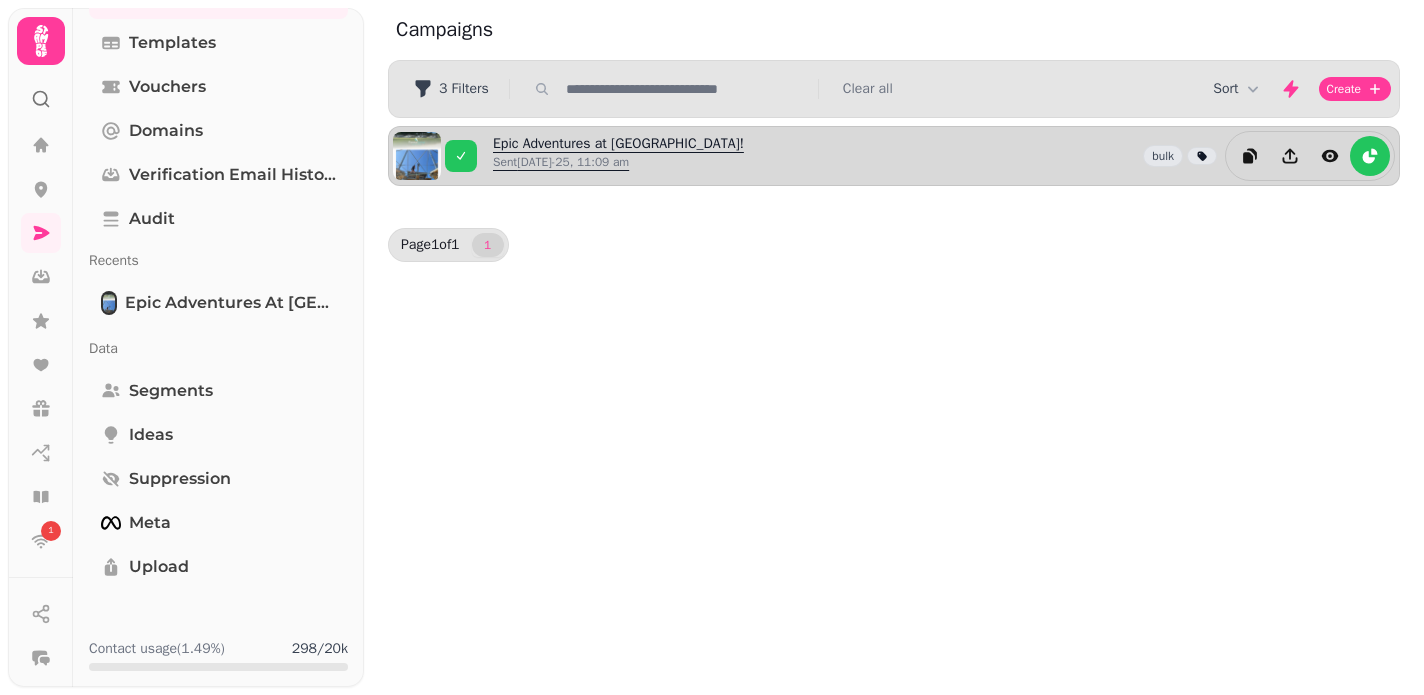 click on "Epic Adventures at [GEOGRAPHIC_DATA]! Sent  [DATE]-25, 11:09 am" at bounding box center [618, 156] 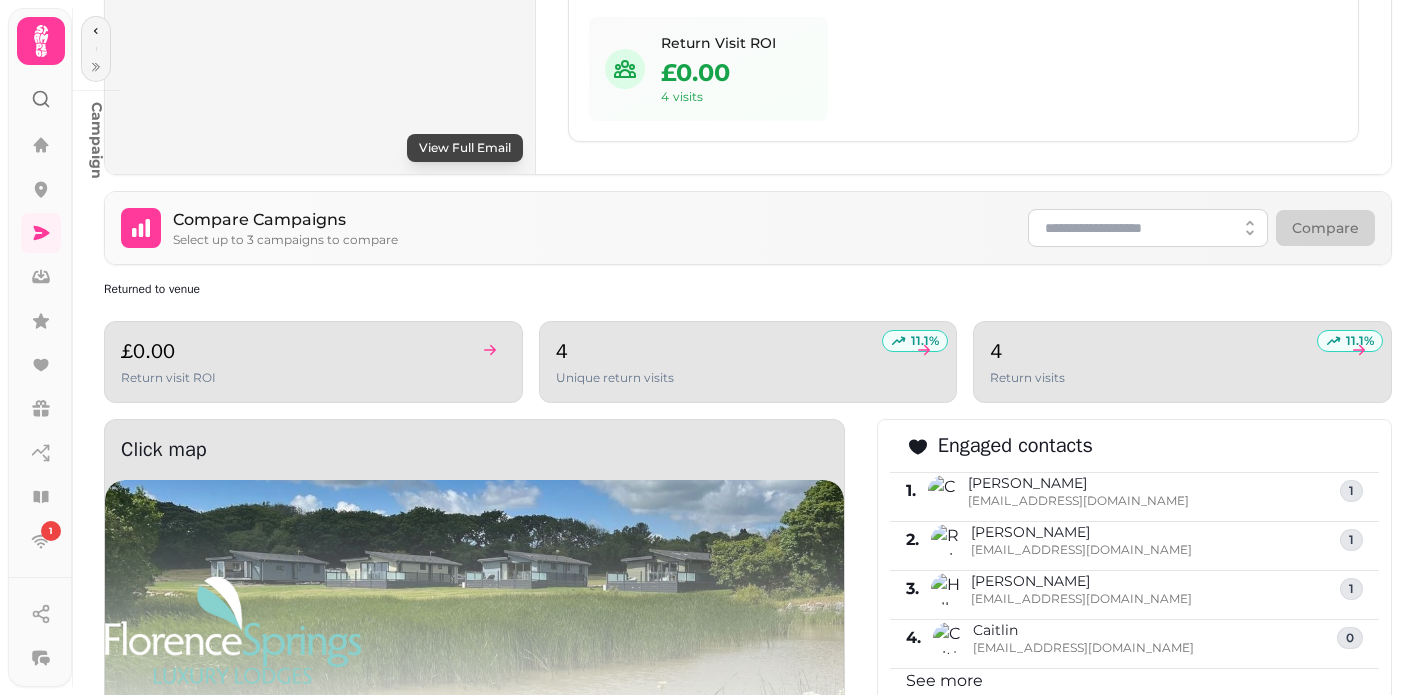 scroll, scrollTop: 1221, scrollLeft: 0, axis: vertical 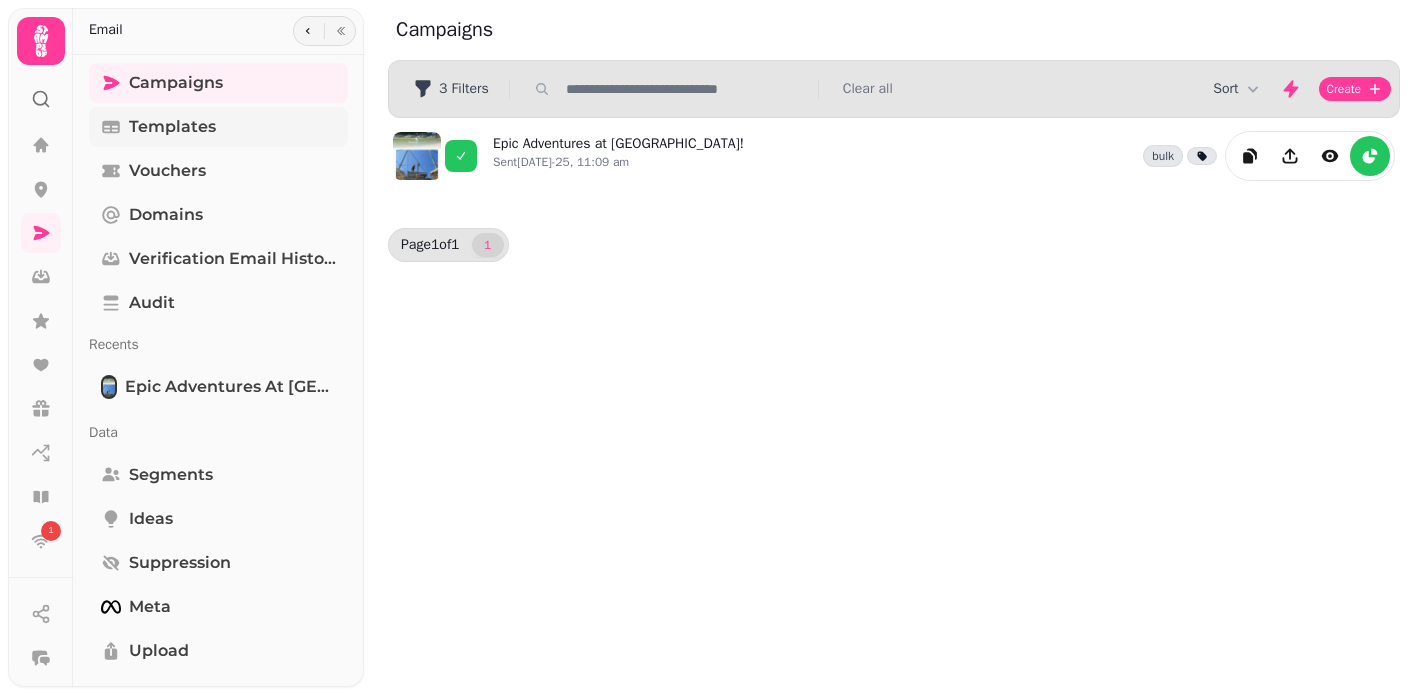 click on "Templates" at bounding box center [172, 127] 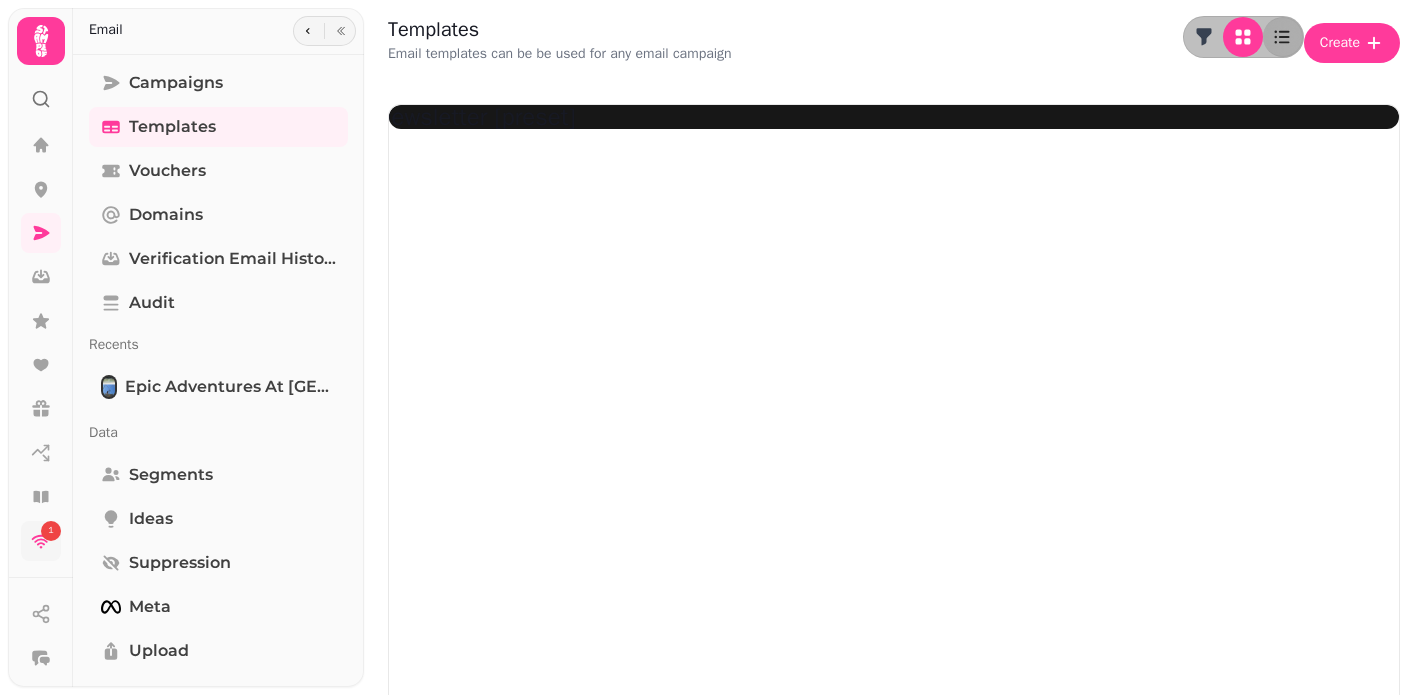 click on "1" at bounding box center [51, 531] 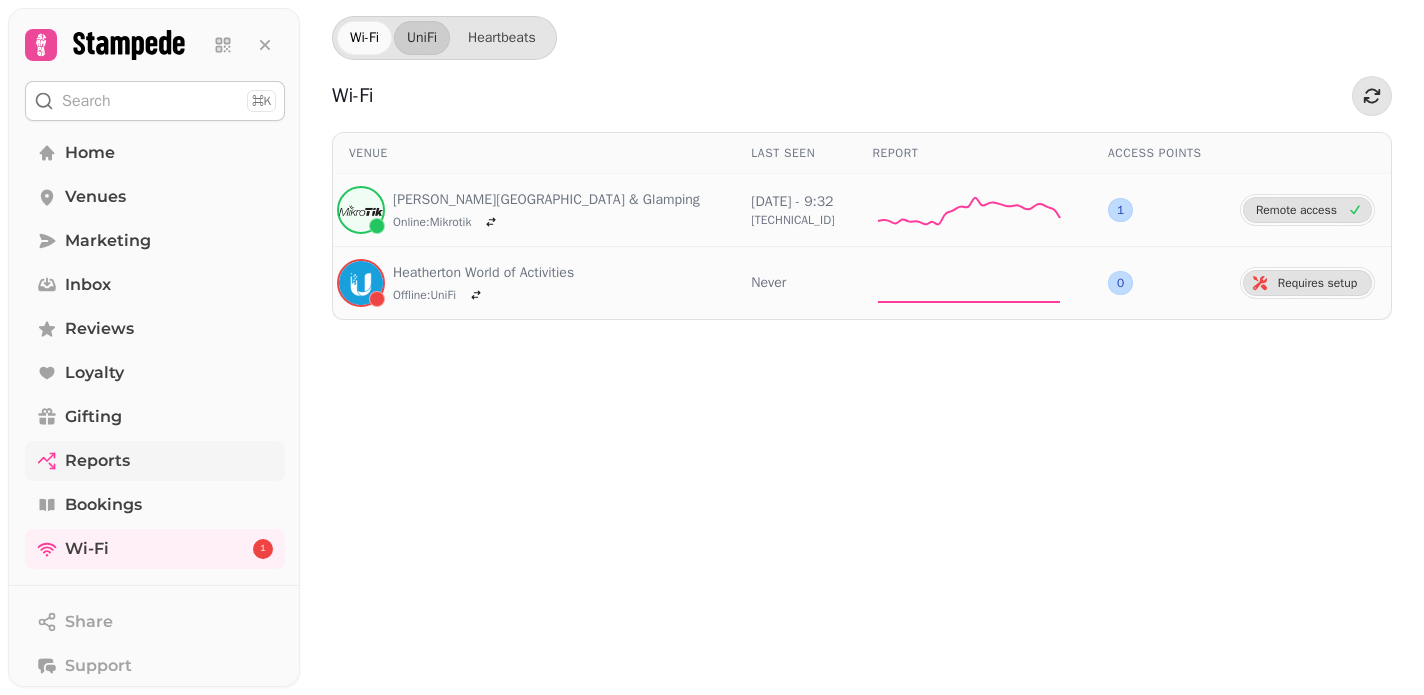 click on "Reports" at bounding box center (97, 461) 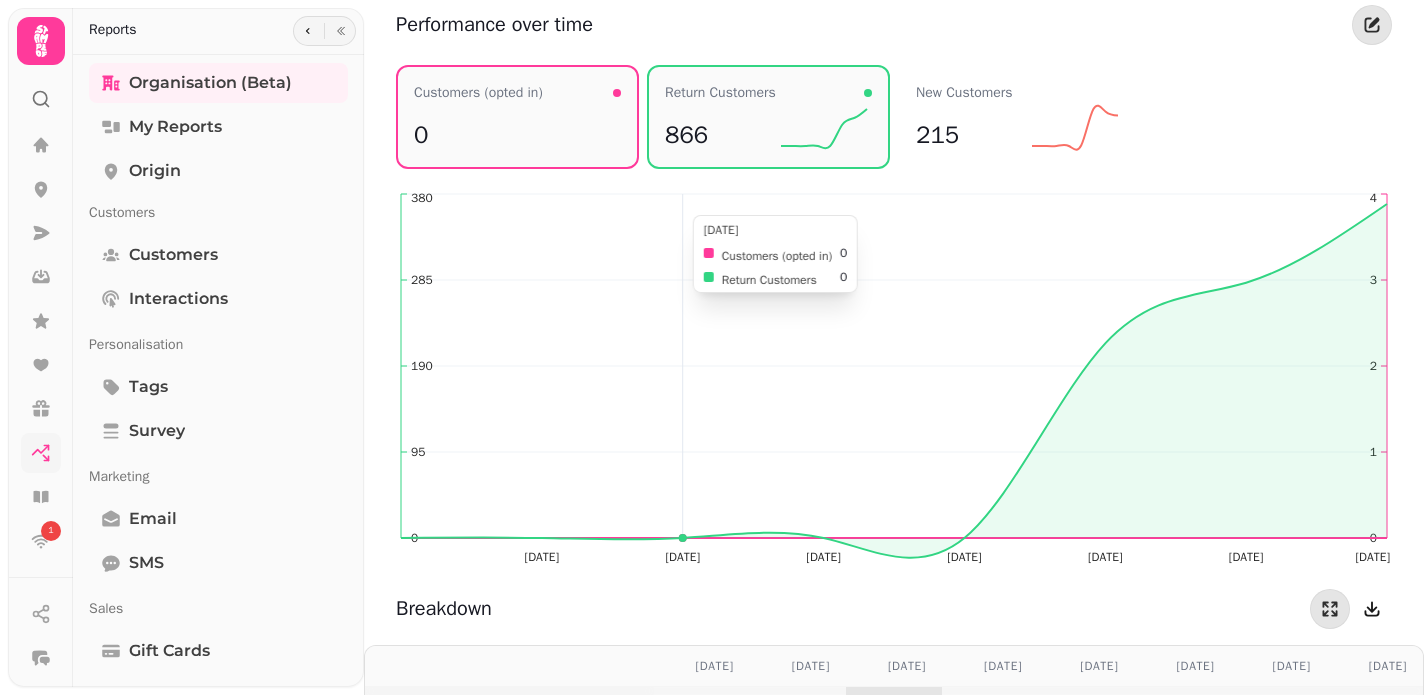 scroll, scrollTop: 1601, scrollLeft: 0, axis: vertical 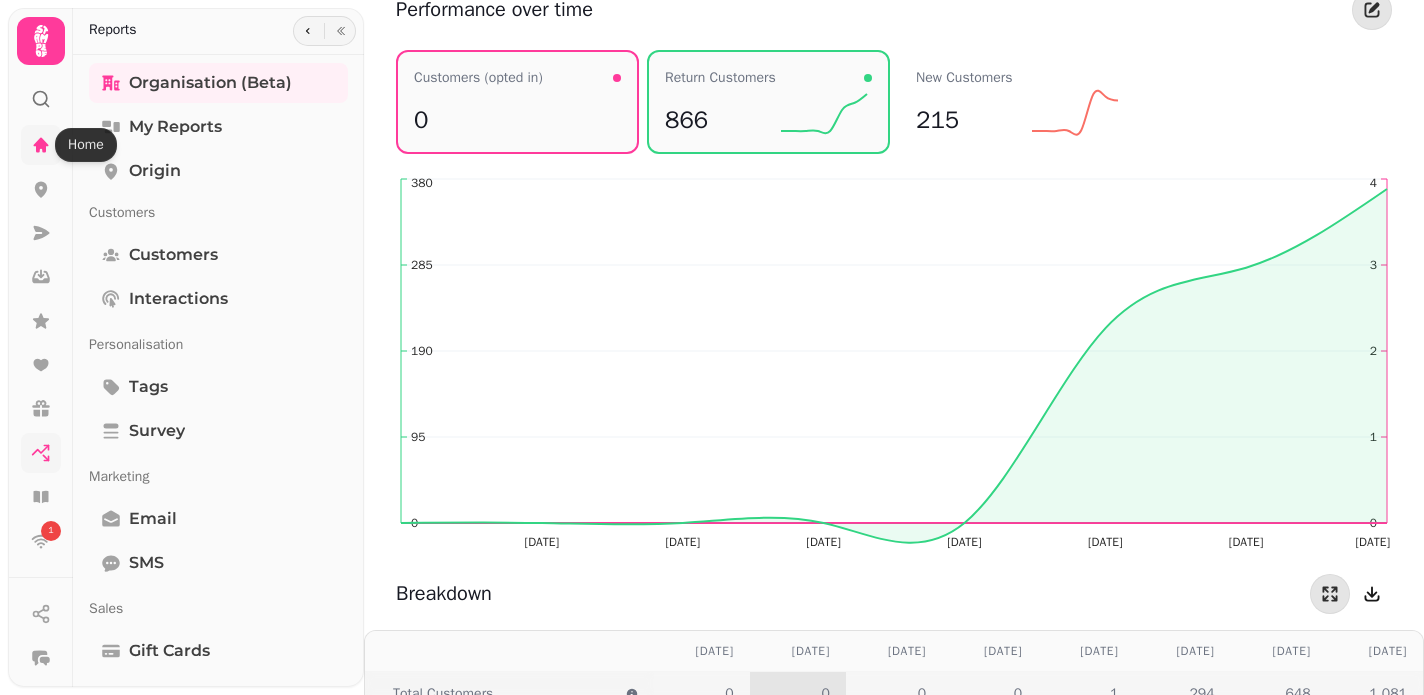 click 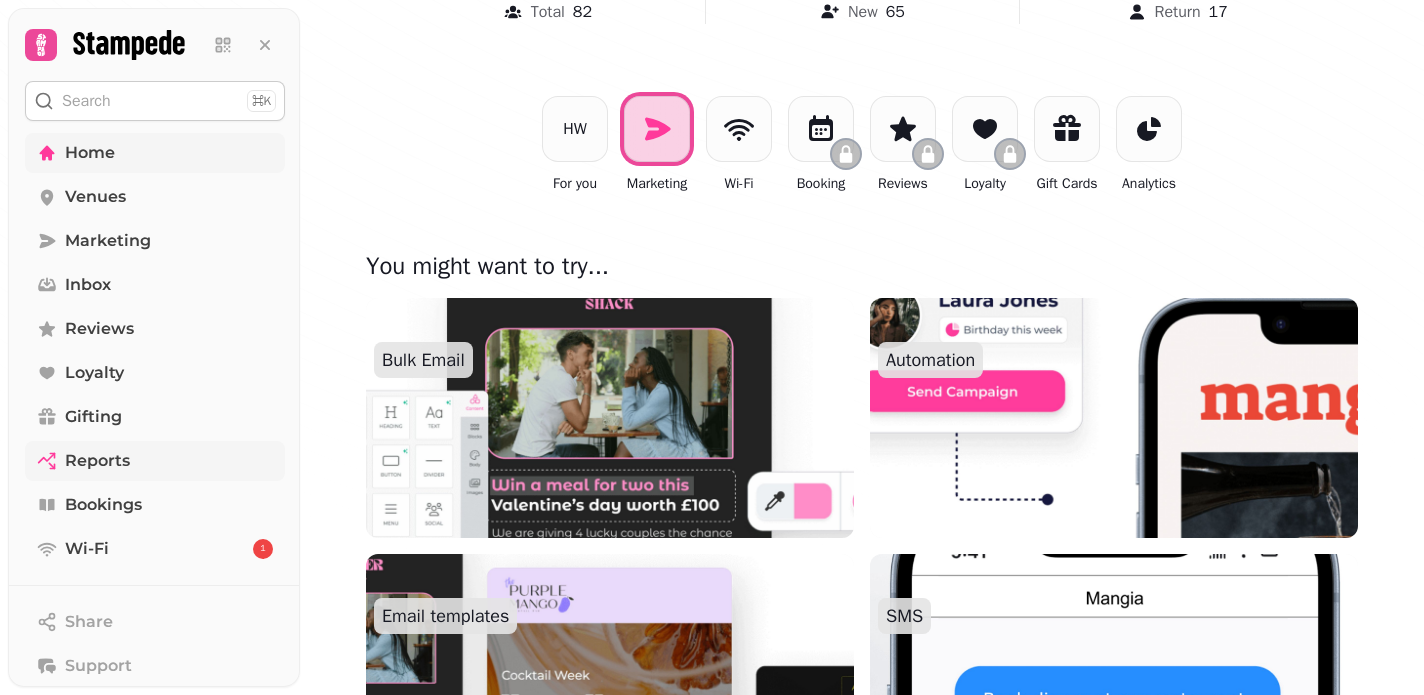 scroll, scrollTop: 308, scrollLeft: 0, axis: vertical 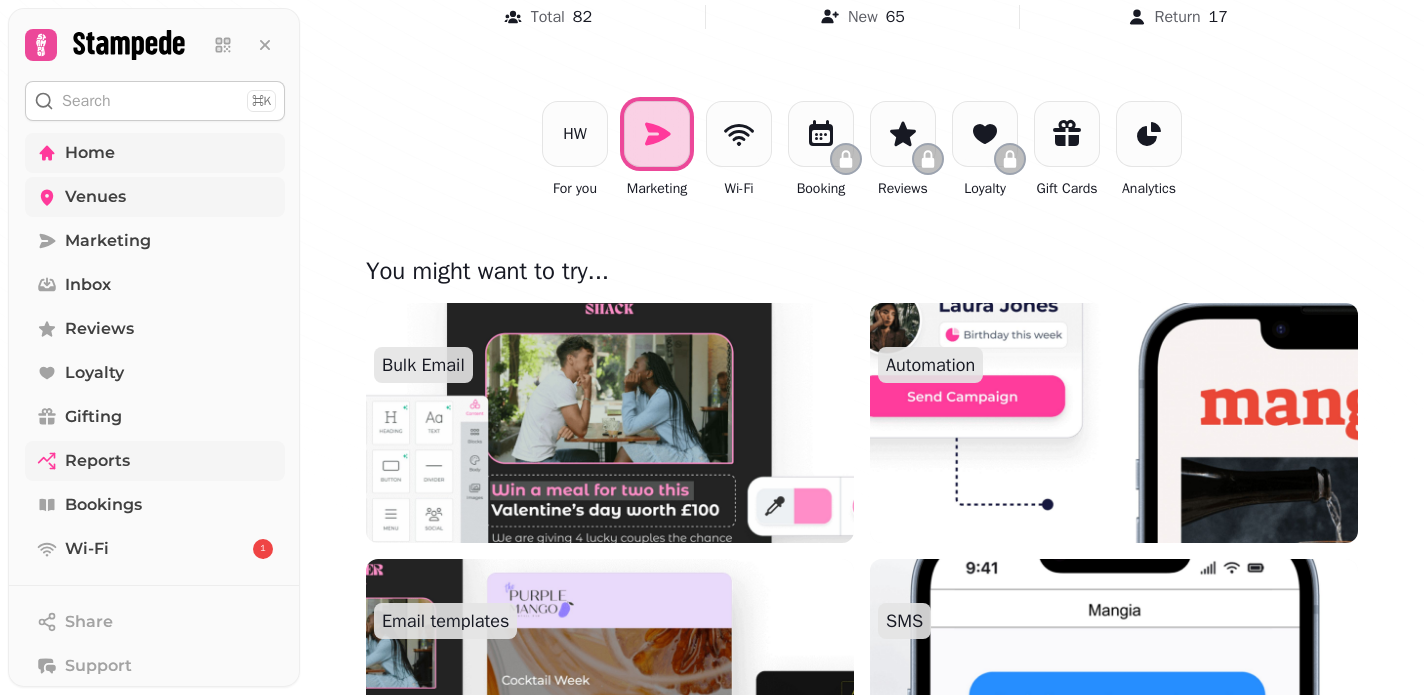 click on "Venues" at bounding box center (95, 197) 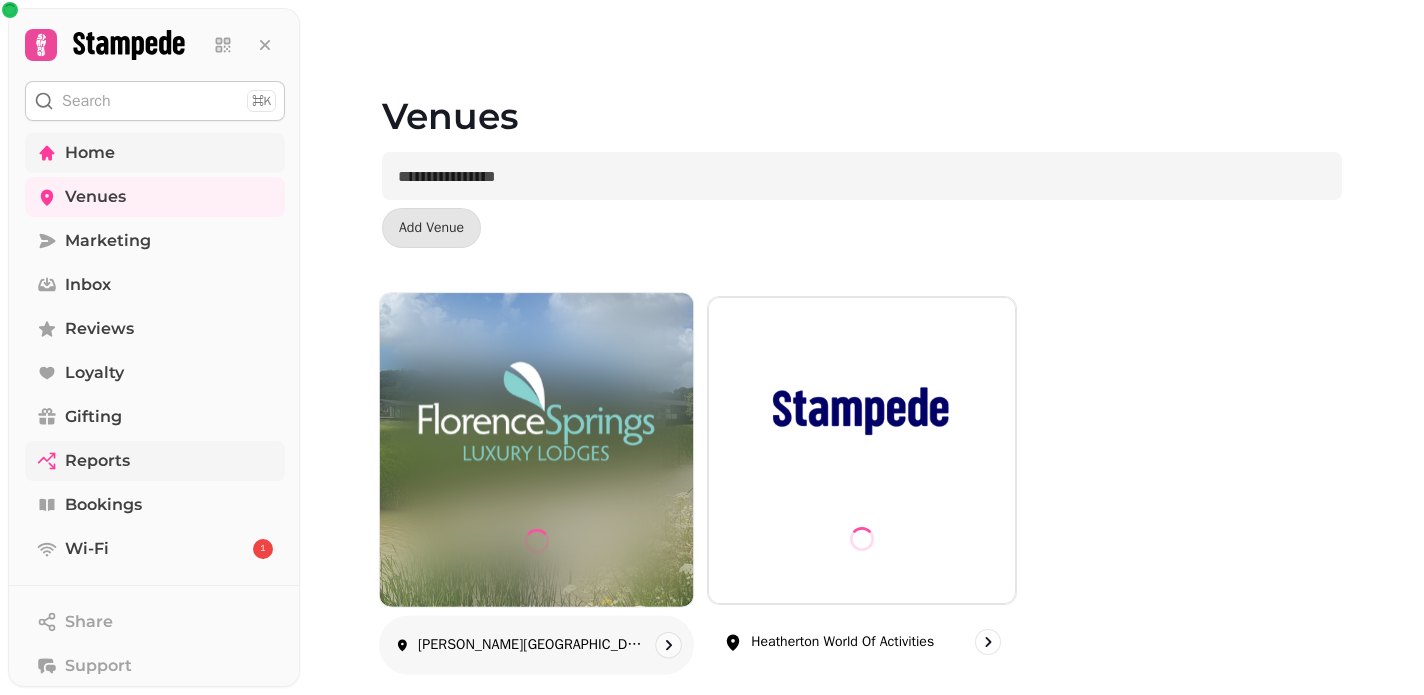 scroll, scrollTop: 24, scrollLeft: 0, axis: vertical 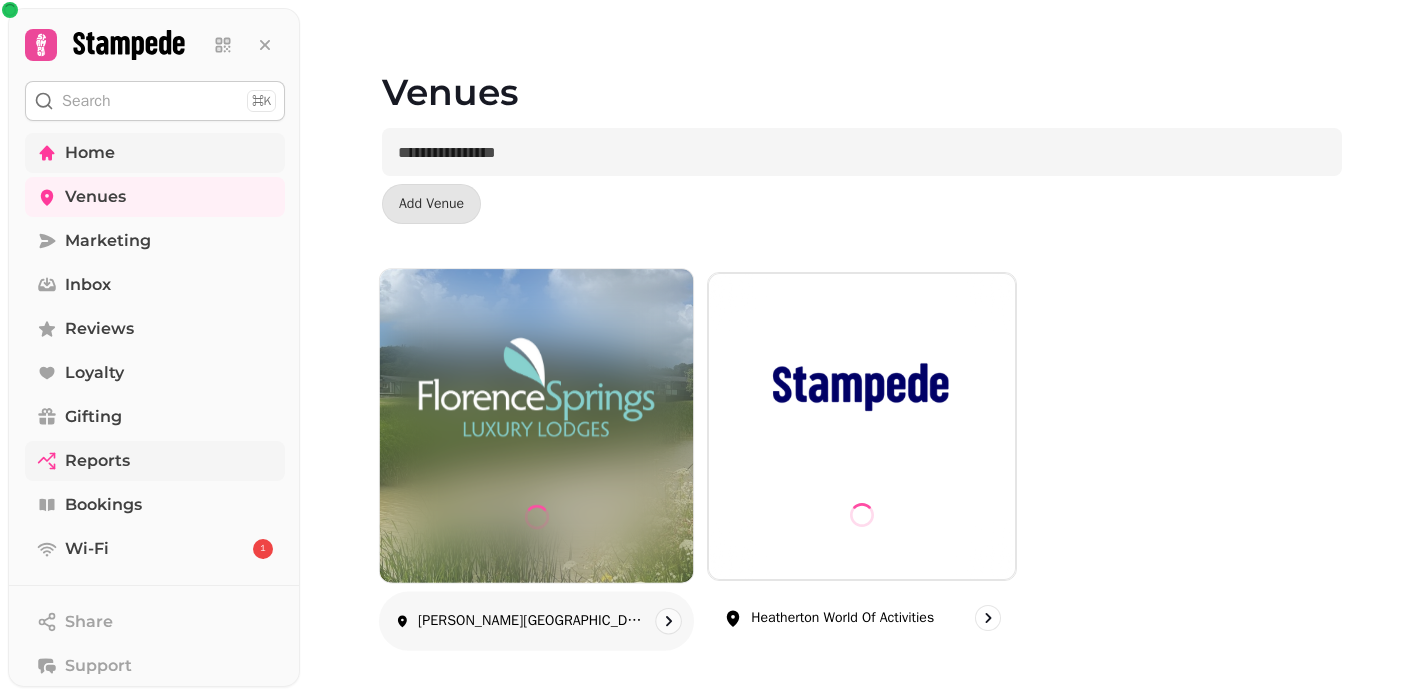 click at bounding box center (536, 387) 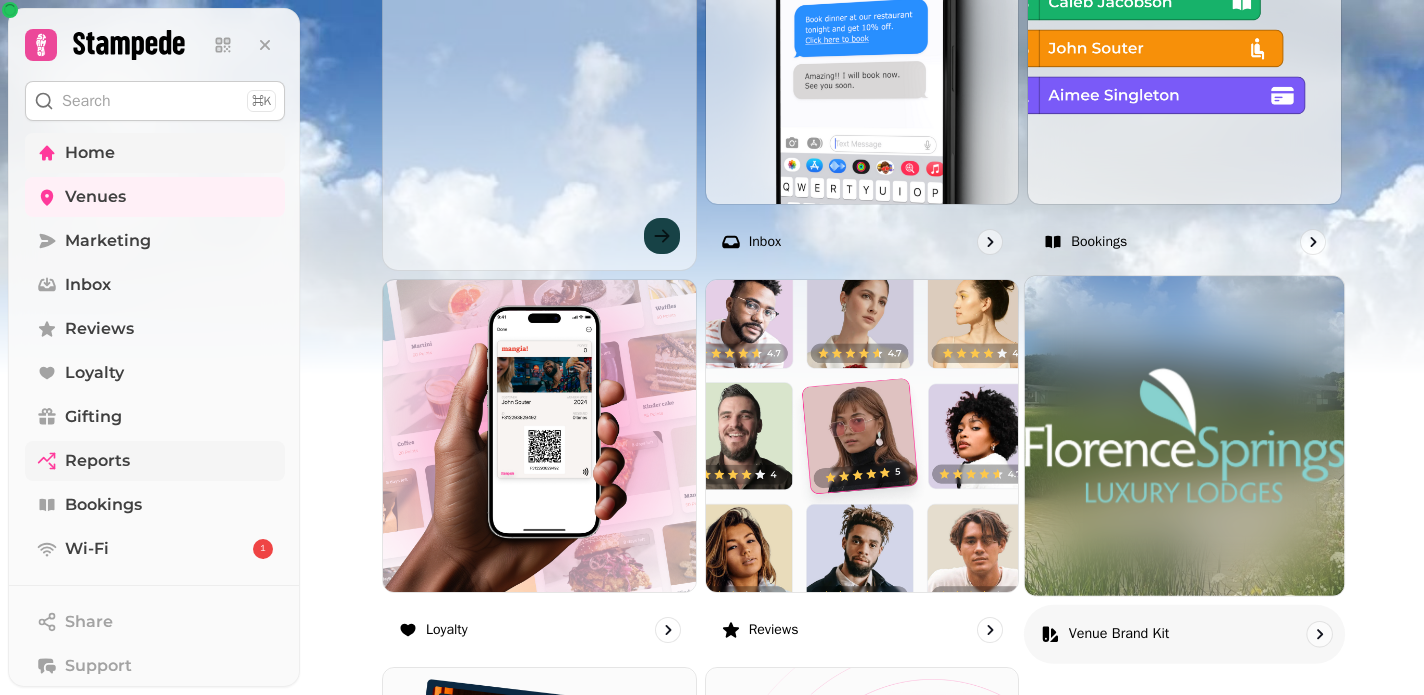 scroll, scrollTop: 1336, scrollLeft: 0, axis: vertical 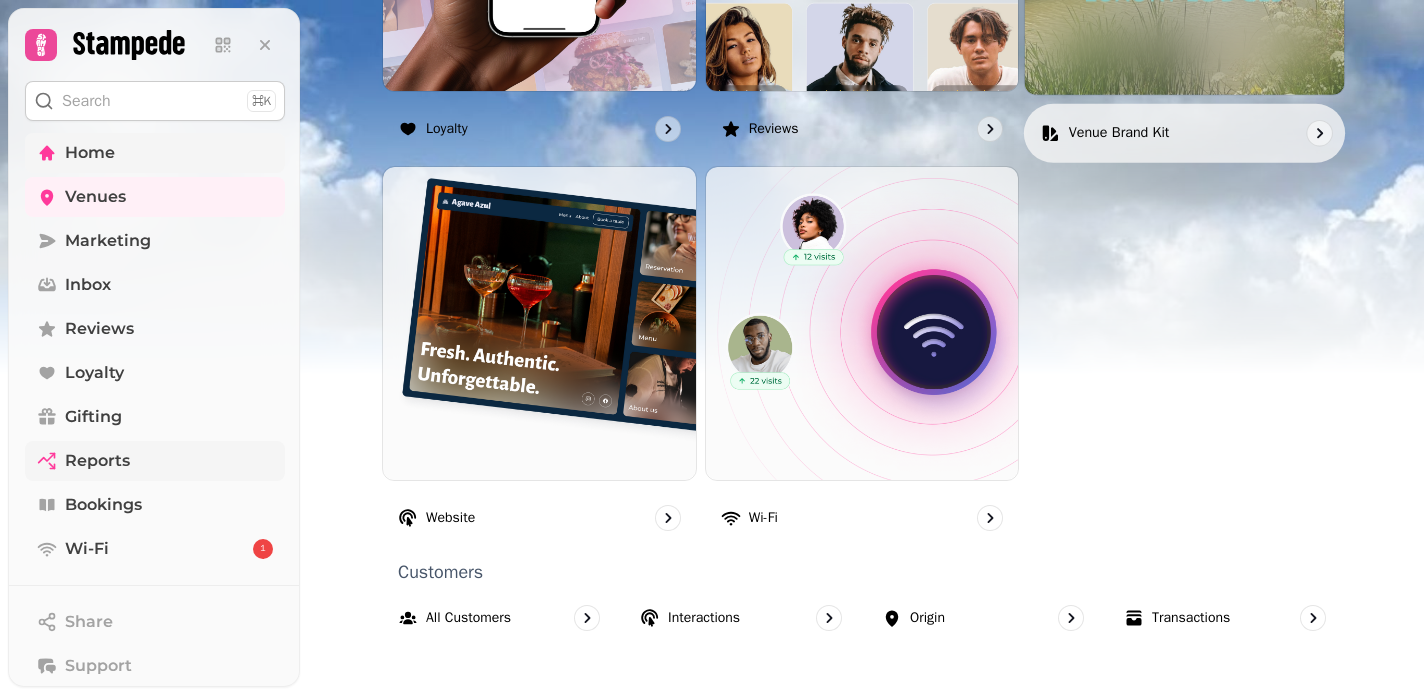 click on "Venue brand kit" at bounding box center (1184, 132) 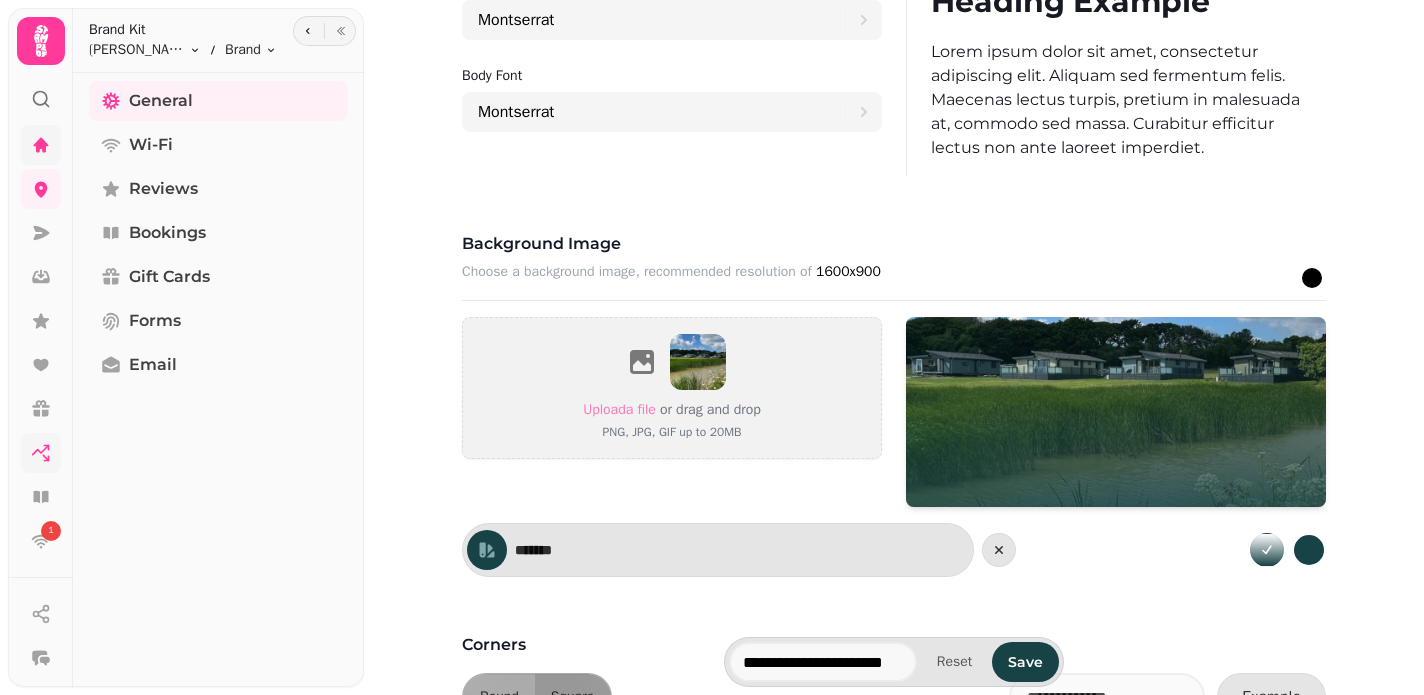 scroll, scrollTop: 1219, scrollLeft: 0, axis: vertical 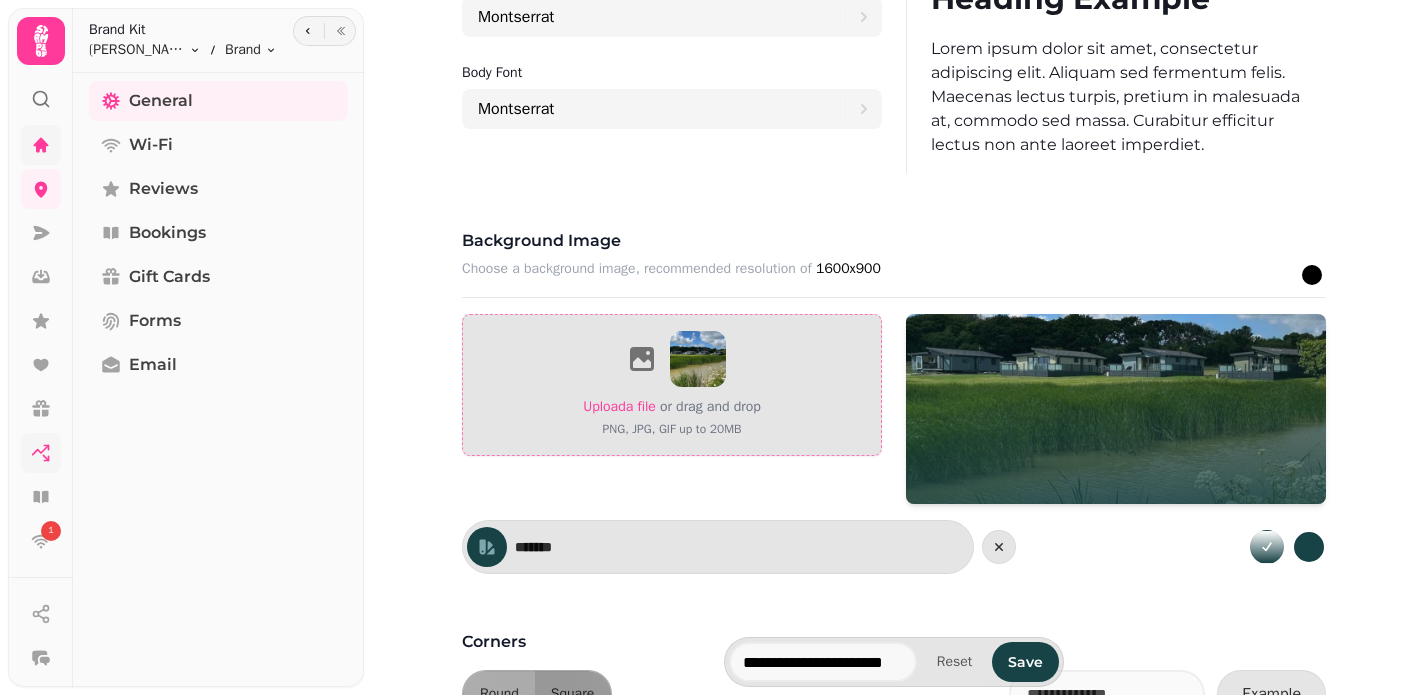 click on "Upload  a file" at bounding box center [619, 406] 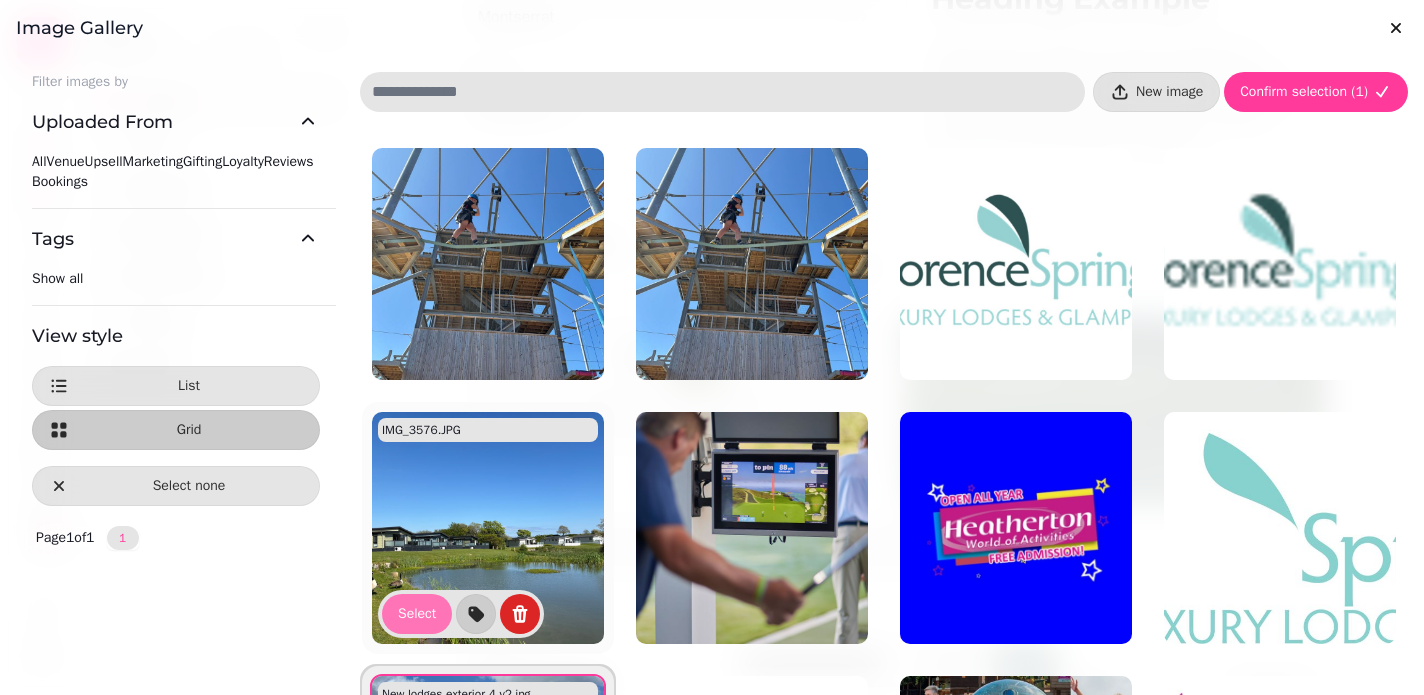 click on "Select" at bounding box center (417, 614) 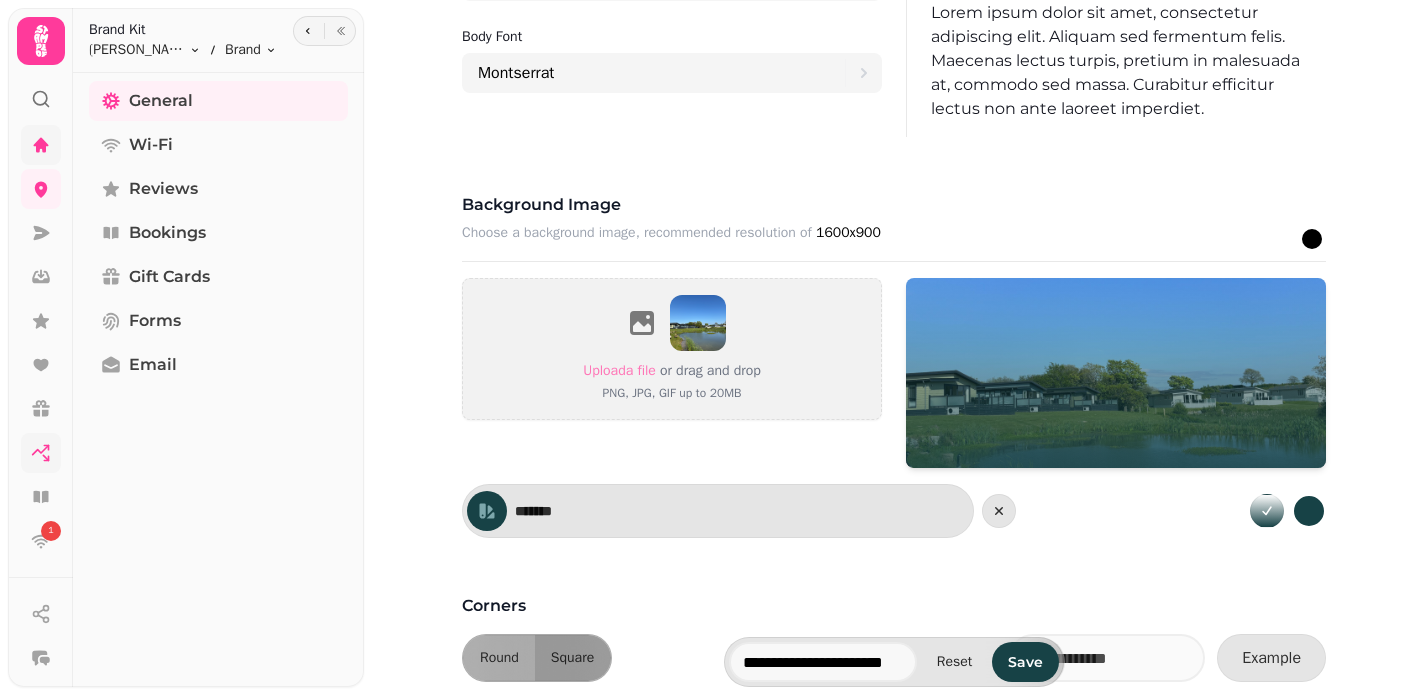 scroll, scrollTop: 1260, scrollLeft: 0, axis: vertical 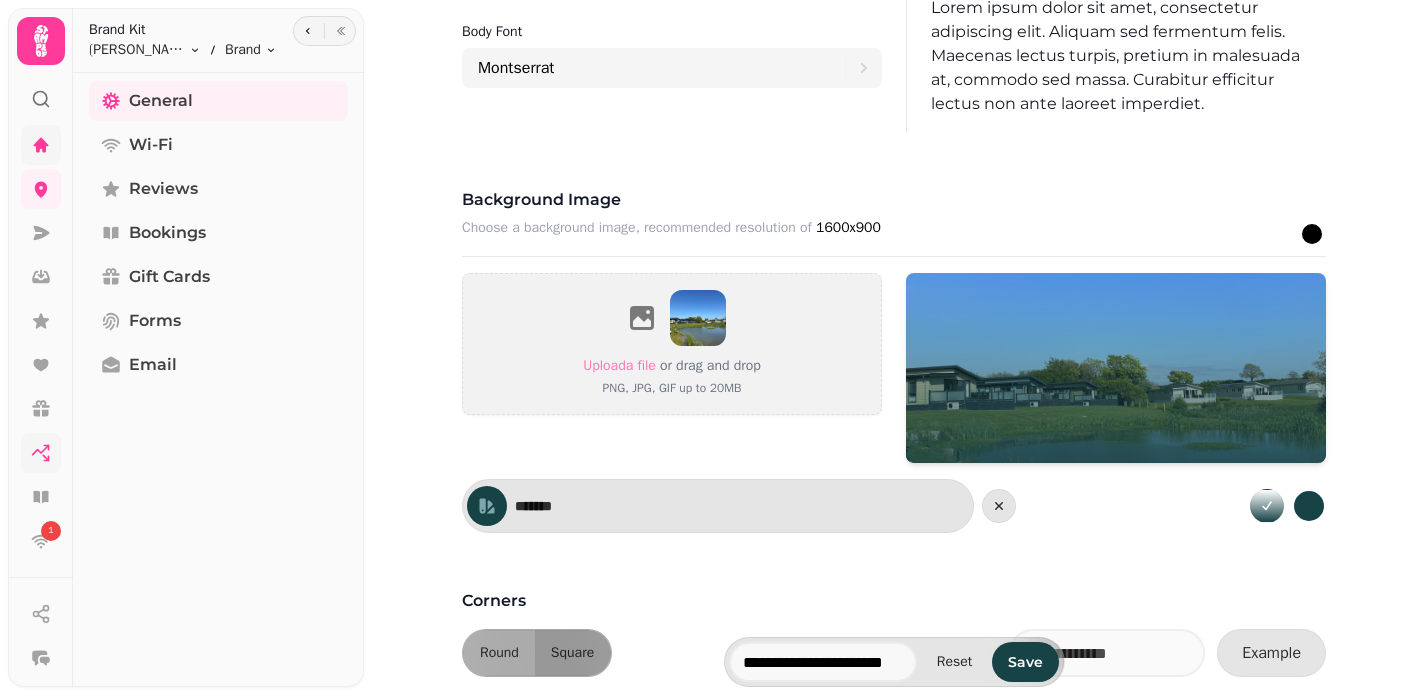 drag, startPoint x: 1101, startPoint y: 414, endPoint x: 1101, endPoint y: 353, distance: 61 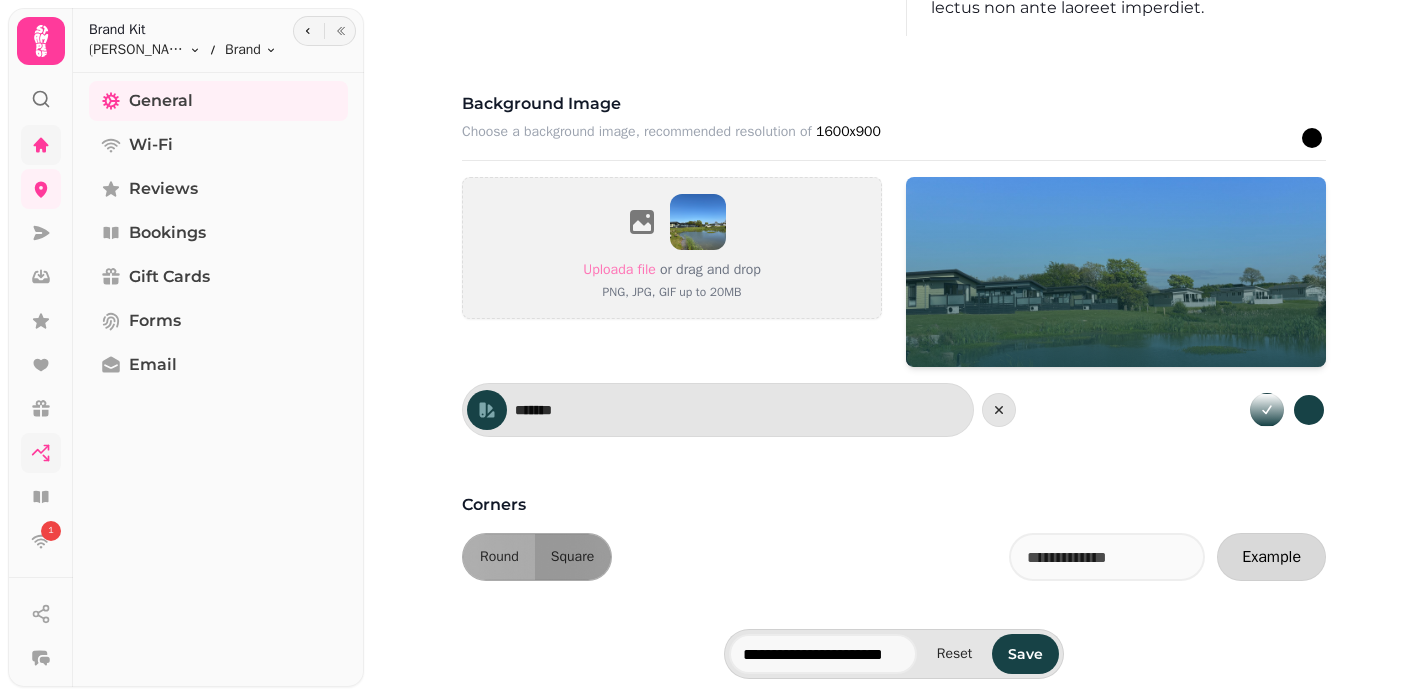 click on "Example" at bounding box center [1271, 557] 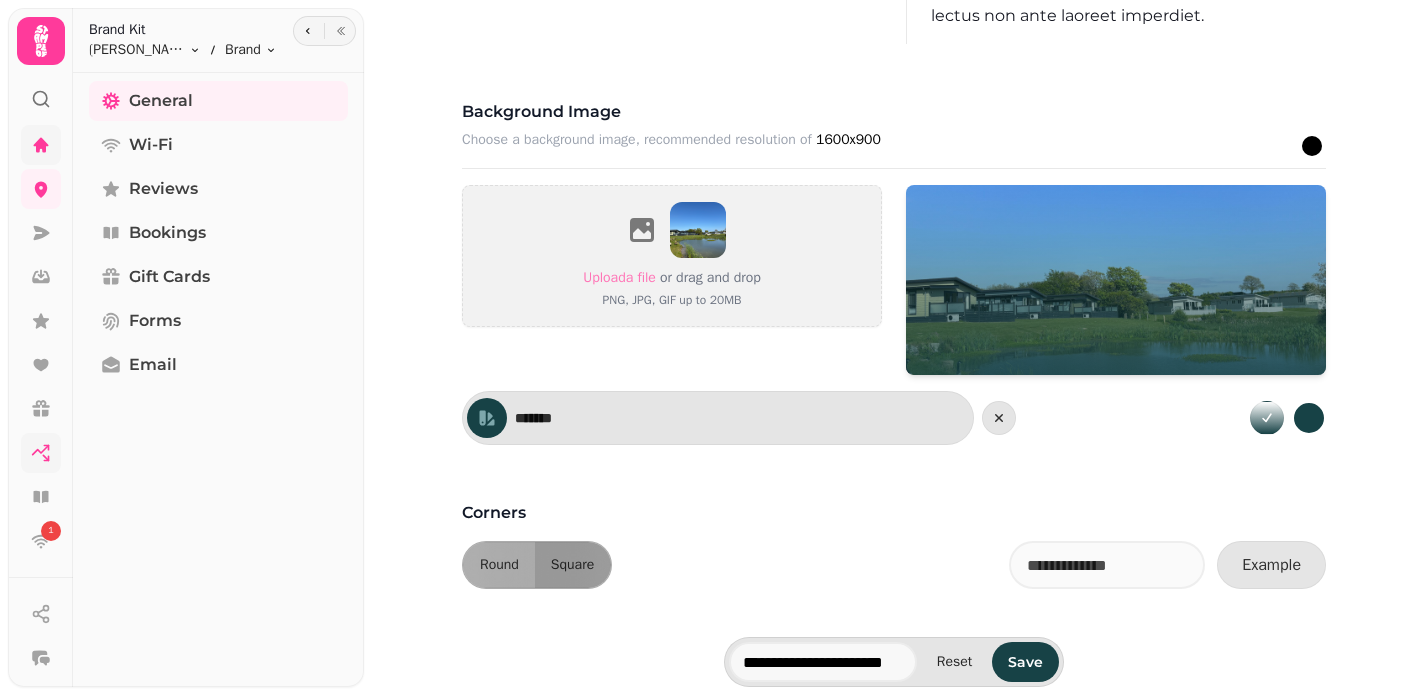 scroll, scrollTop: 1380, scrollLeft: 0, axis: vertical 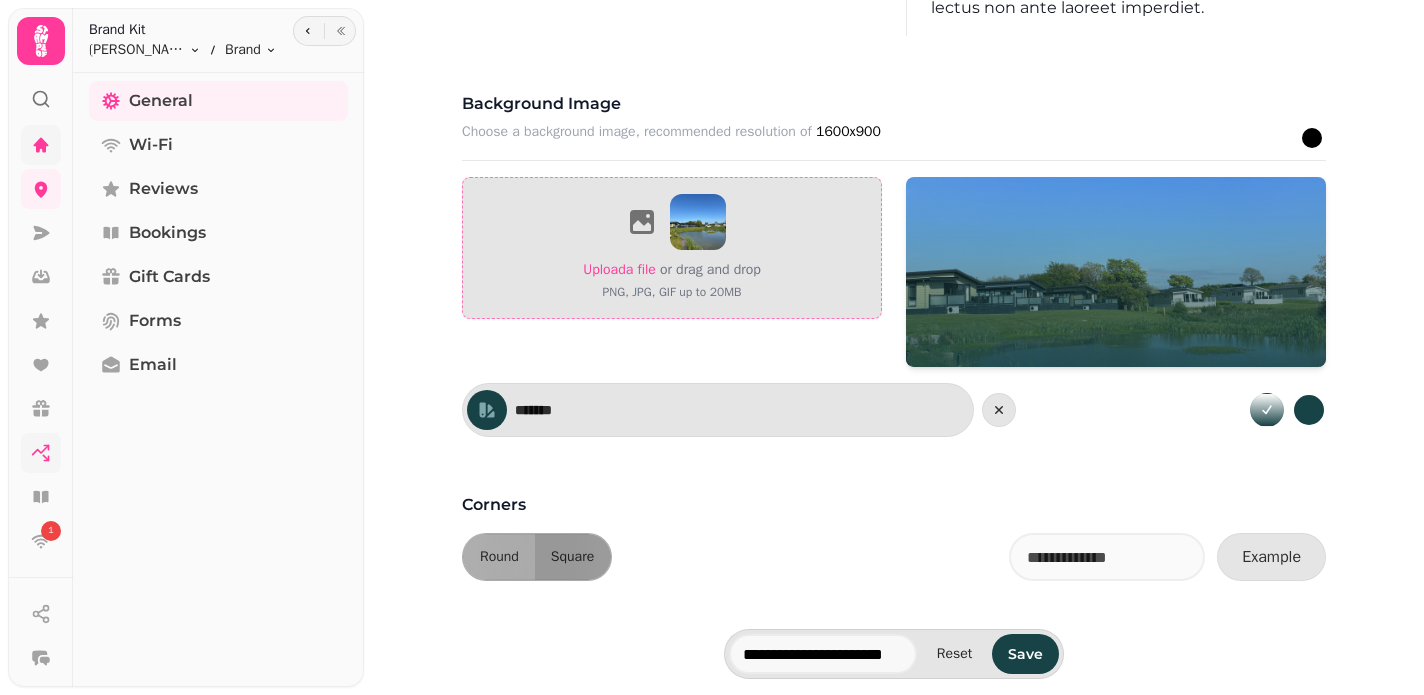 click on "Upload  a file" at bounding box center (619, 269) 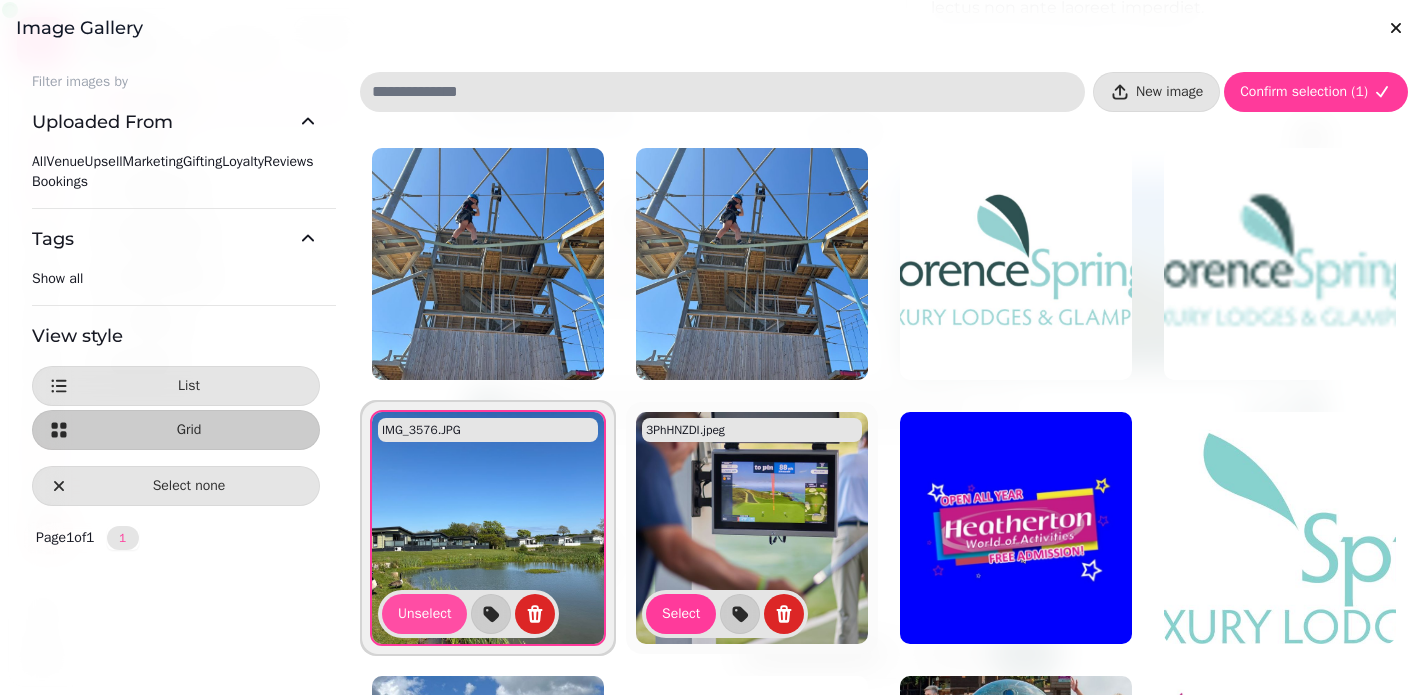 scroll, scrollTop: 565, scrollLeft: 0, axis: vertical 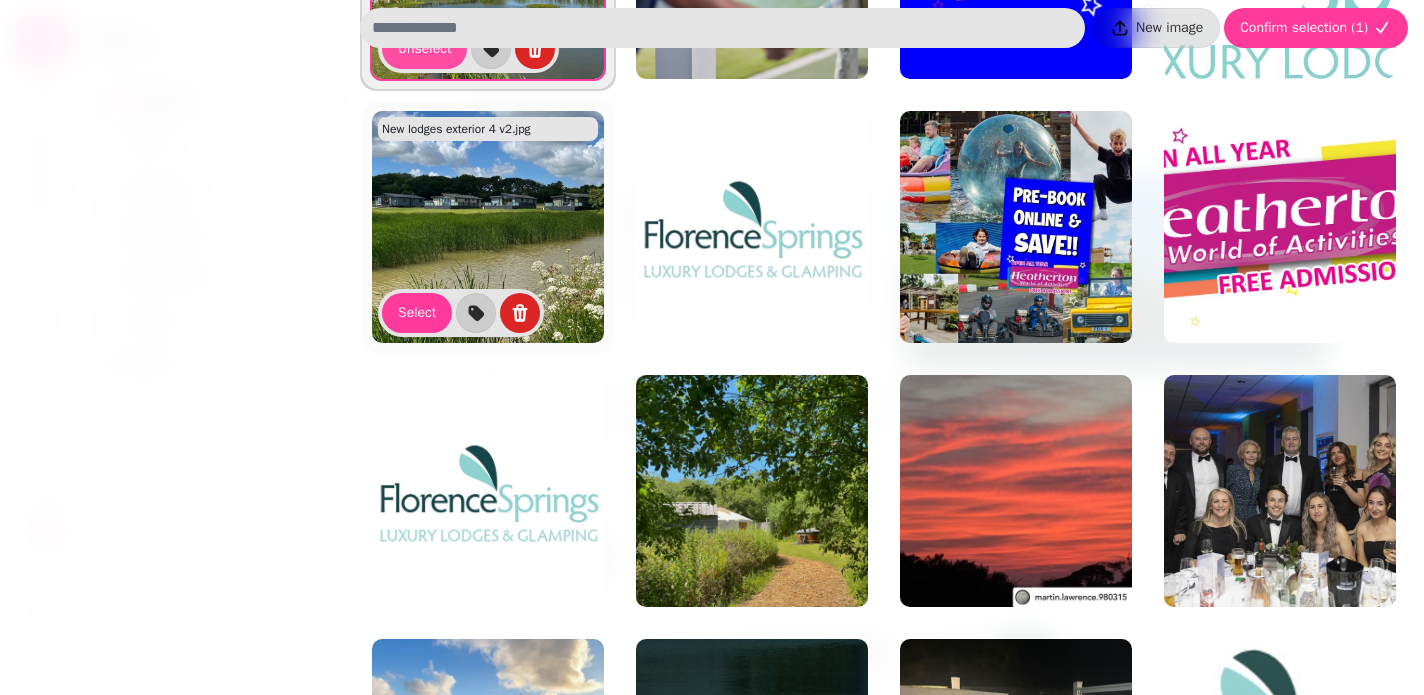 click at bounding box center [488, 227] 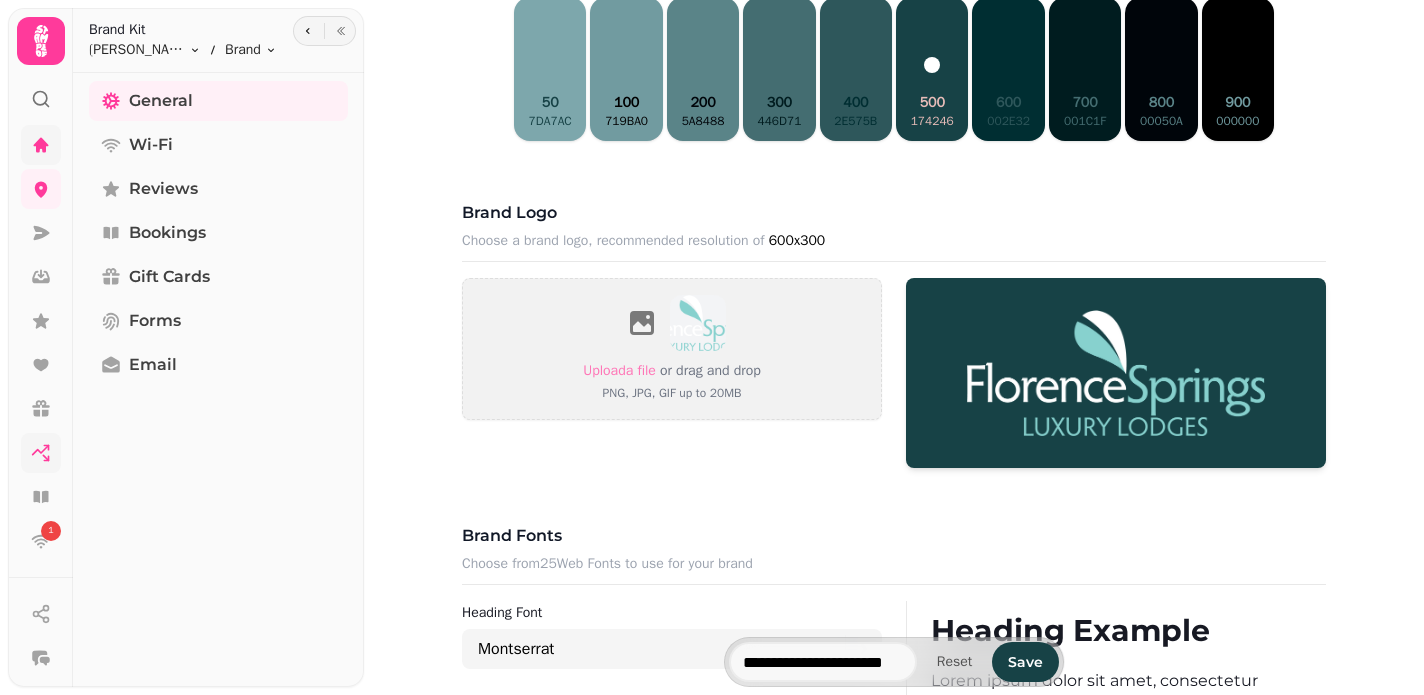 scroll, scrollTop: 1380, scrollLeft: 0, axis: vertical 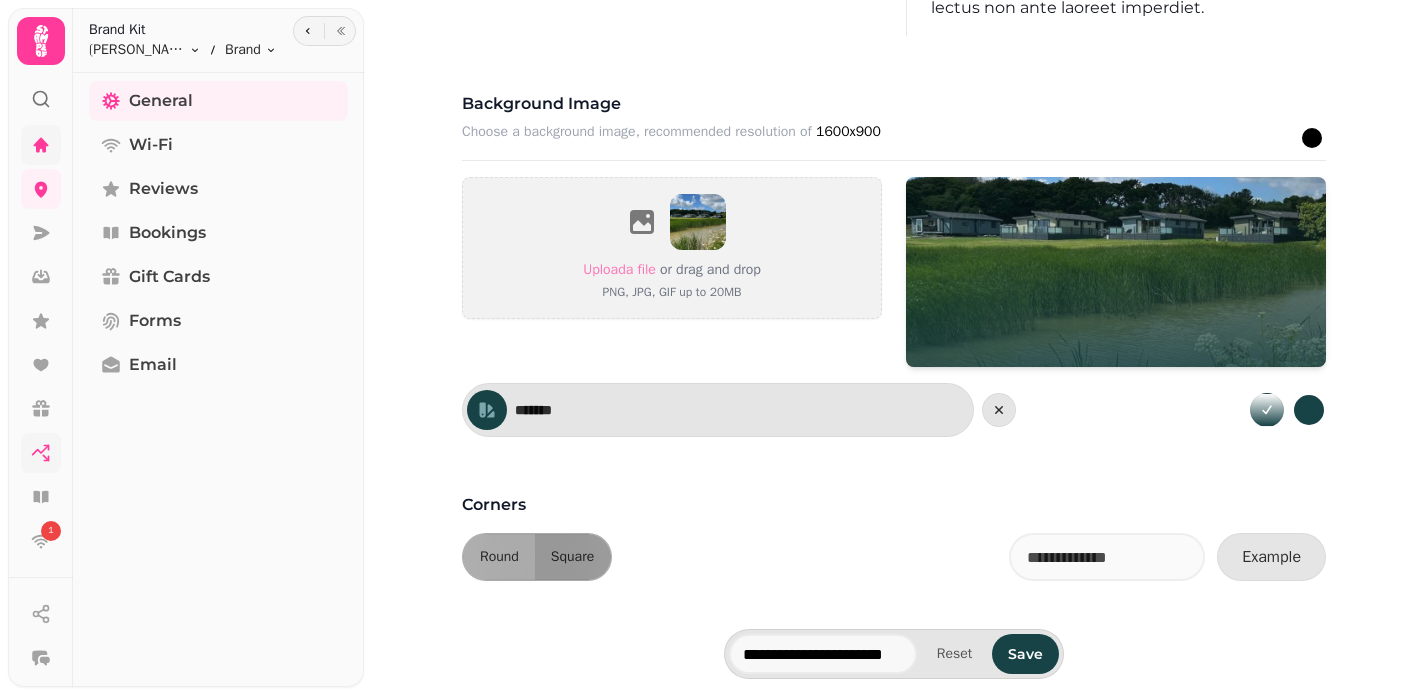 click at bounding box center [41, 145] 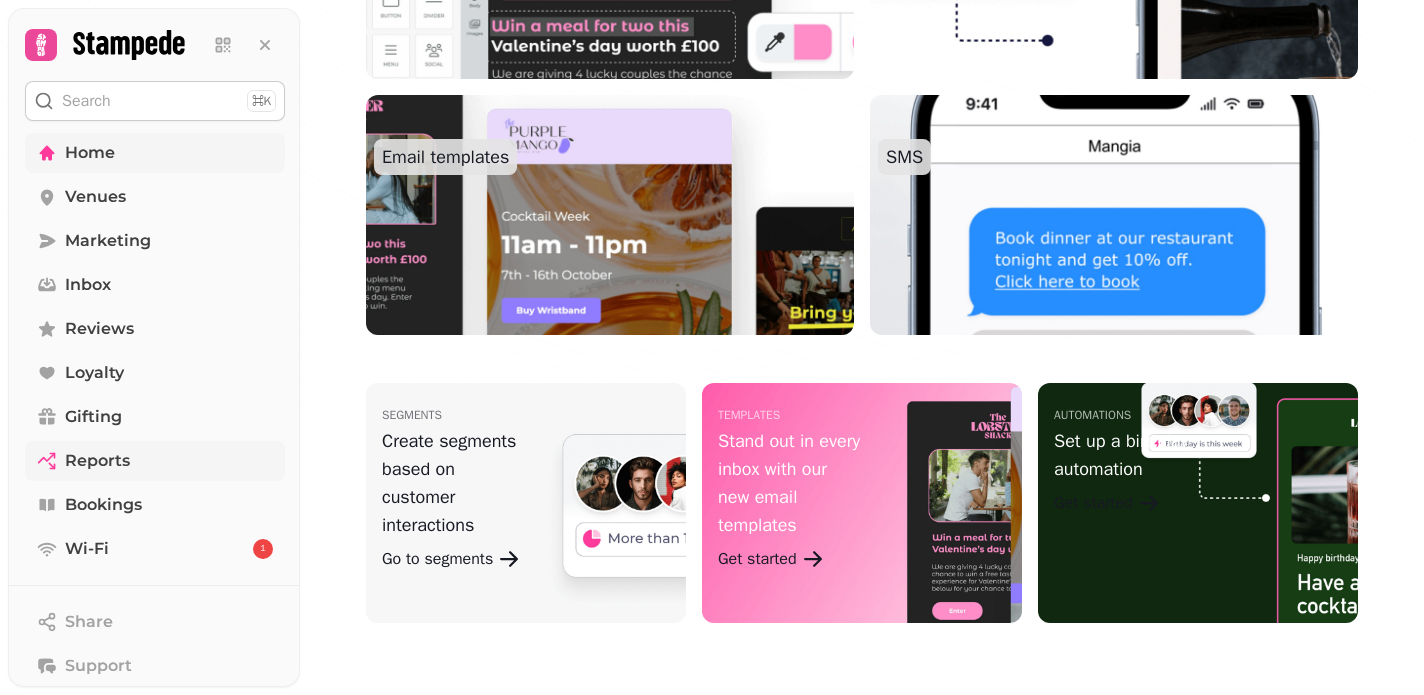 scroll, scrollTop: 772, scrollLeft: 0, axis: vertical 